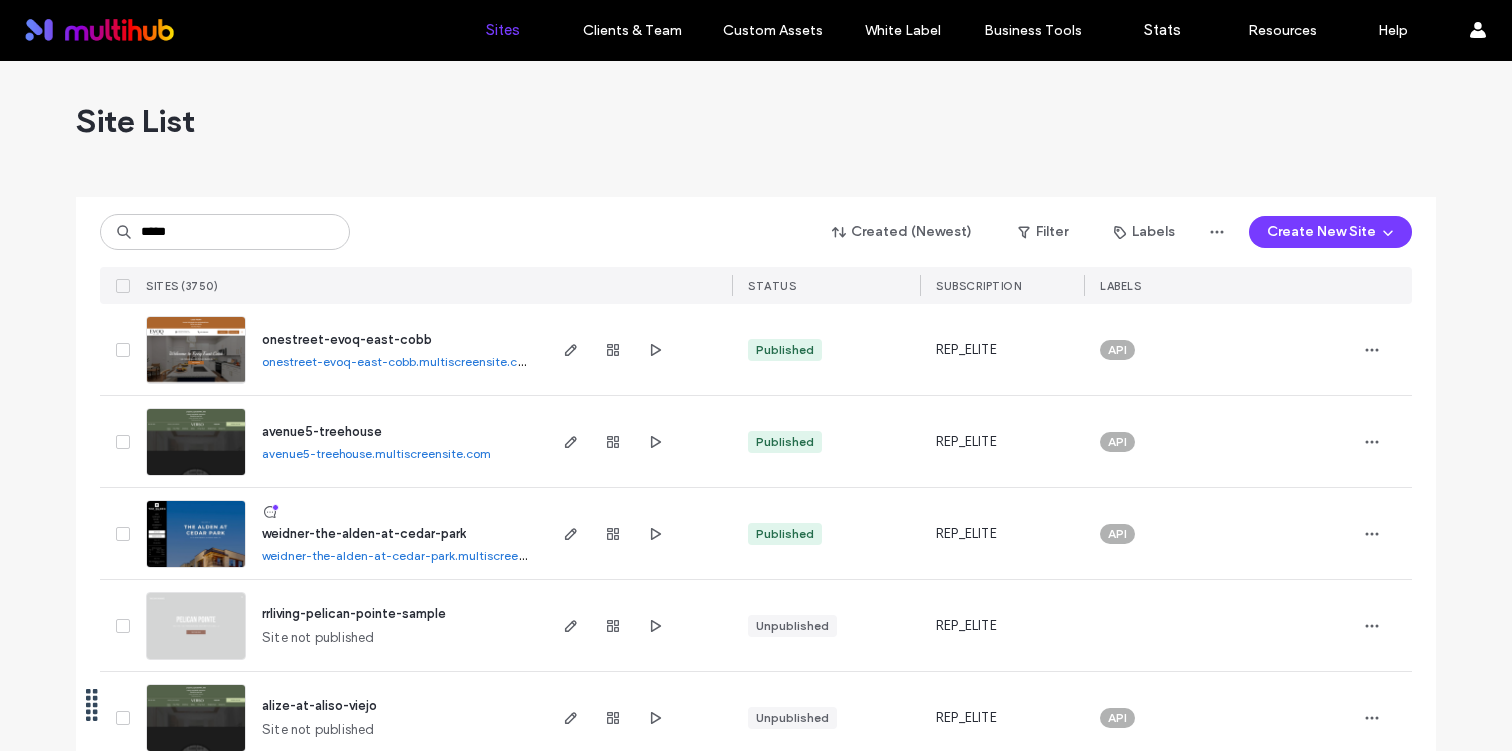 scroll, scrollTop: 0, scrollLeft: 0, axis: both 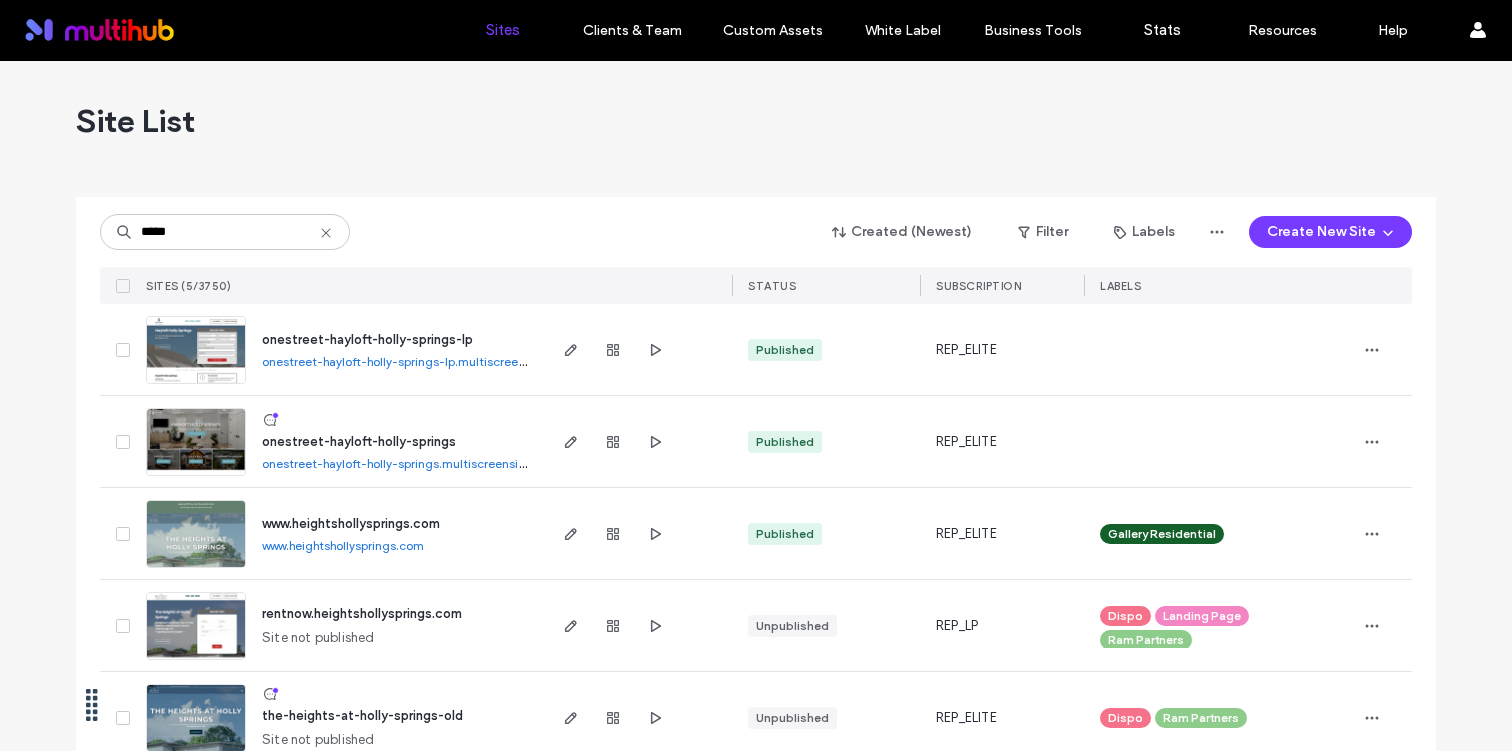 type on "*****" 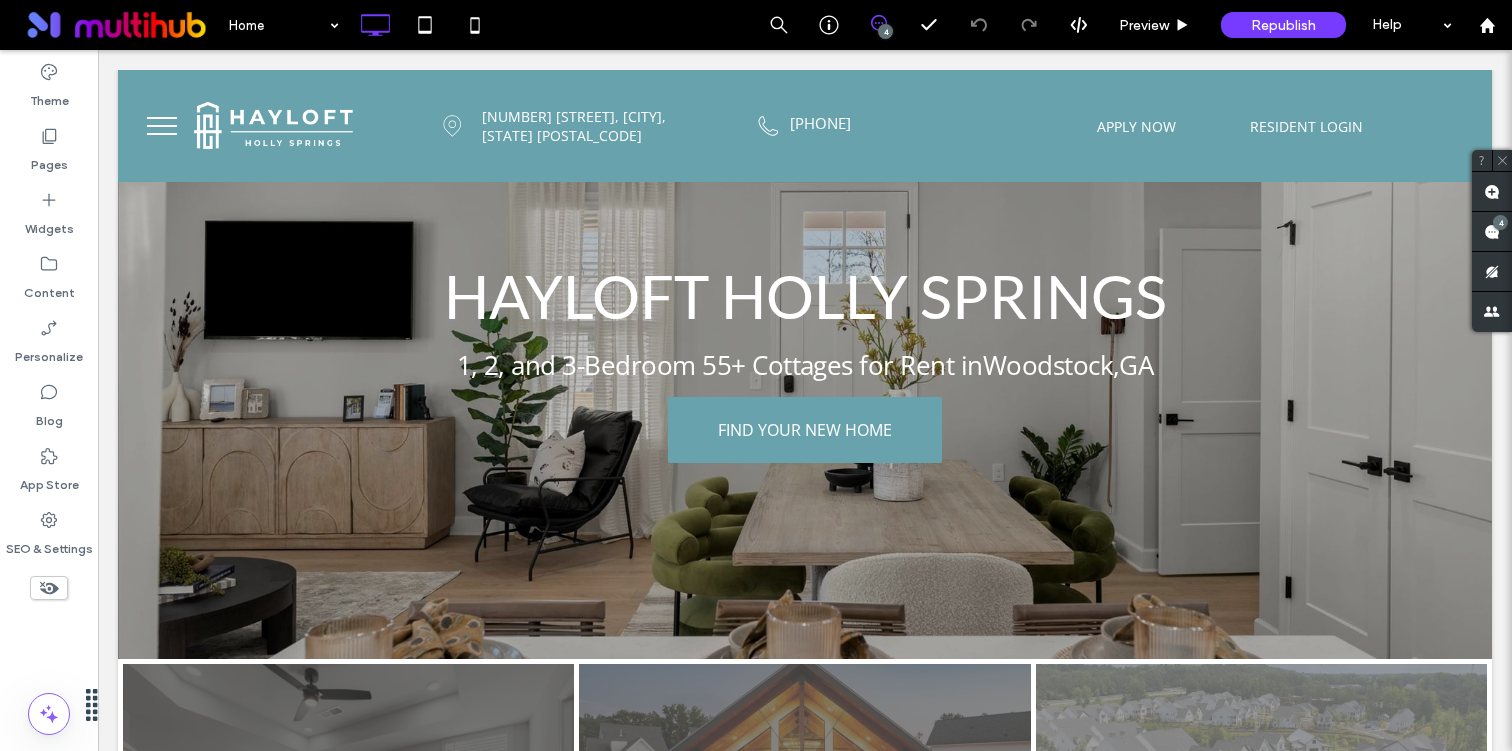 scroll, scrollTop: 119, scrollLeft: 0, axis: vertical 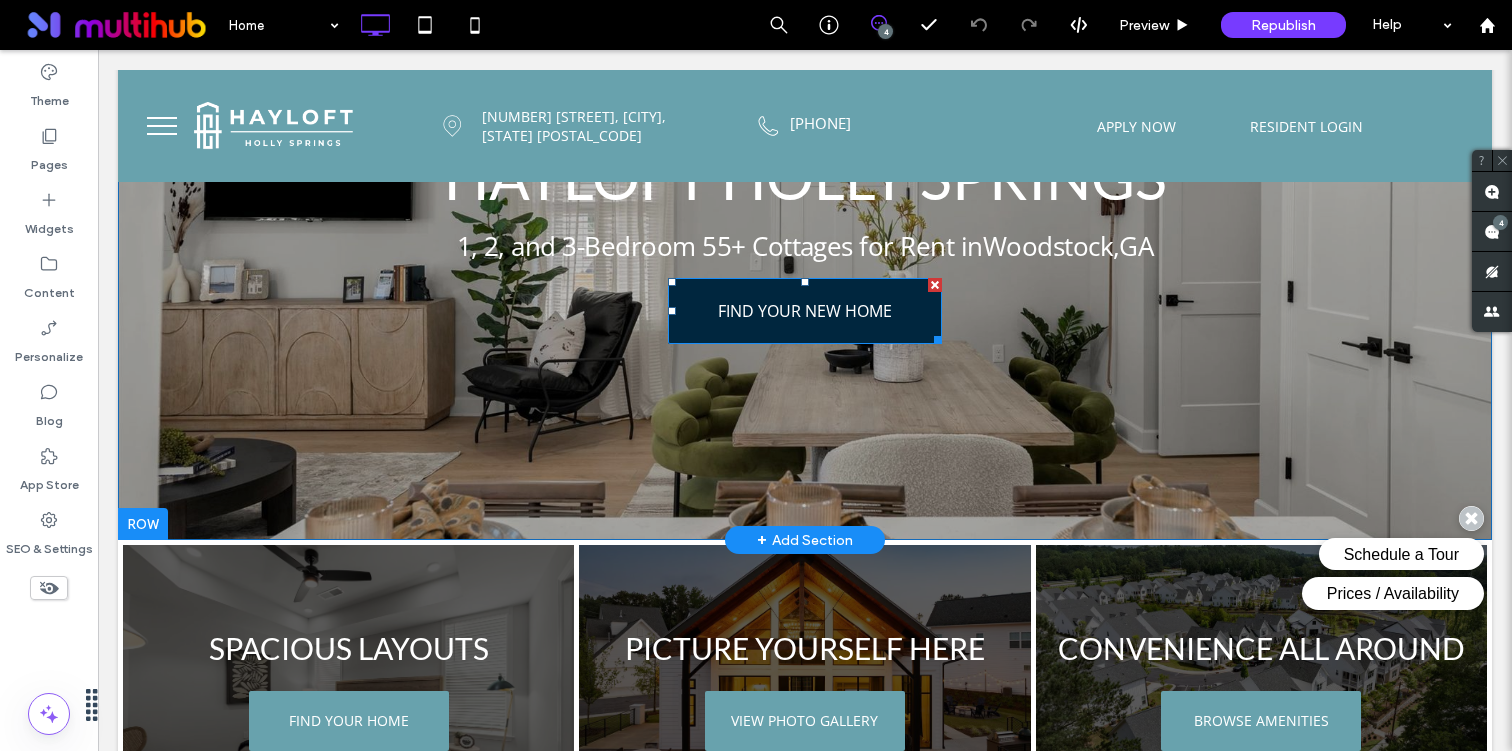 click on "FIND YOUR NEW HOME" at bounding box center [805, 311] 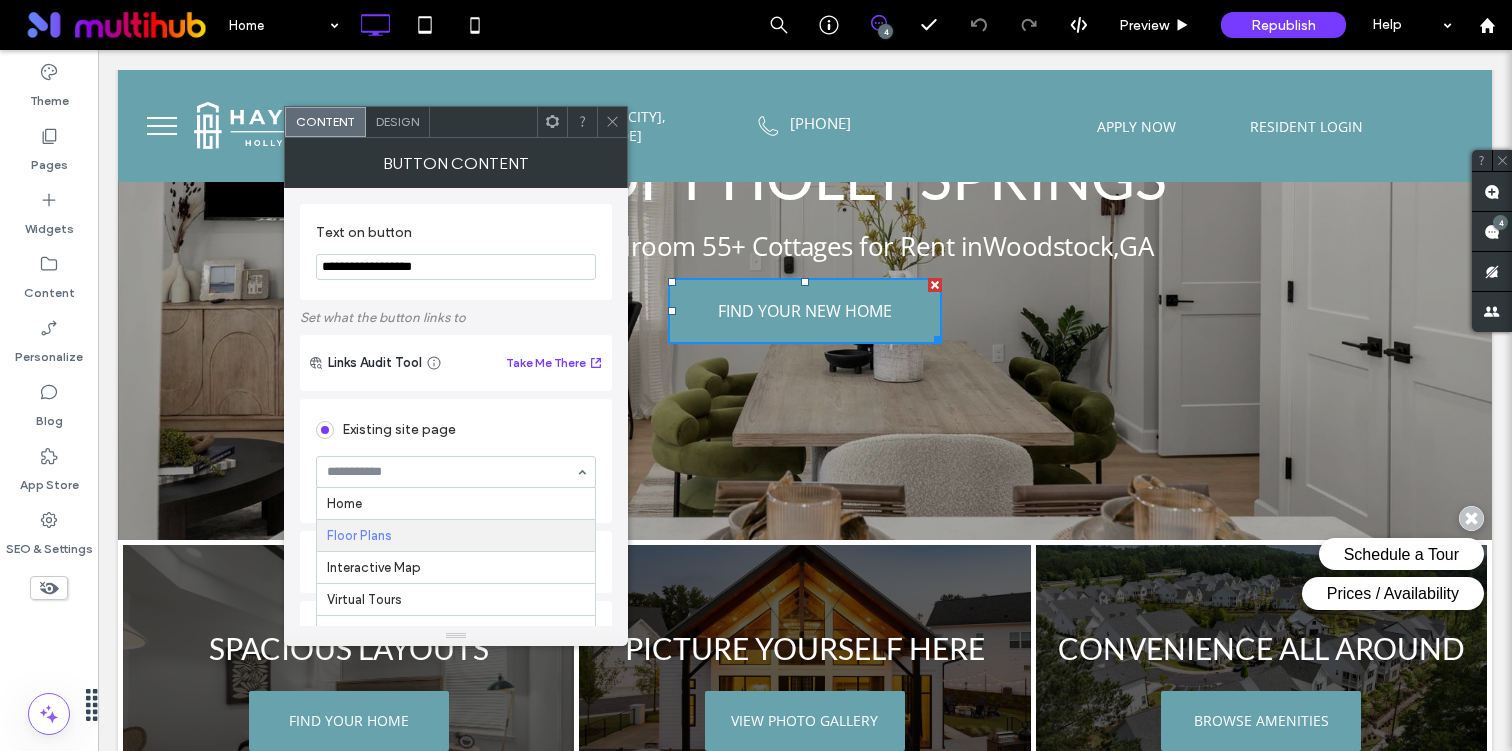 scroll, scrollTop: 33, scrollLeft: 0, axis: vertical 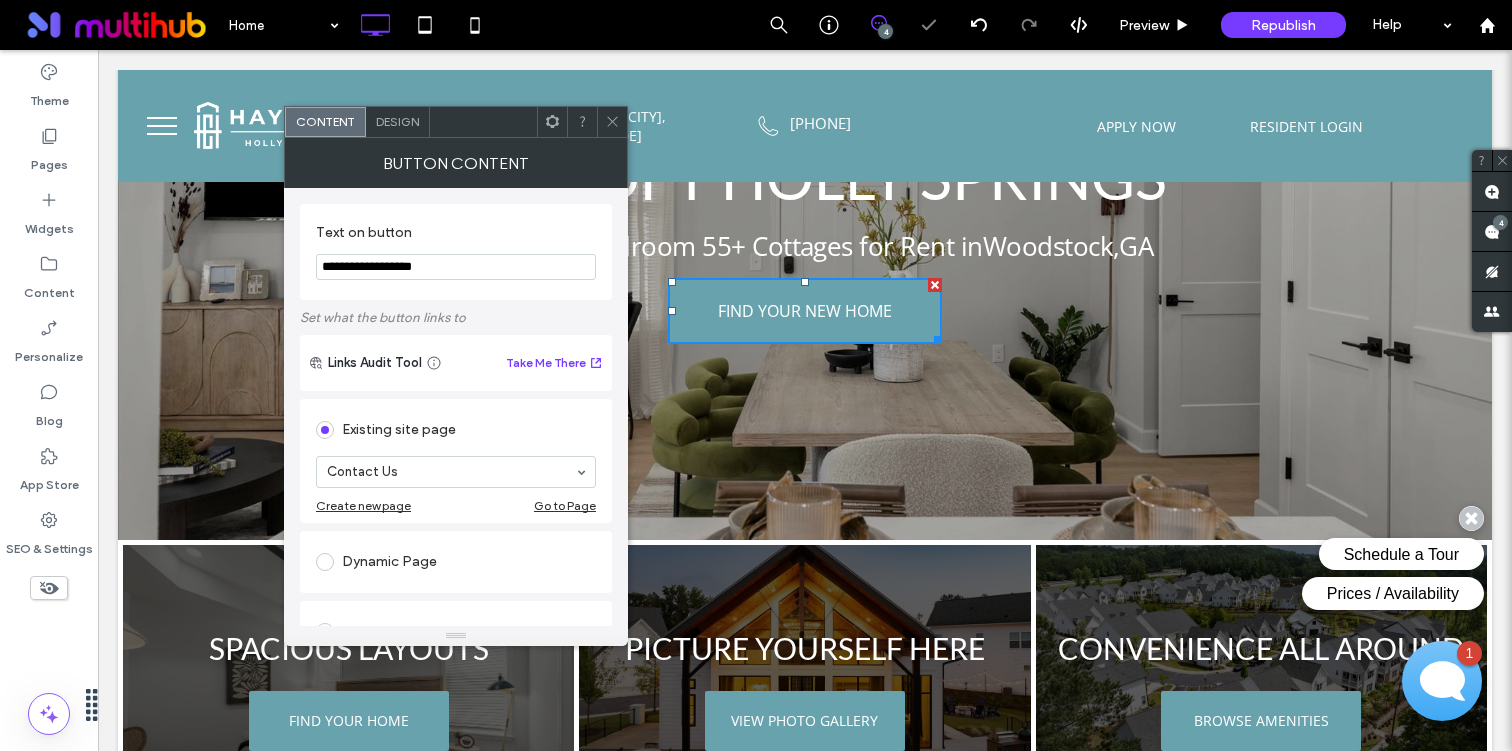 click 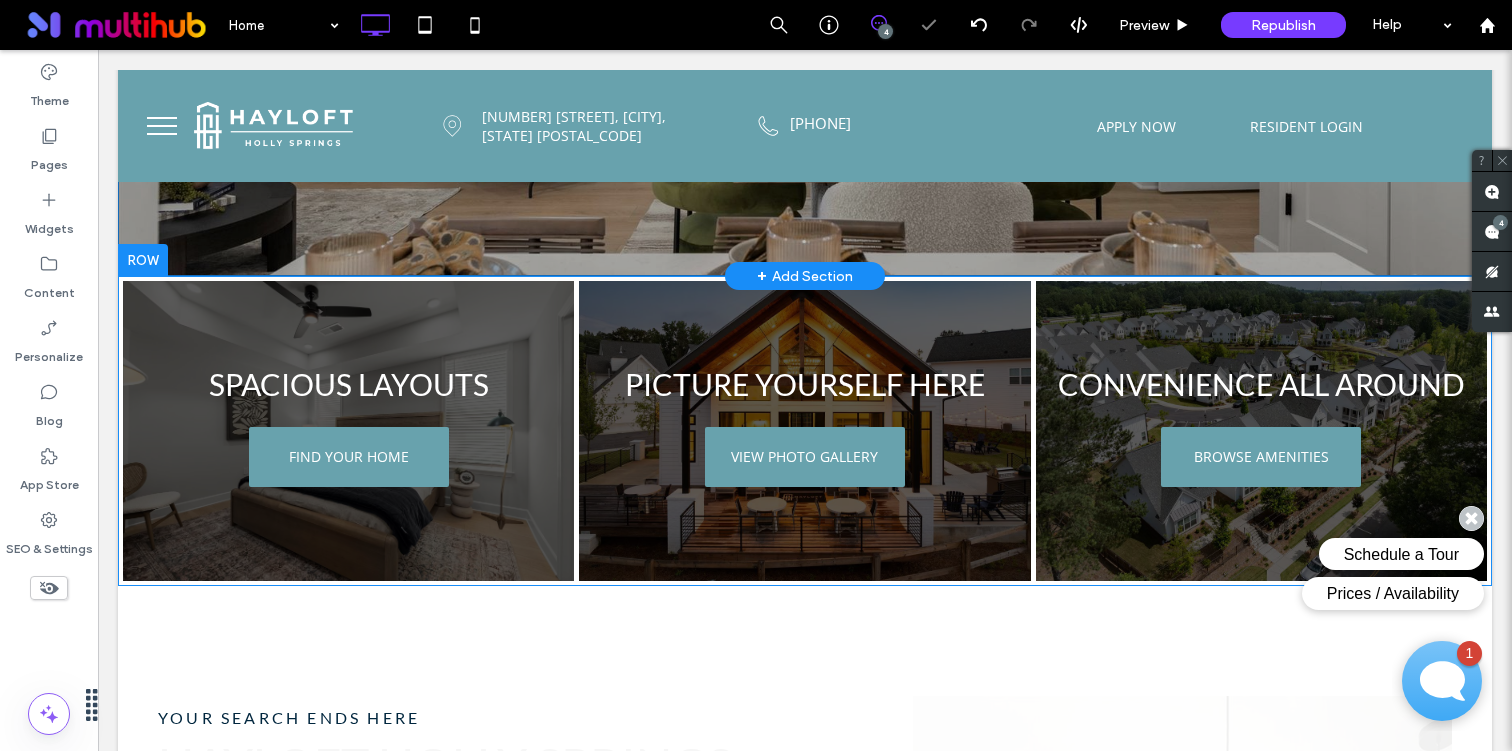 scroll, scrollTop: 417, scrollLeft: 0, axis: vertical 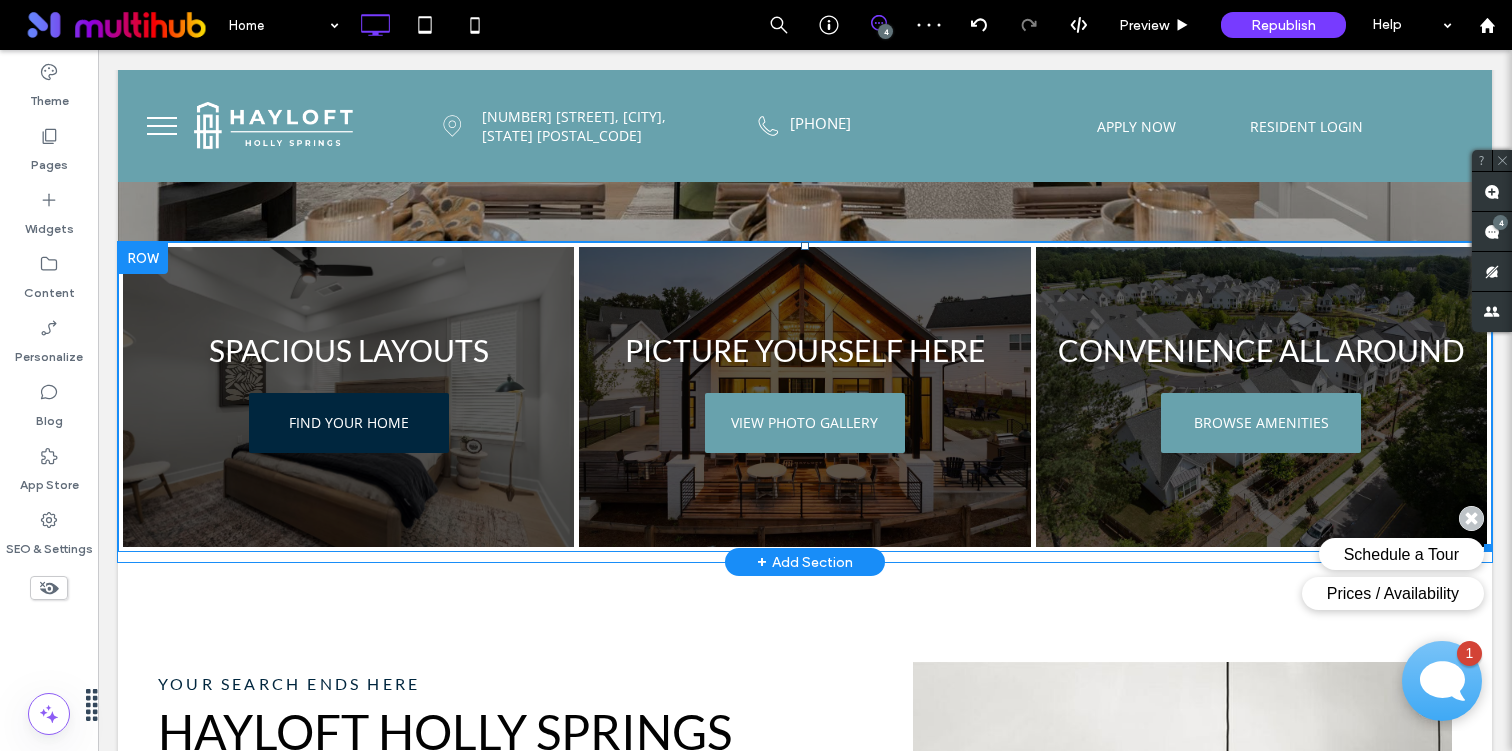 click on "FIND YOUR HOME" at bounding box center [349, 422] 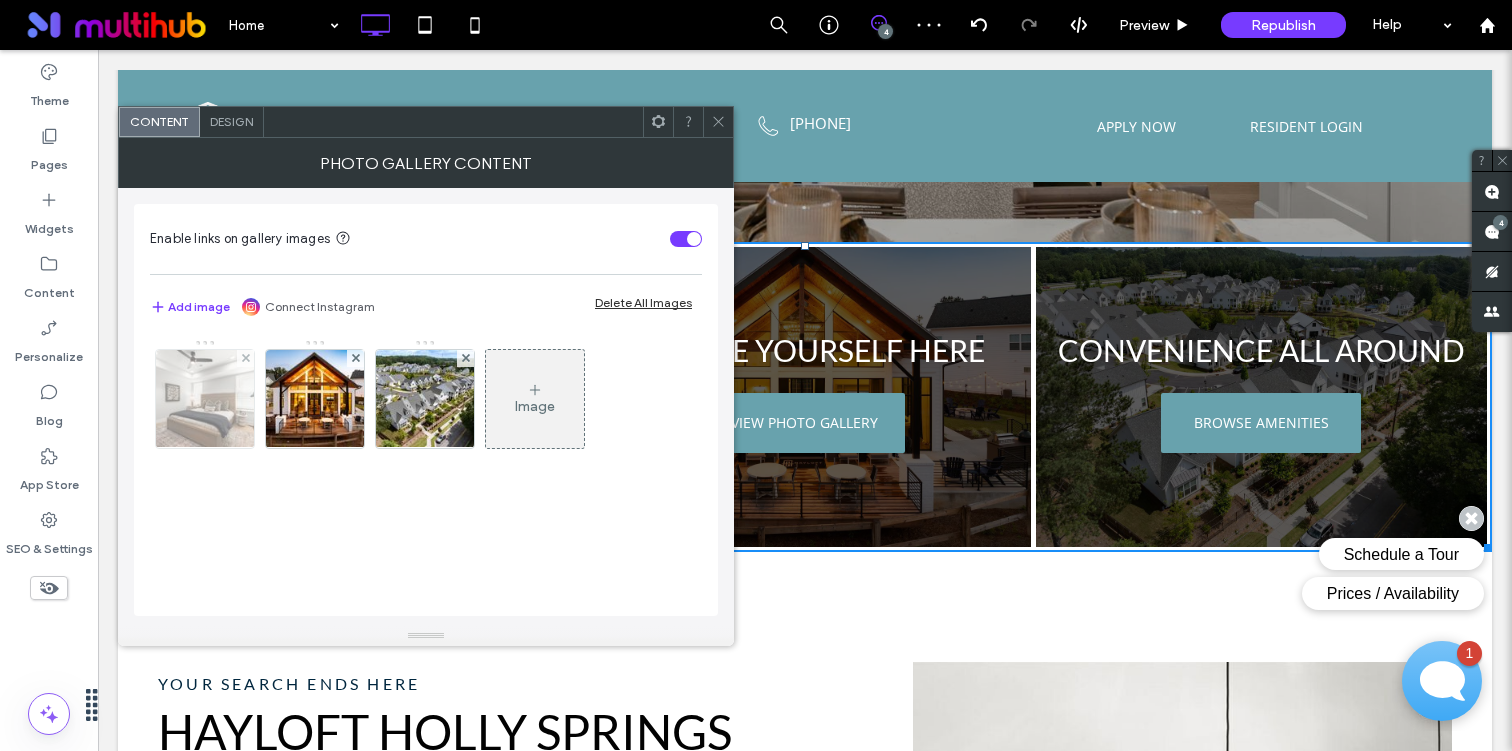 click at bounding box center (205, 399) 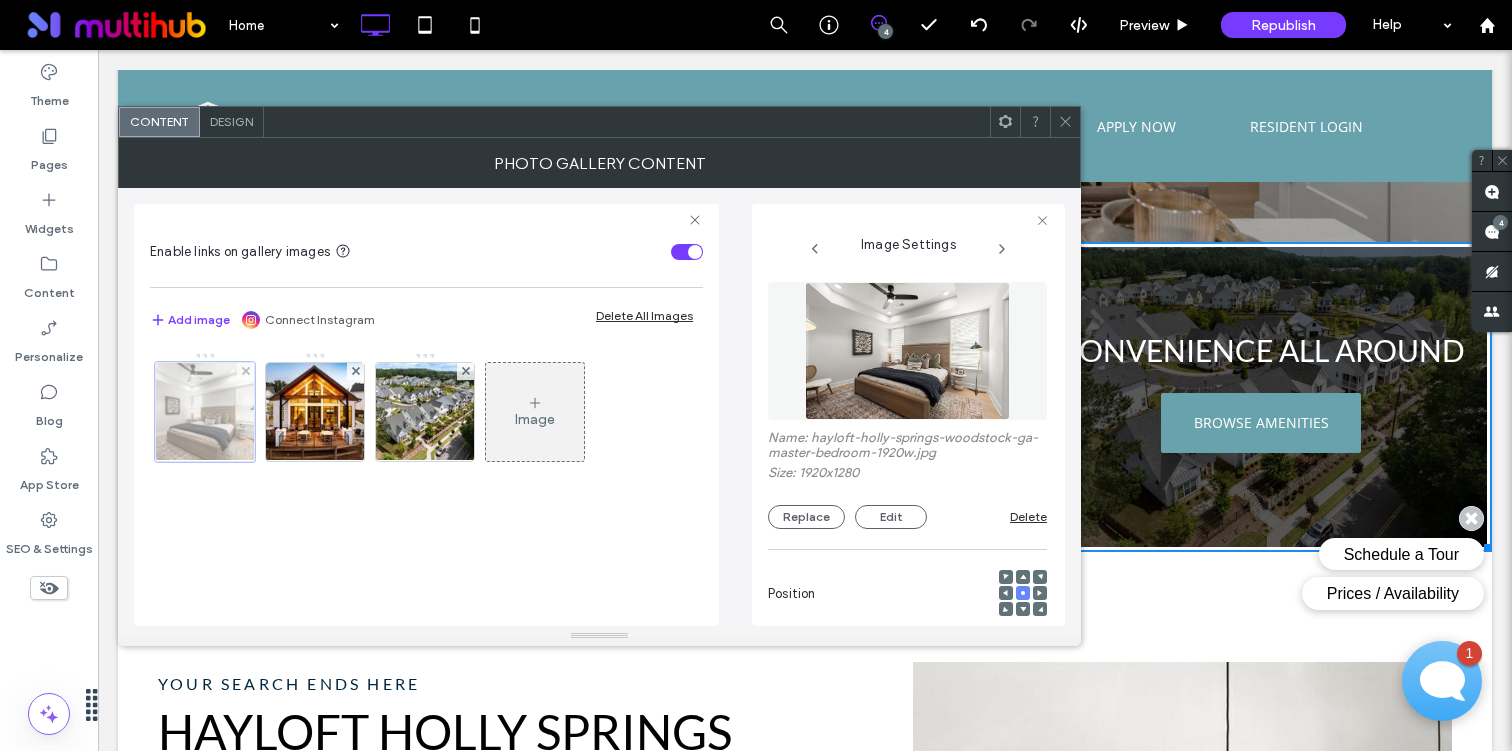 scroll, scrollTop: 0, scrollLeft: 2, axis: horizontal 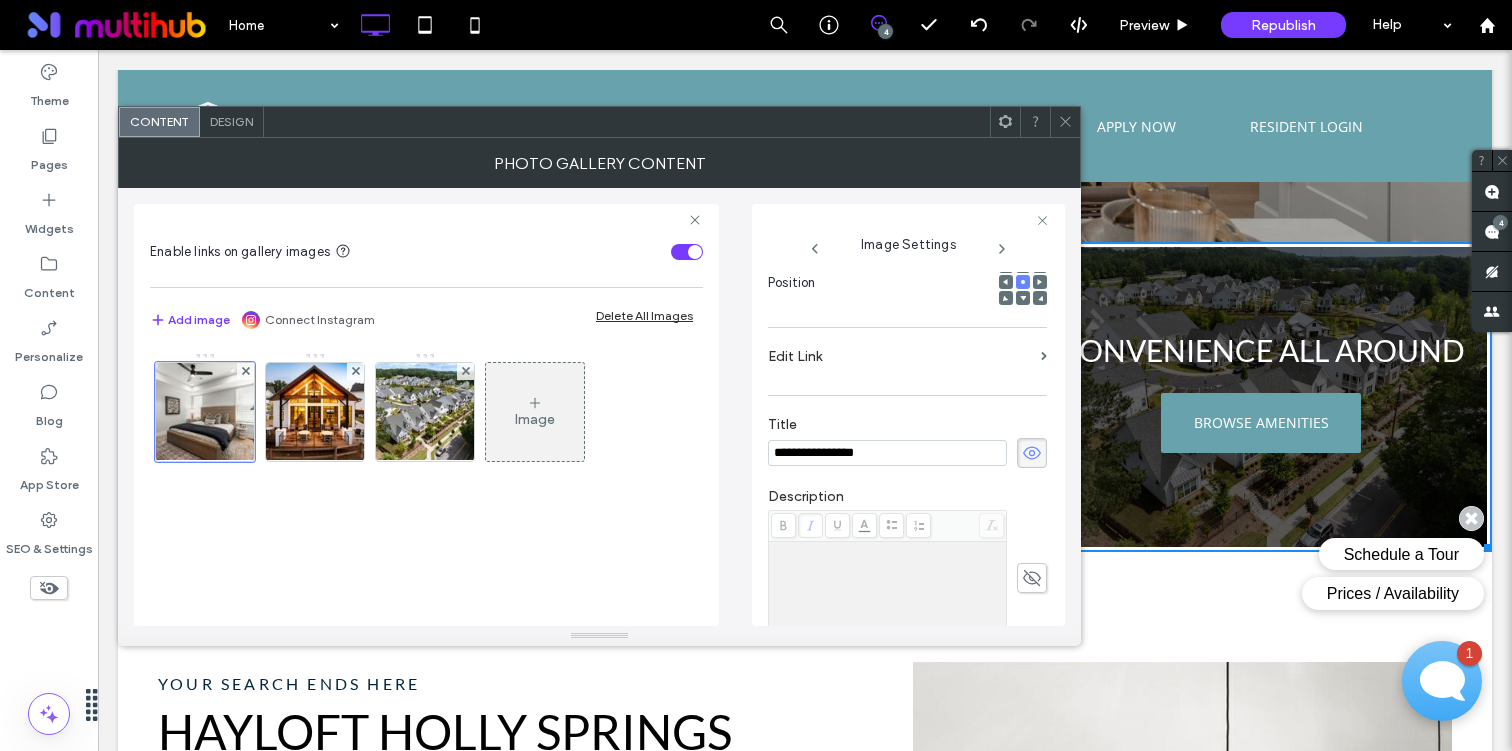 click on "Edit Link" at bounding box center [900, 356] 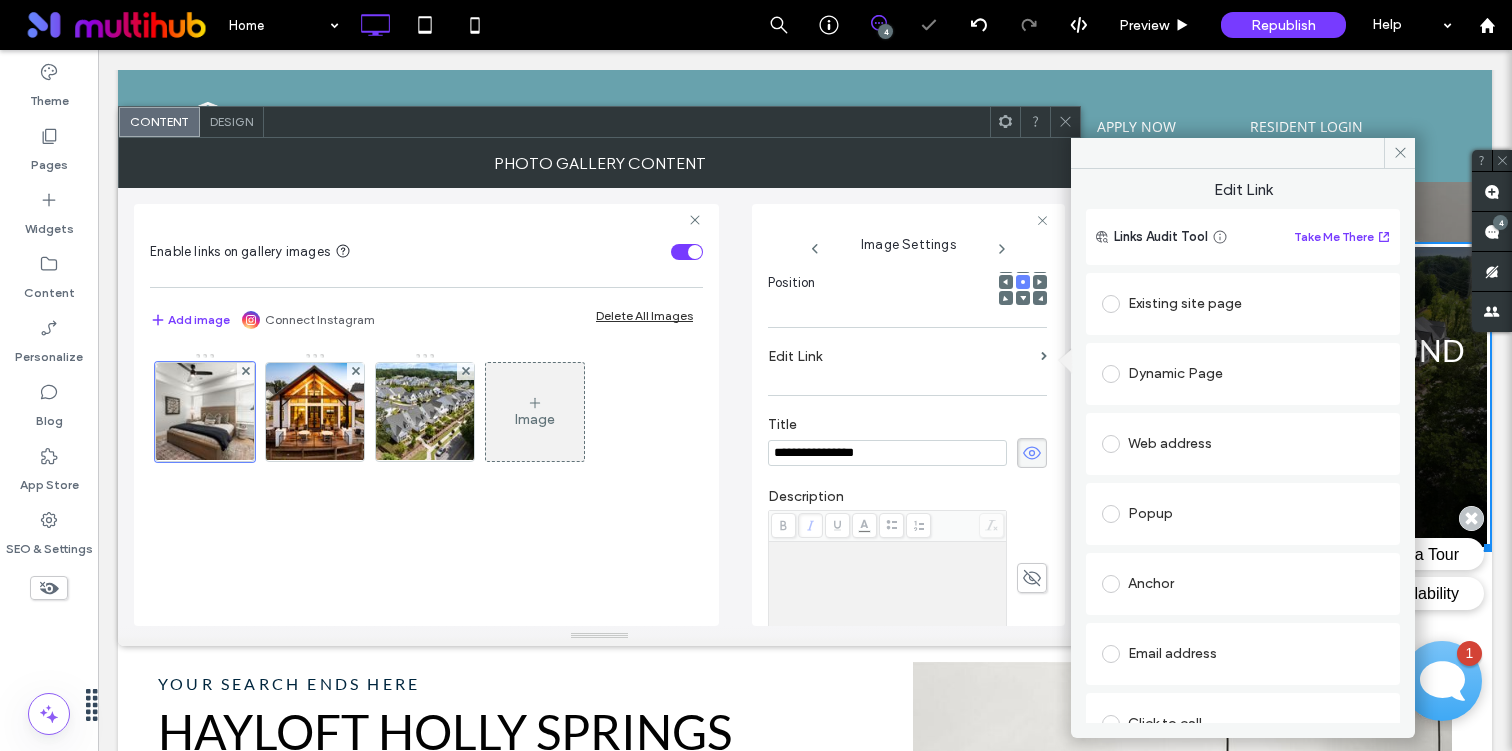 click on "Existing site page" at bounding box center (1243, 304) 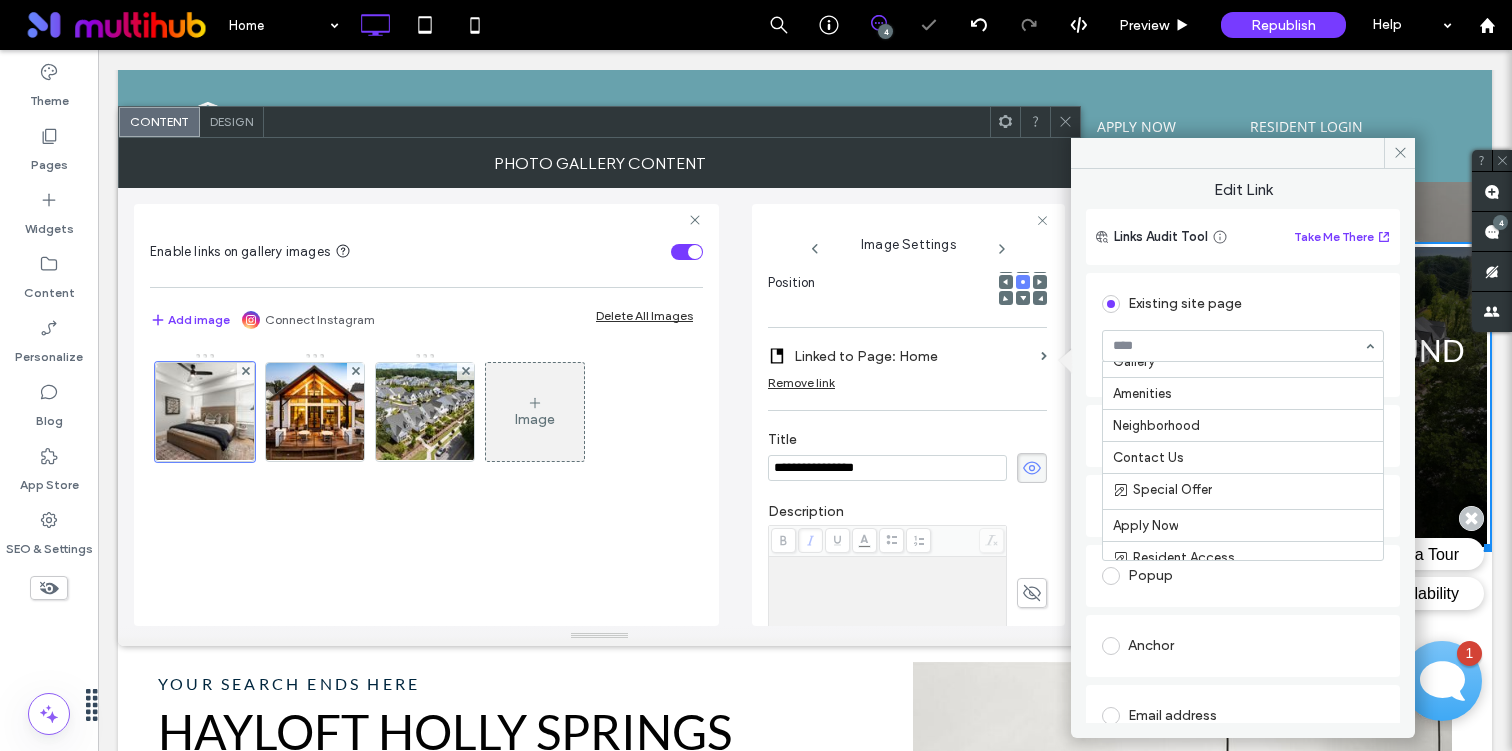 scroll, scrollTop: 147, scrollLeft: 0, axis: vertical 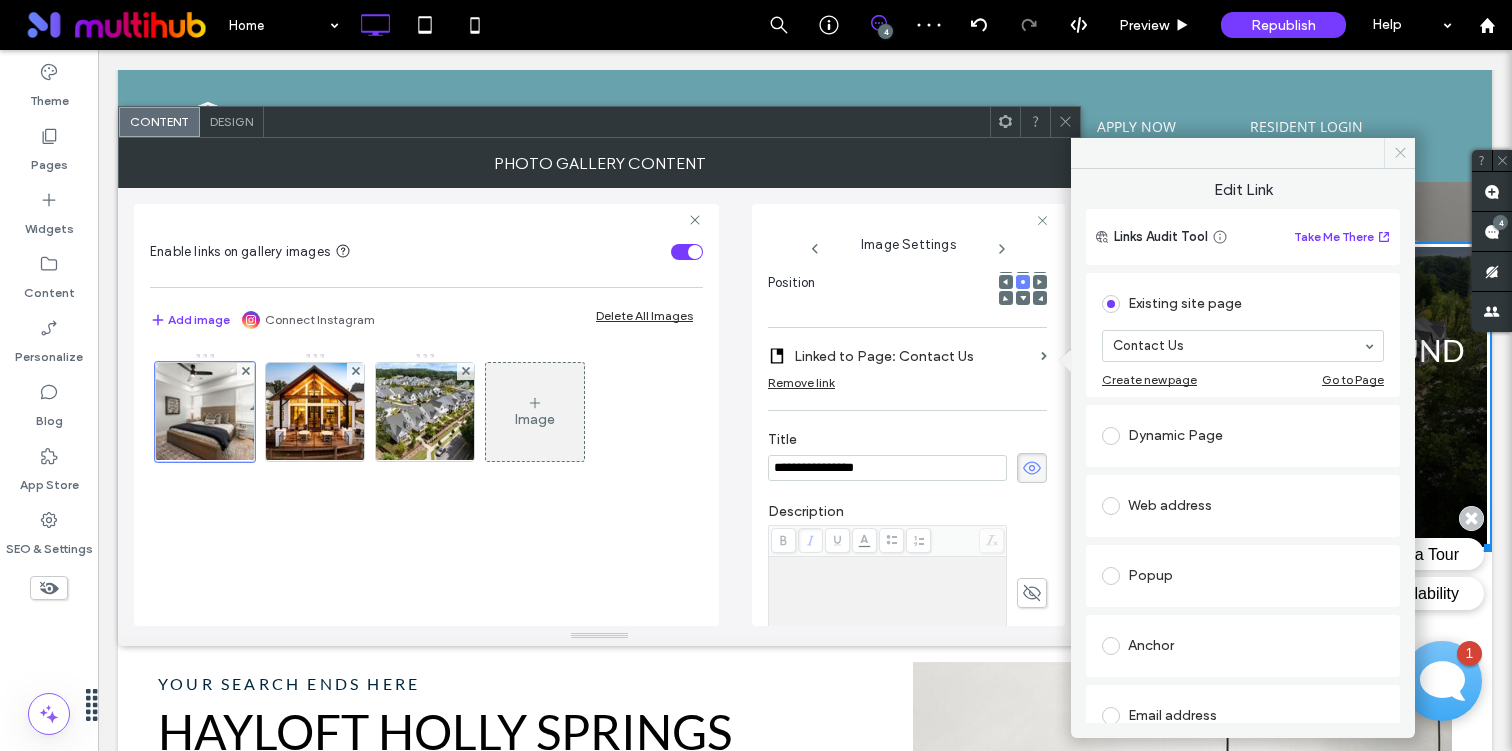 click 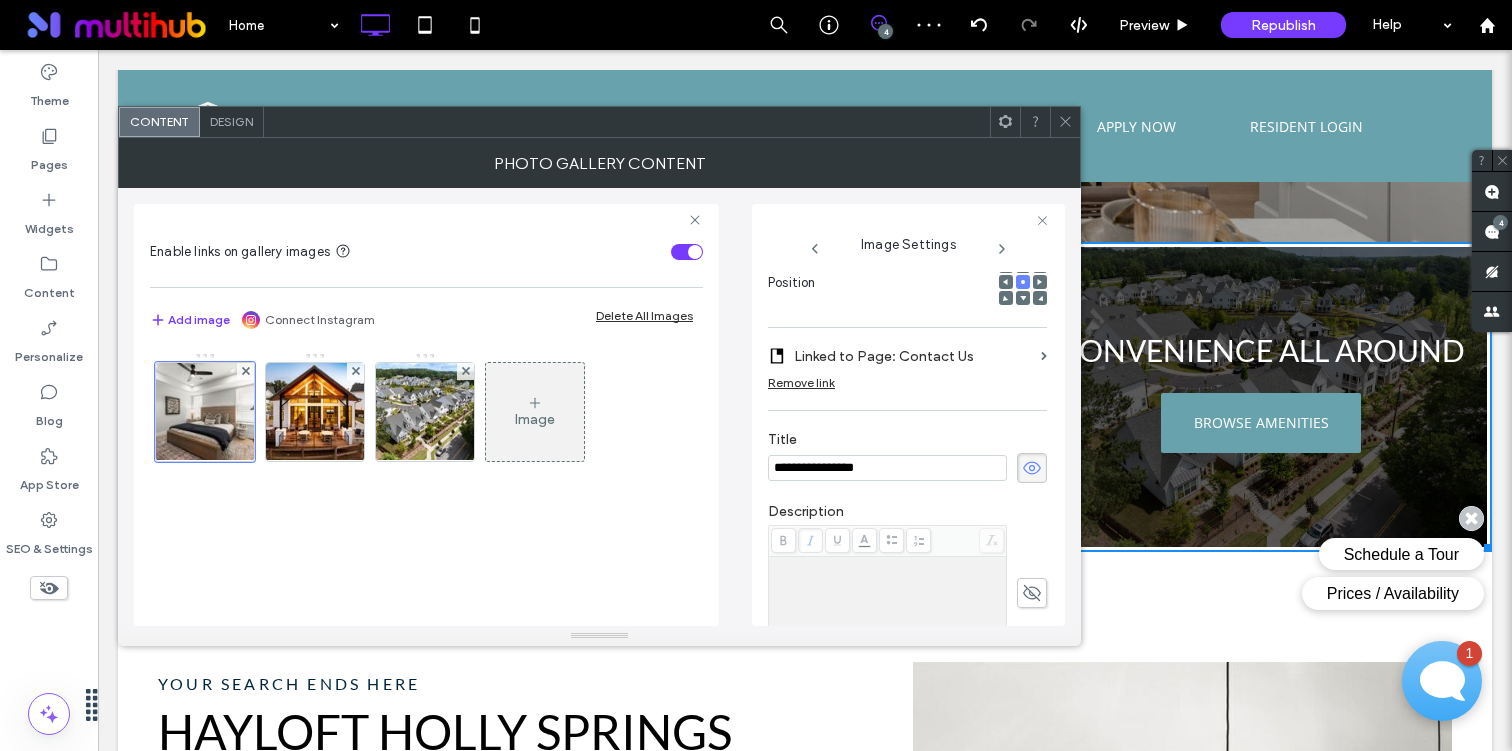 click 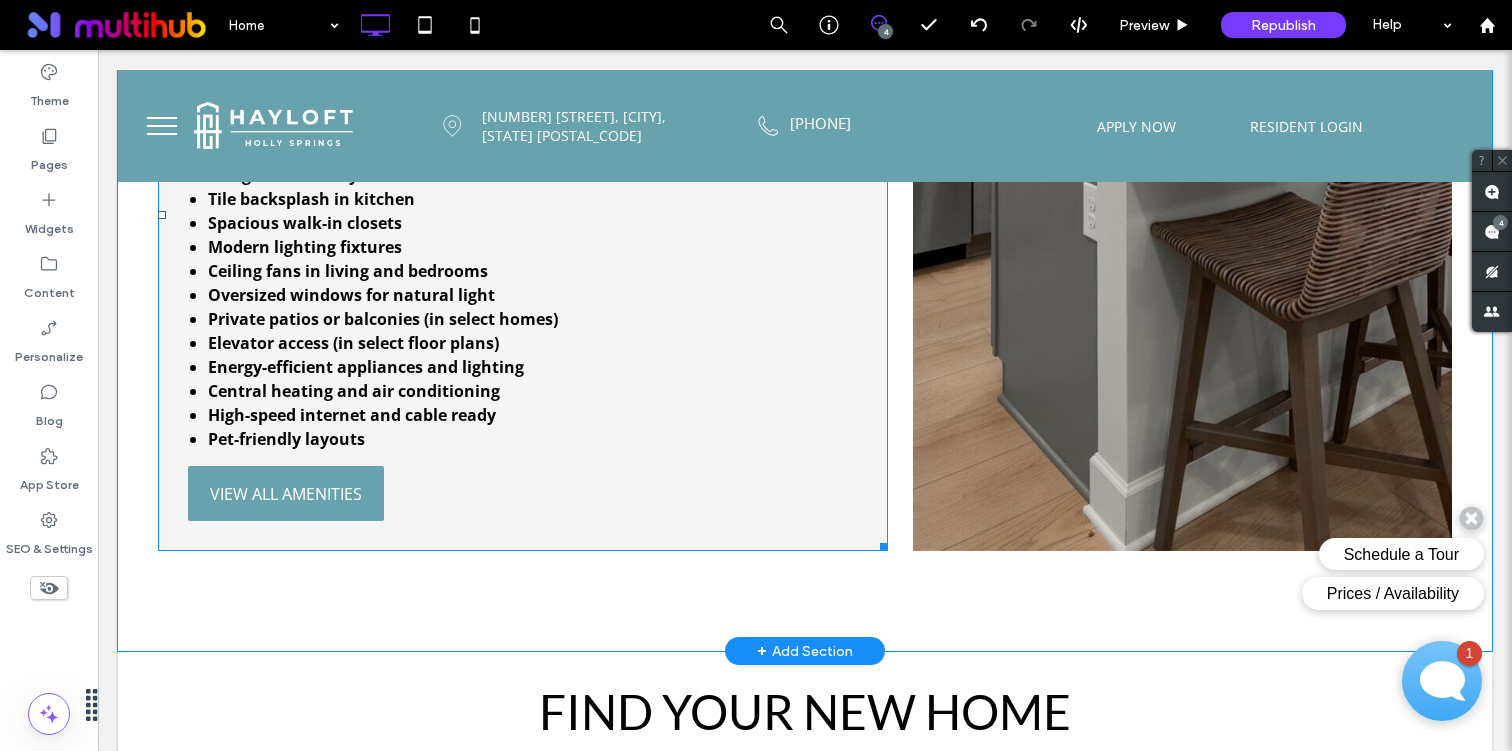 scroll, scrollTop: 1632, scrollLeft: 0, axis: vertical 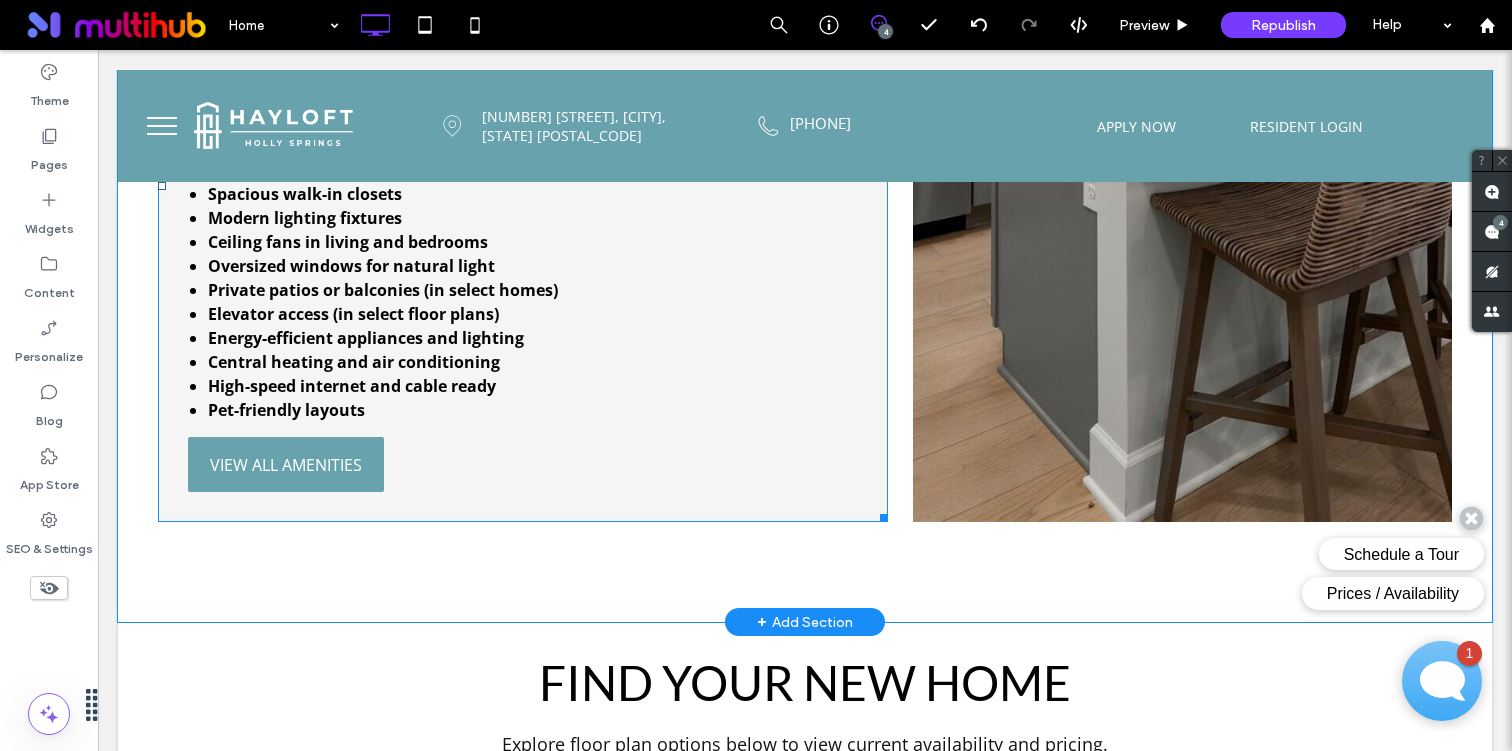 click at bounding box center (523, 185) 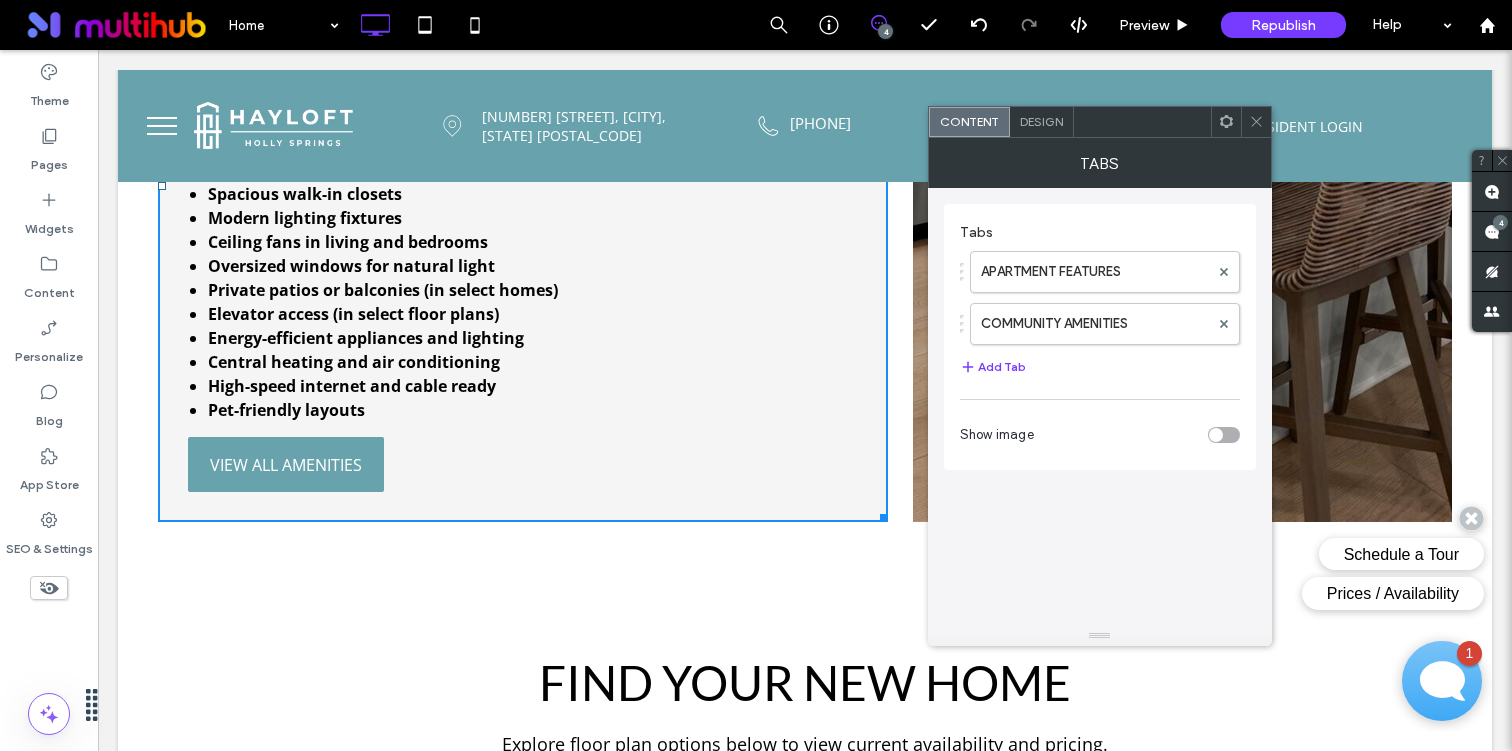 click at bounding box center (1256, 122) 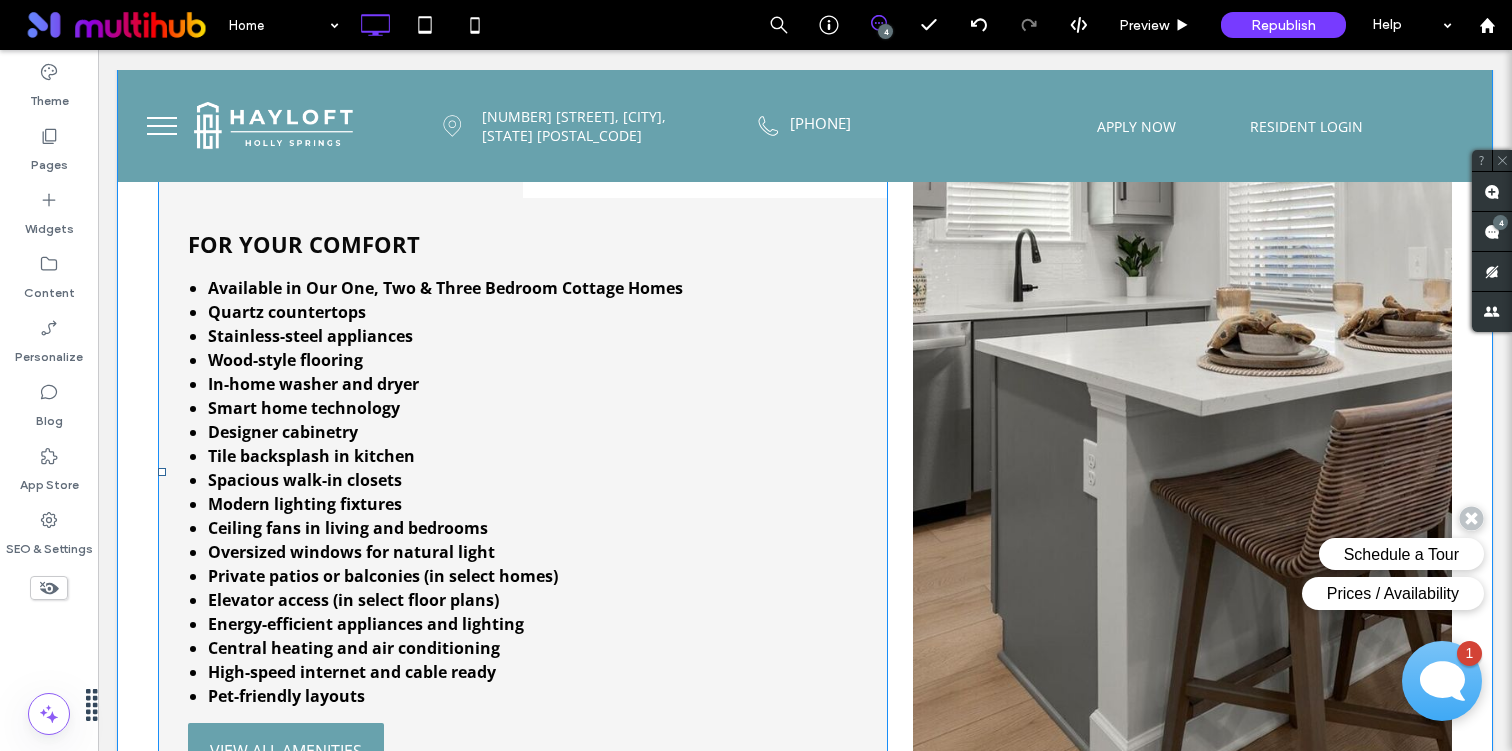 scroll, scrollTop: 1328, scrollLeft: 0, axis: vertical 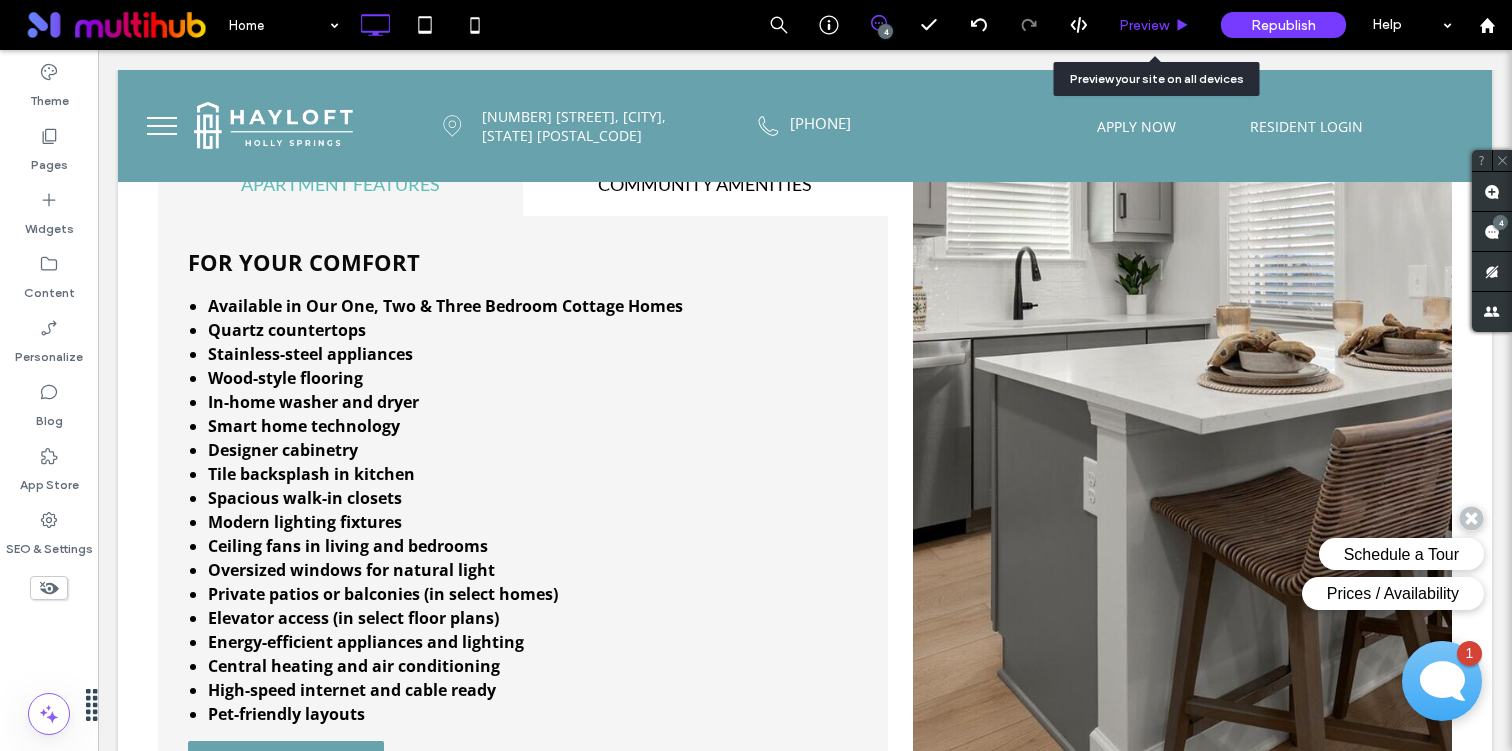 click on "Preview" at bounding box center [1155, 25] 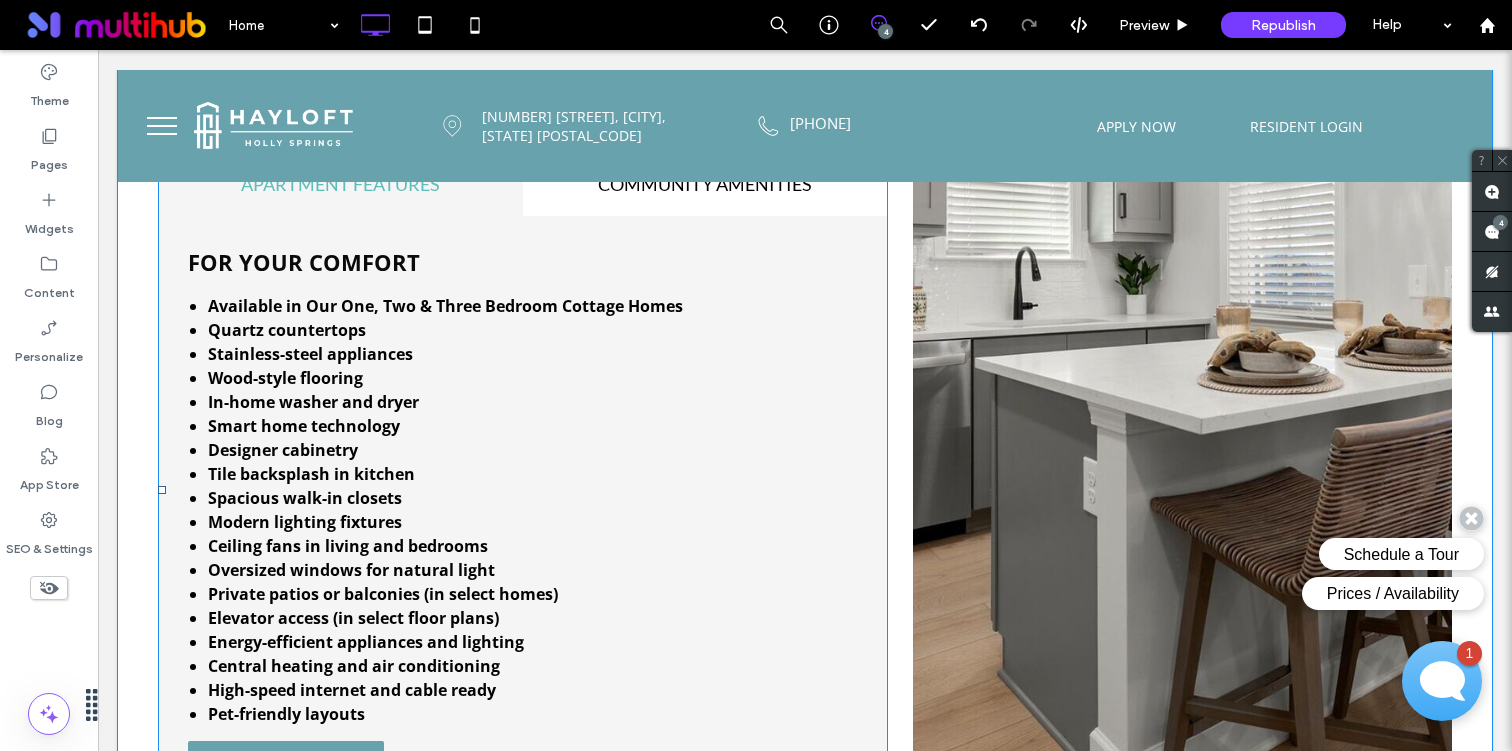 scroll, scrollTop: 1261, scrollLeft: 0, axis: vertical 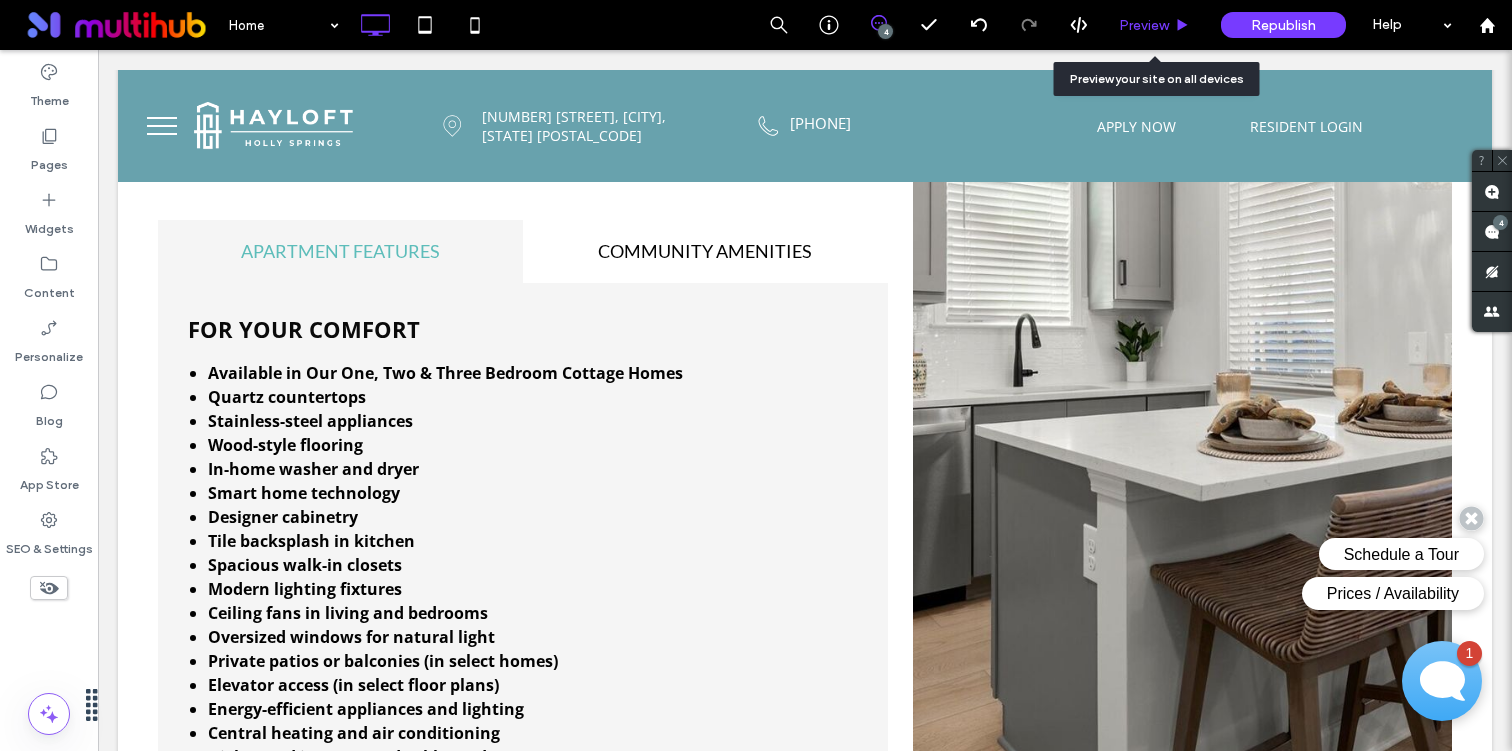 click on "Preview" at bounding box center (1144, 25) 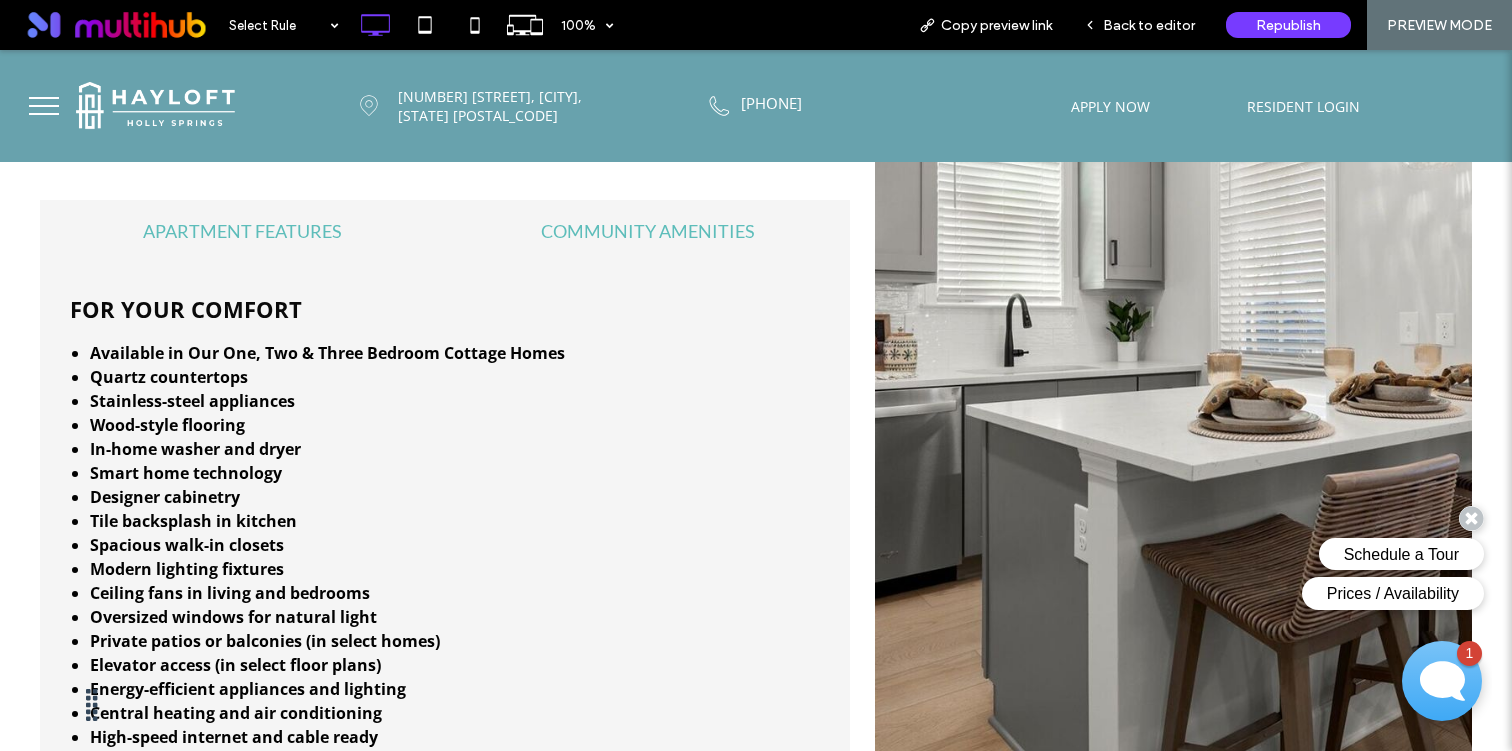 click on "COMMUNITY AMENITIES" at bounding box center (647, 231) 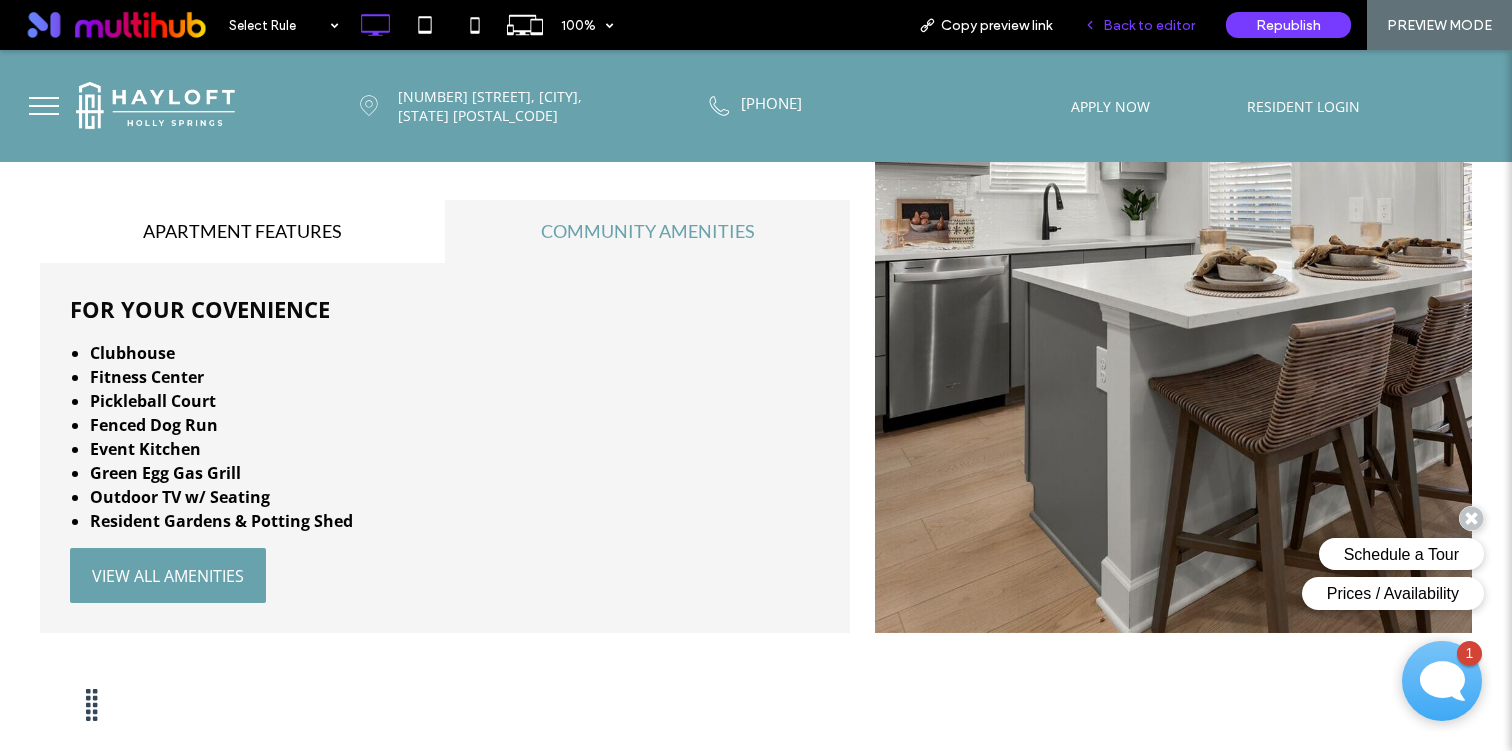 click on "Back to editor" at bounding box center [1149, 25] 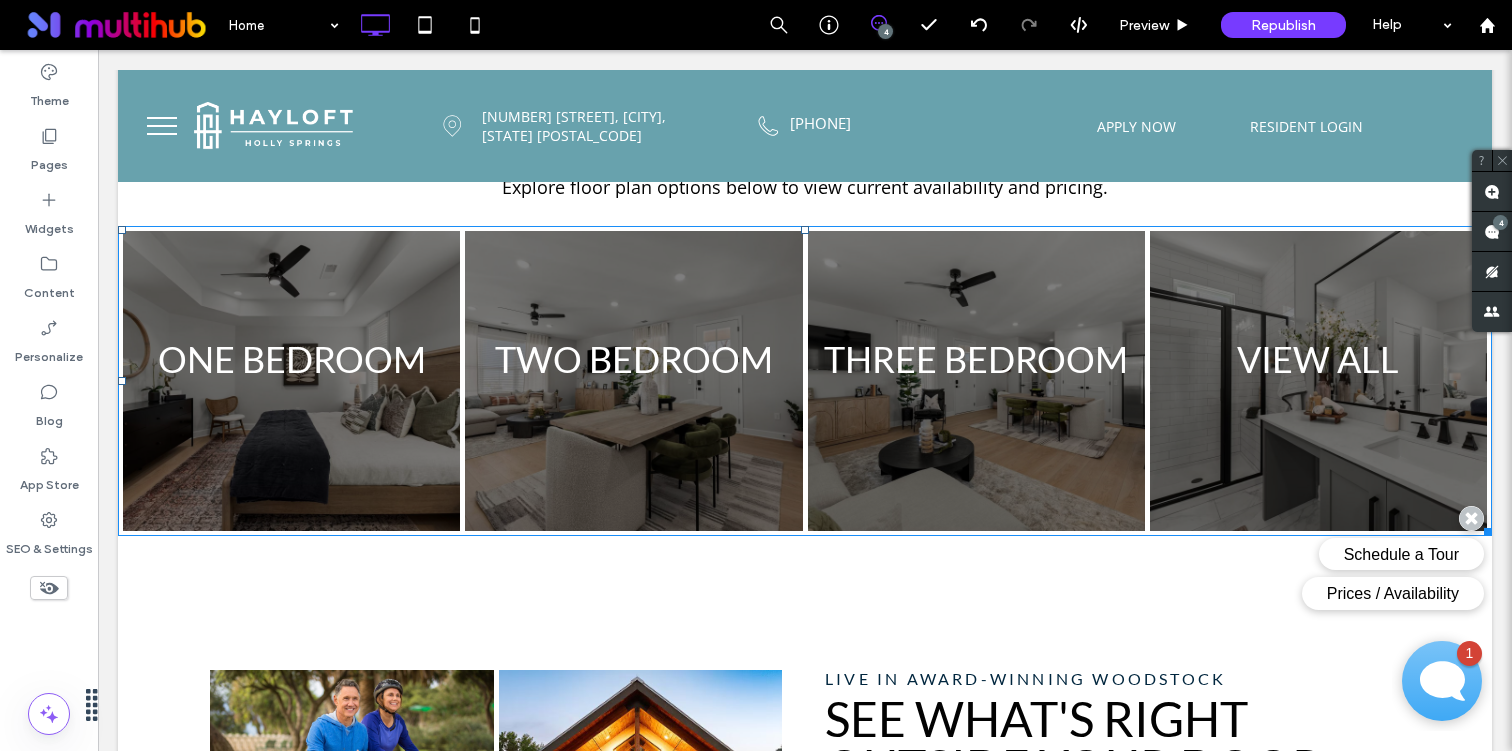 scroll, scrollTop: 1978, scrollLeft: 0, axis: vertical 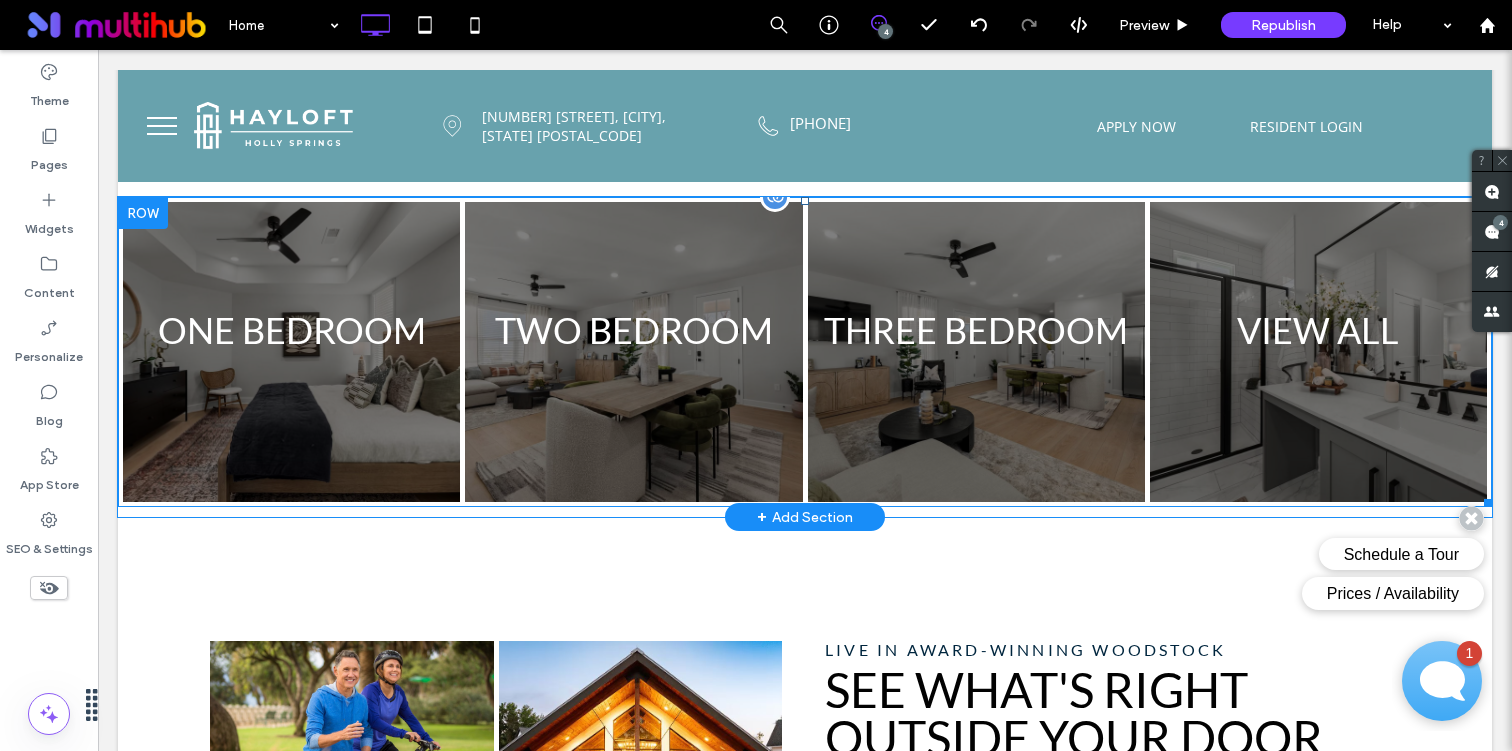 click at bounding box center [291, 352] 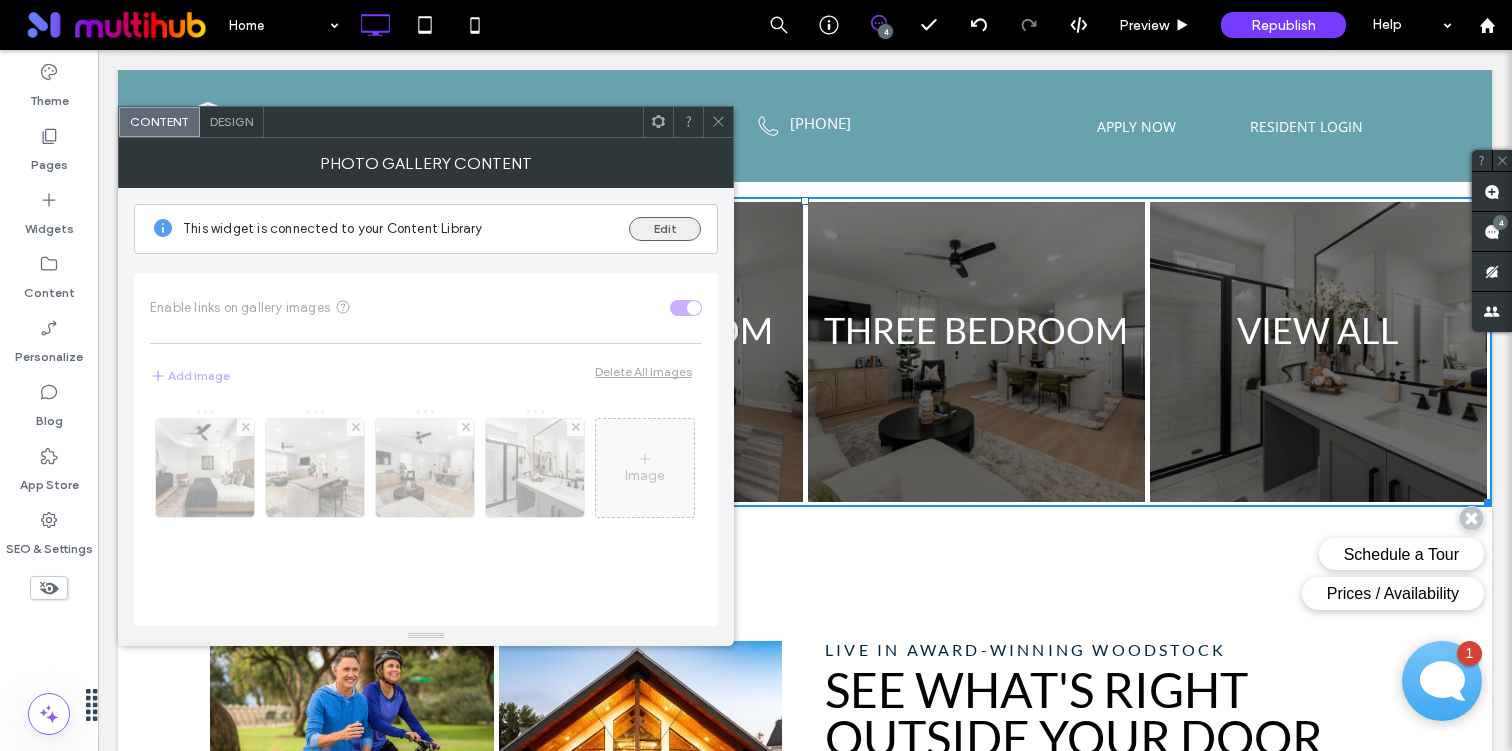 click on "Edit" at bounding box center [665, 229] 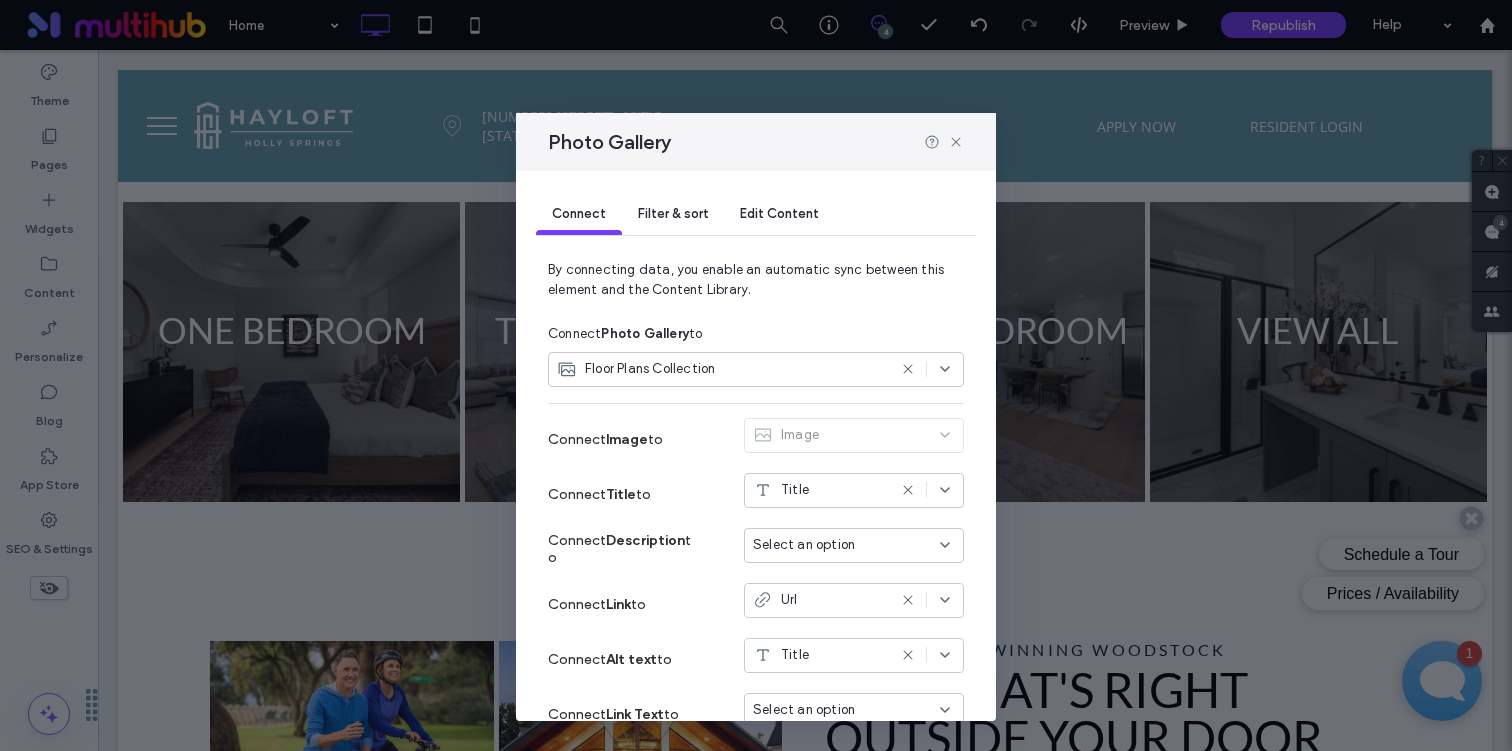click on "Edit Content" at bounding box center [779, 213] 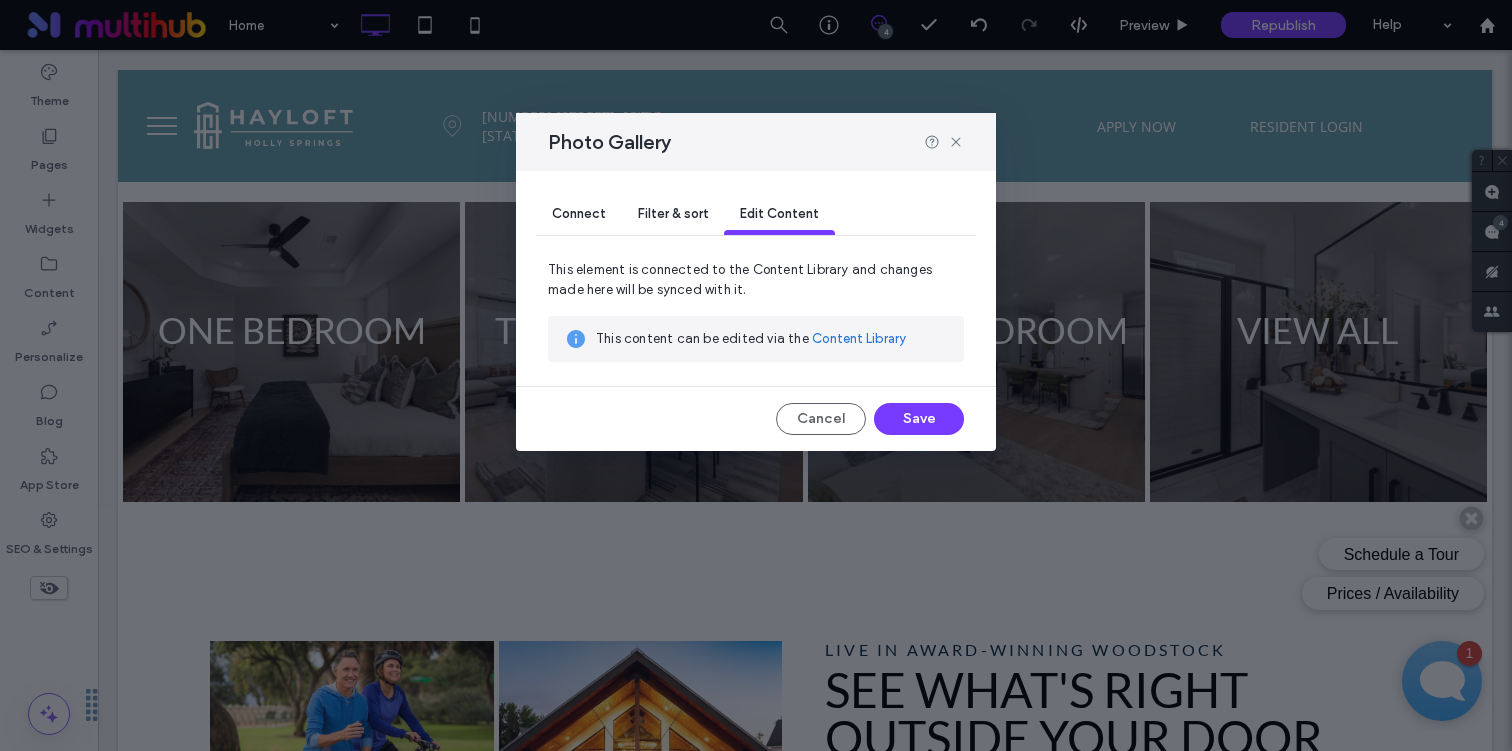 click on "Content Library" at bounding box center (859, 339) 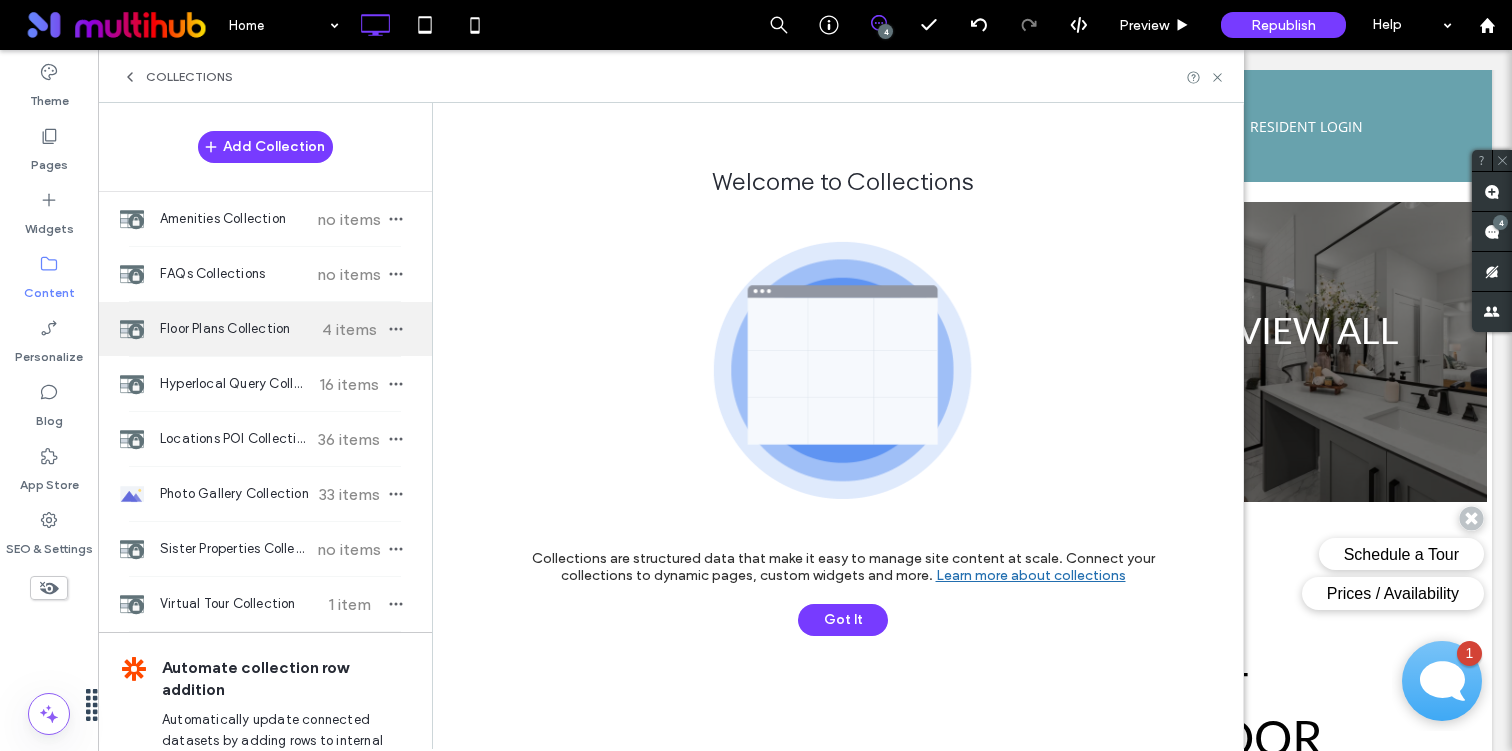 click on "Floor Plans Collection" at bounding box center [234, 329] 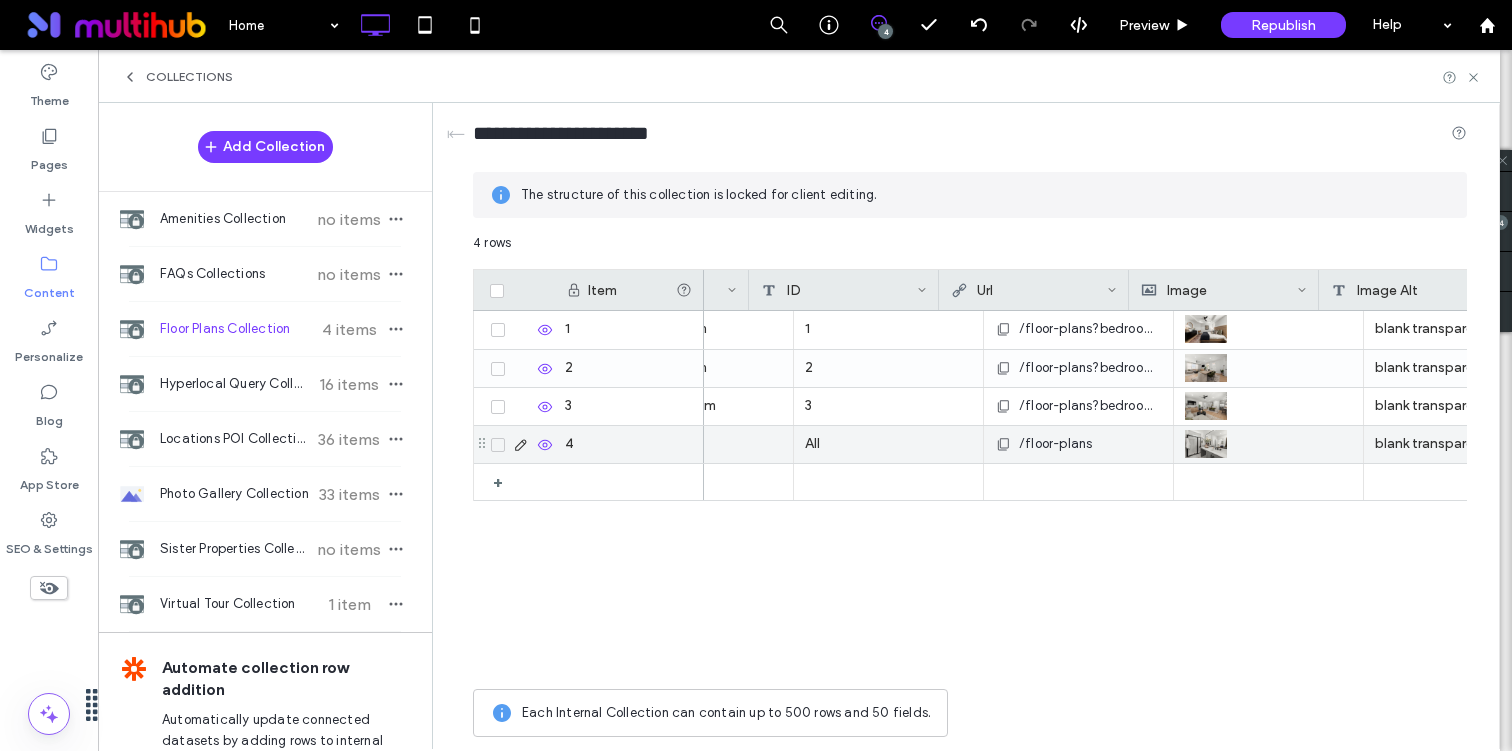 scroll, scrollTop: 0, scrollLeft: 145, axis: horizontal 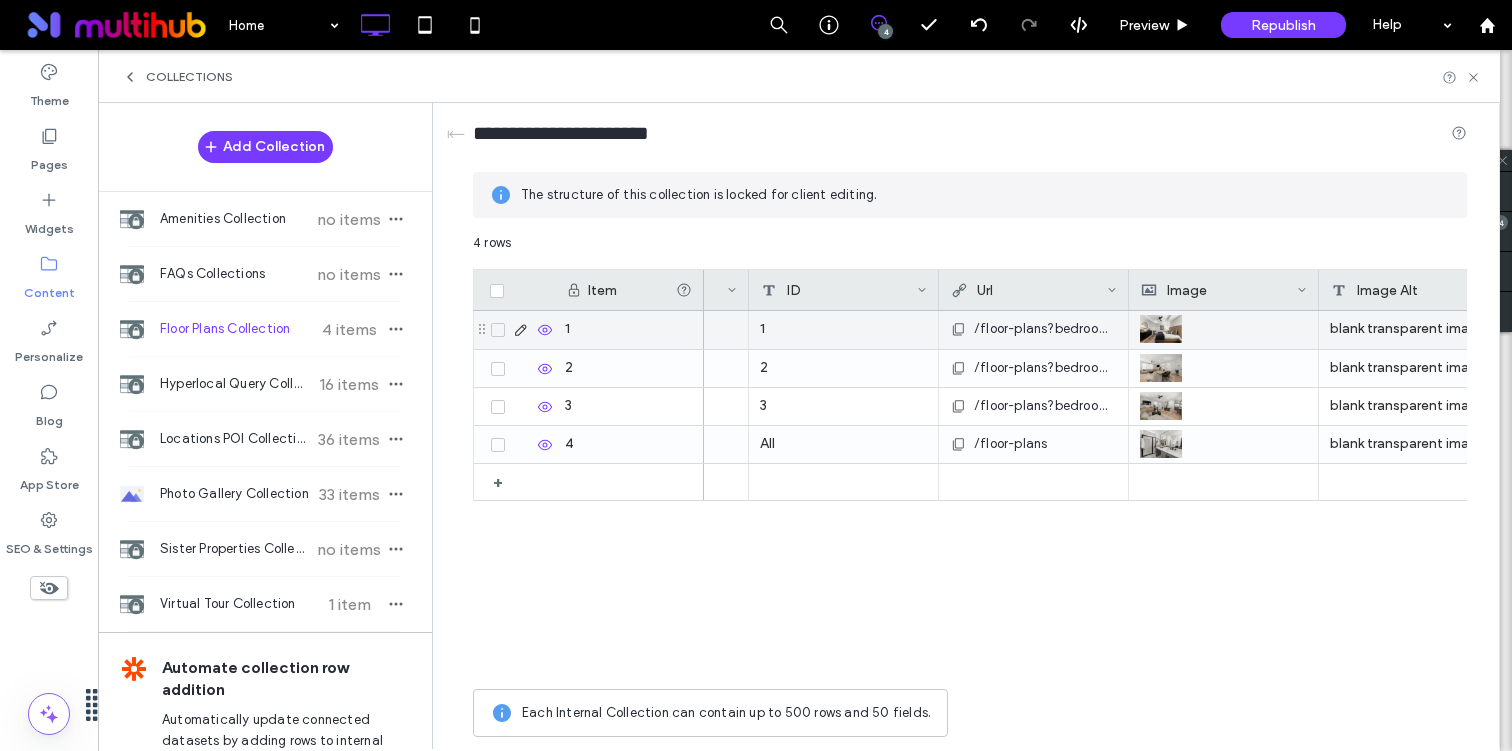 click on "/floor-plans?bedrooms=one" at bounding box center (1045, 329) 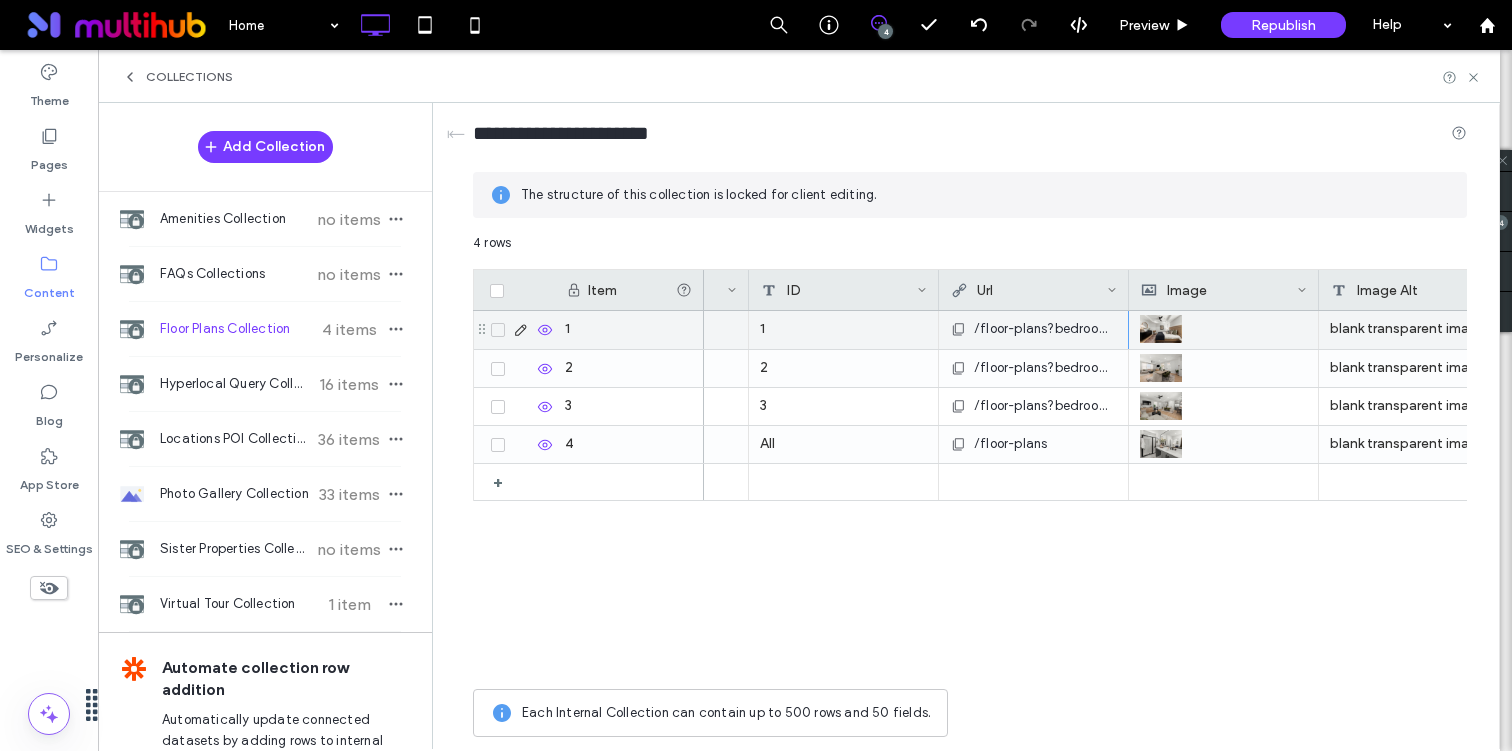 click on "/floor-plans?bedrooms=one" at bounding box center (1045, 329) 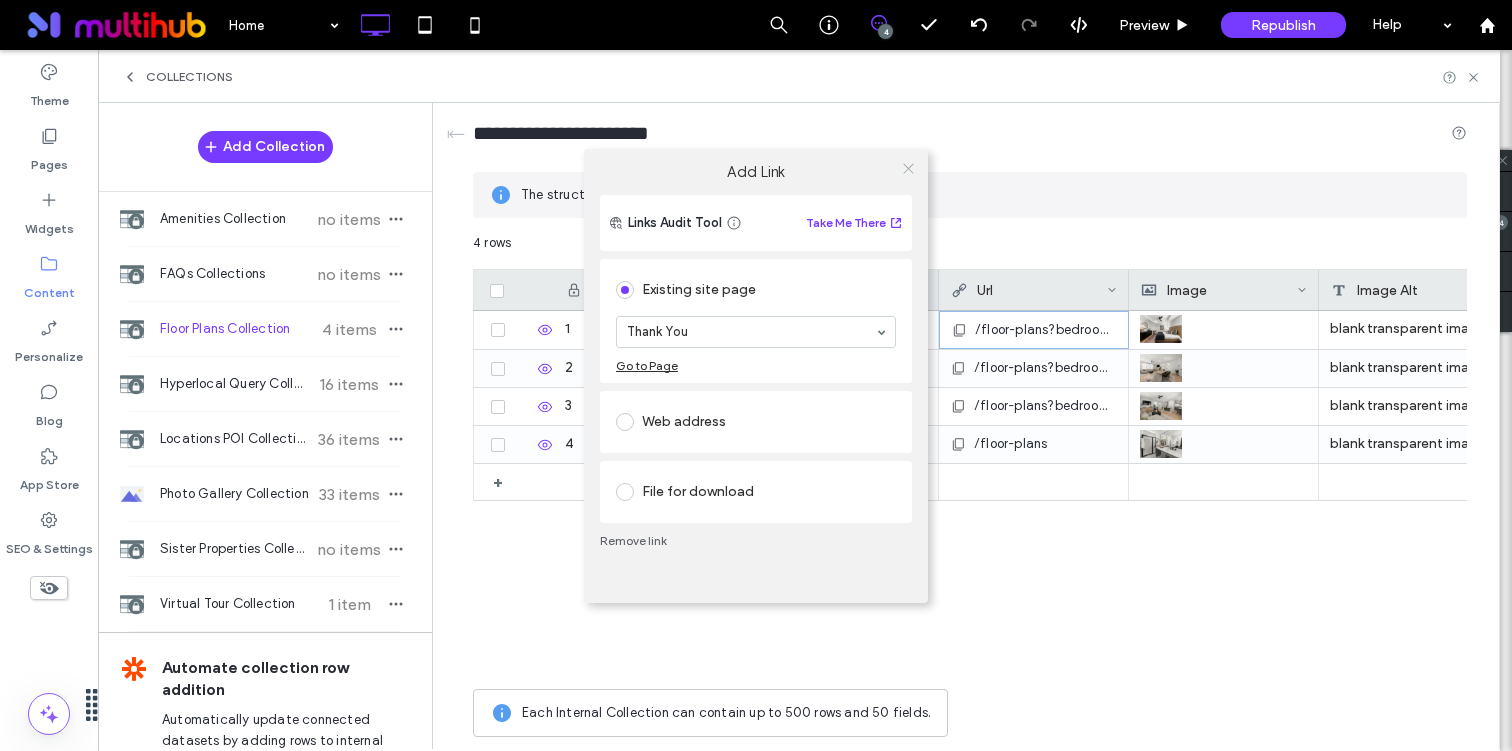 click 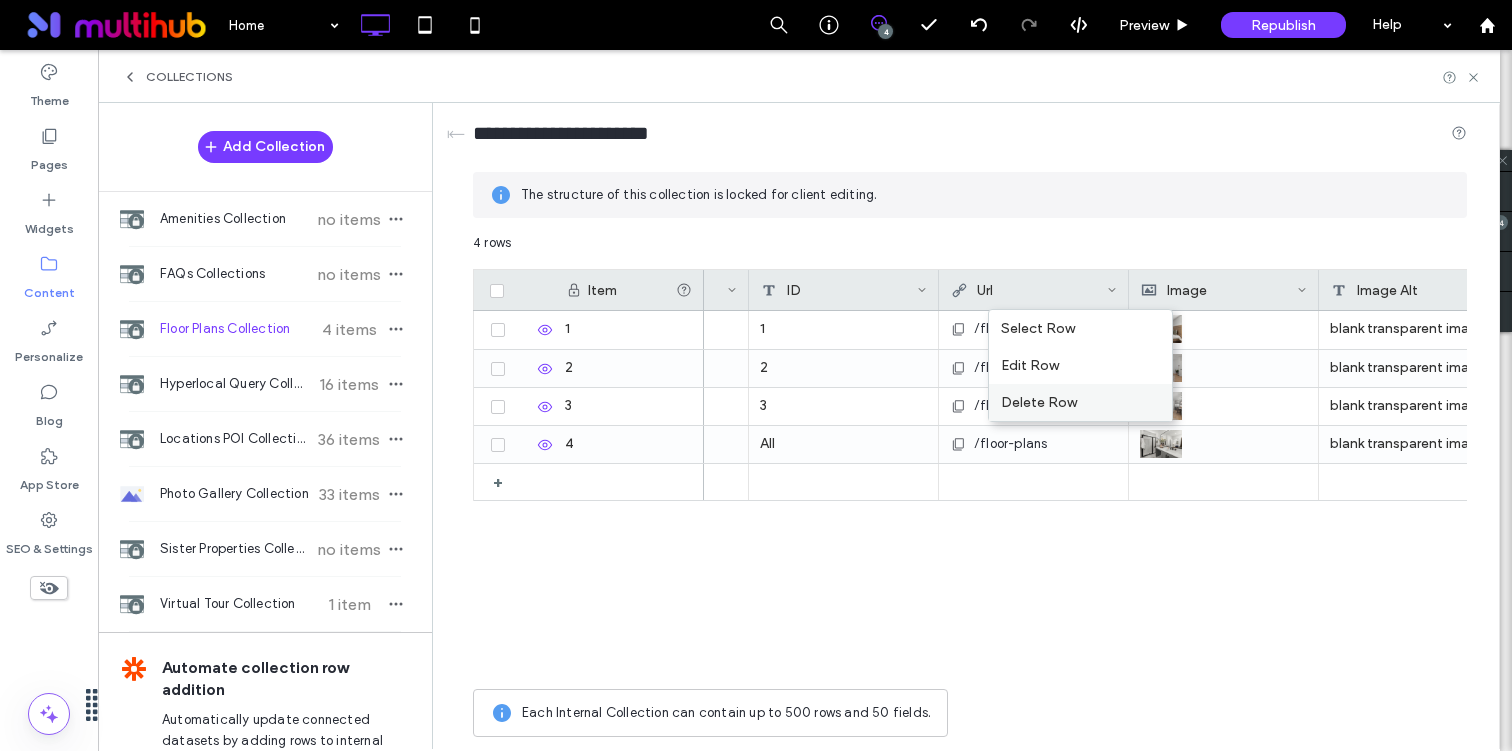 click on "Delete Row" at bounding box center (1080, 402) 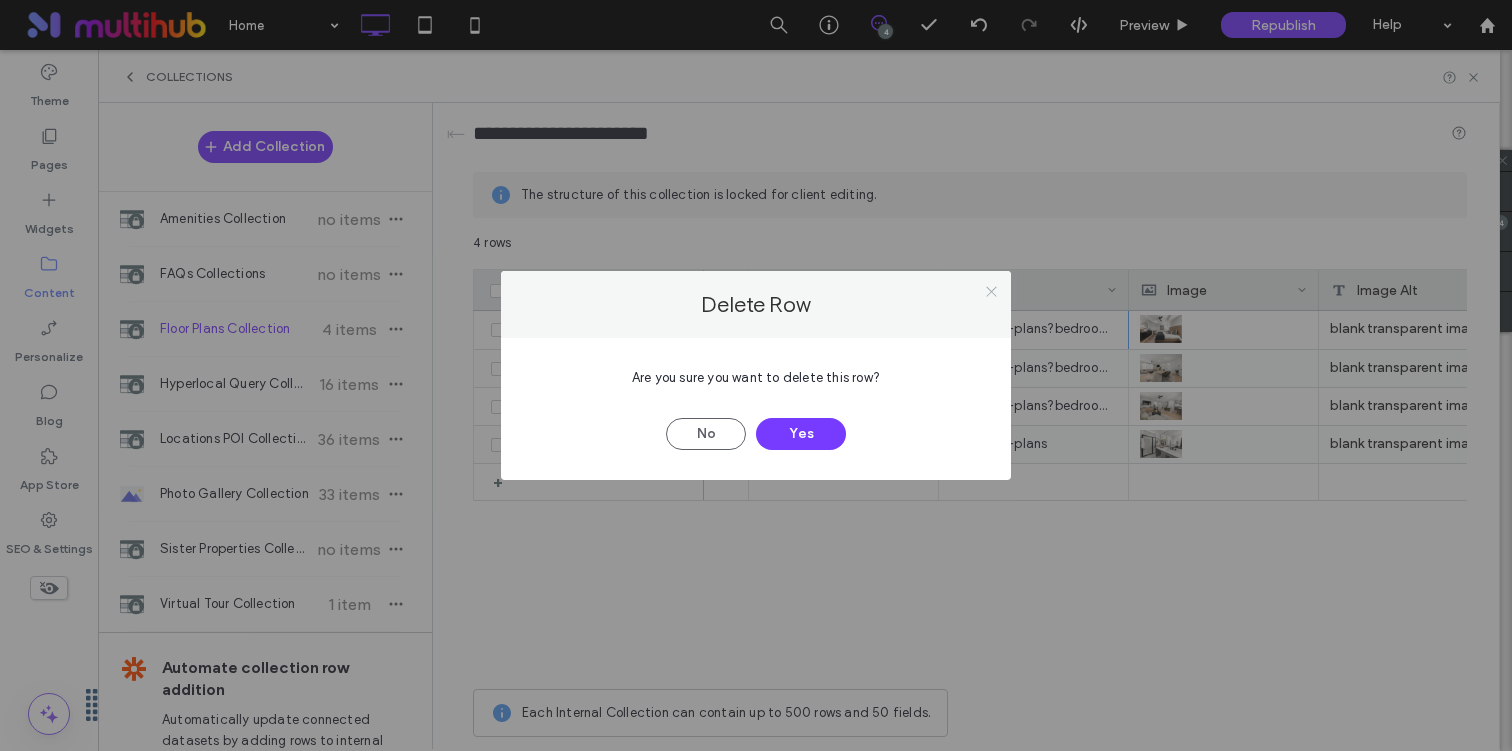 click 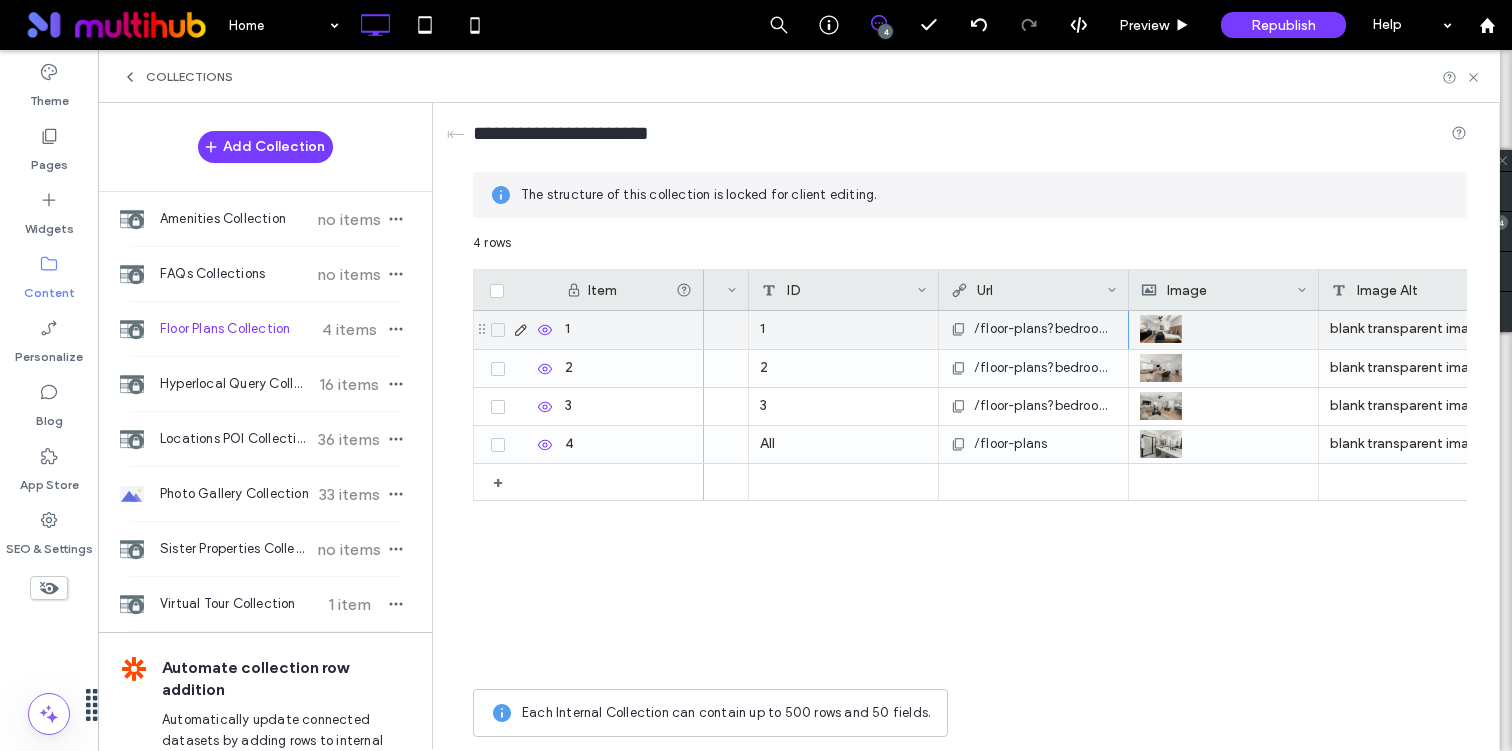 click on "/floor-plans?bedrooms=one" at bounding box center (1045, 329) 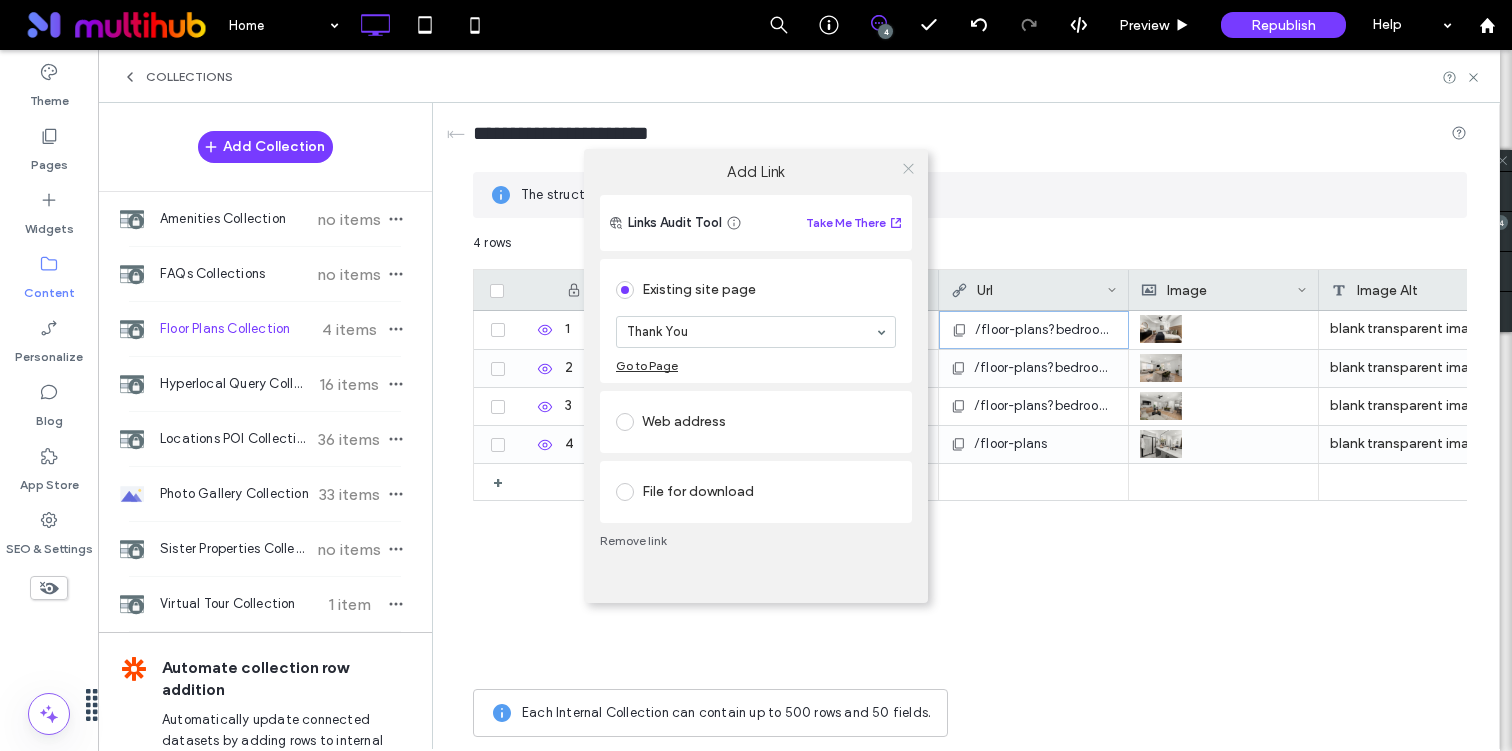 click 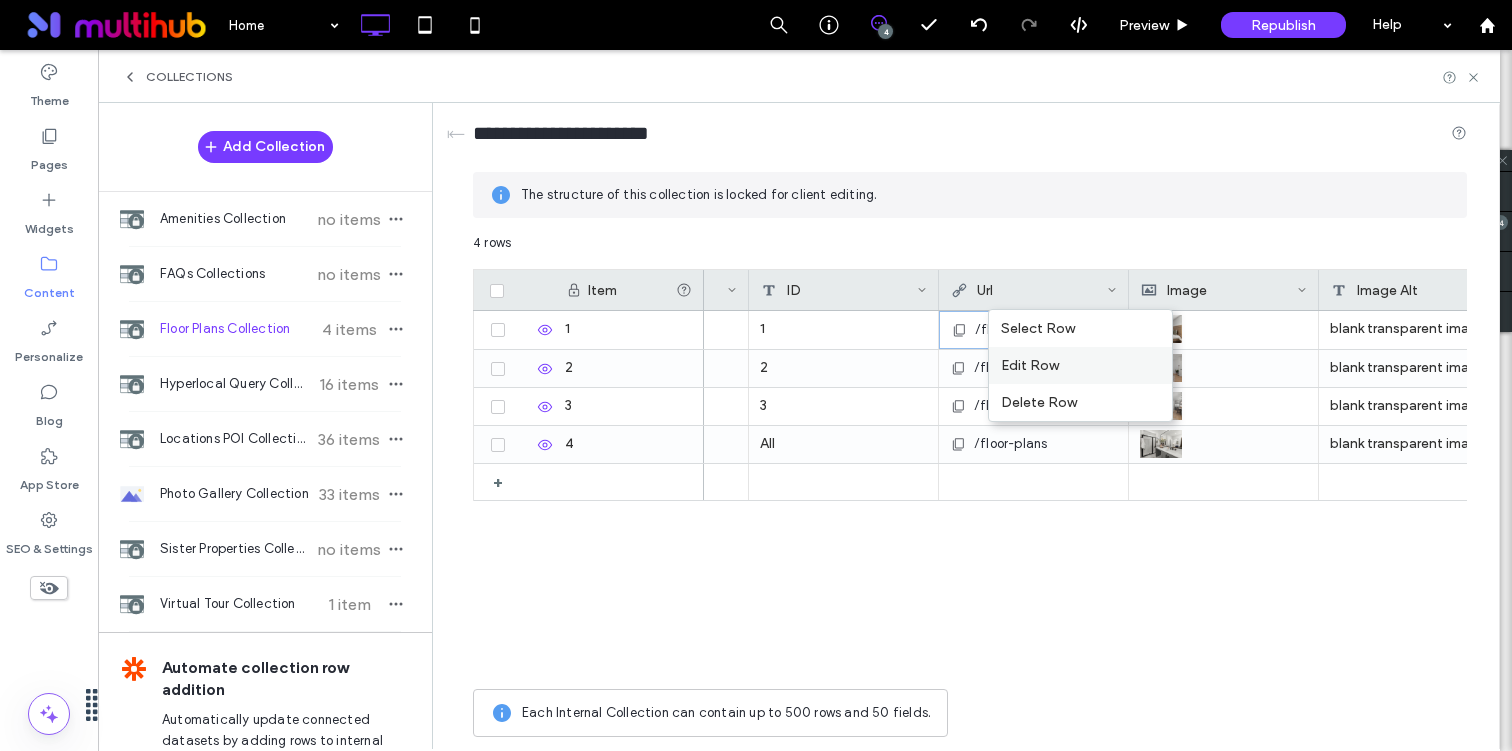 click on "Edit Row" at bounding box center [1080, 365] 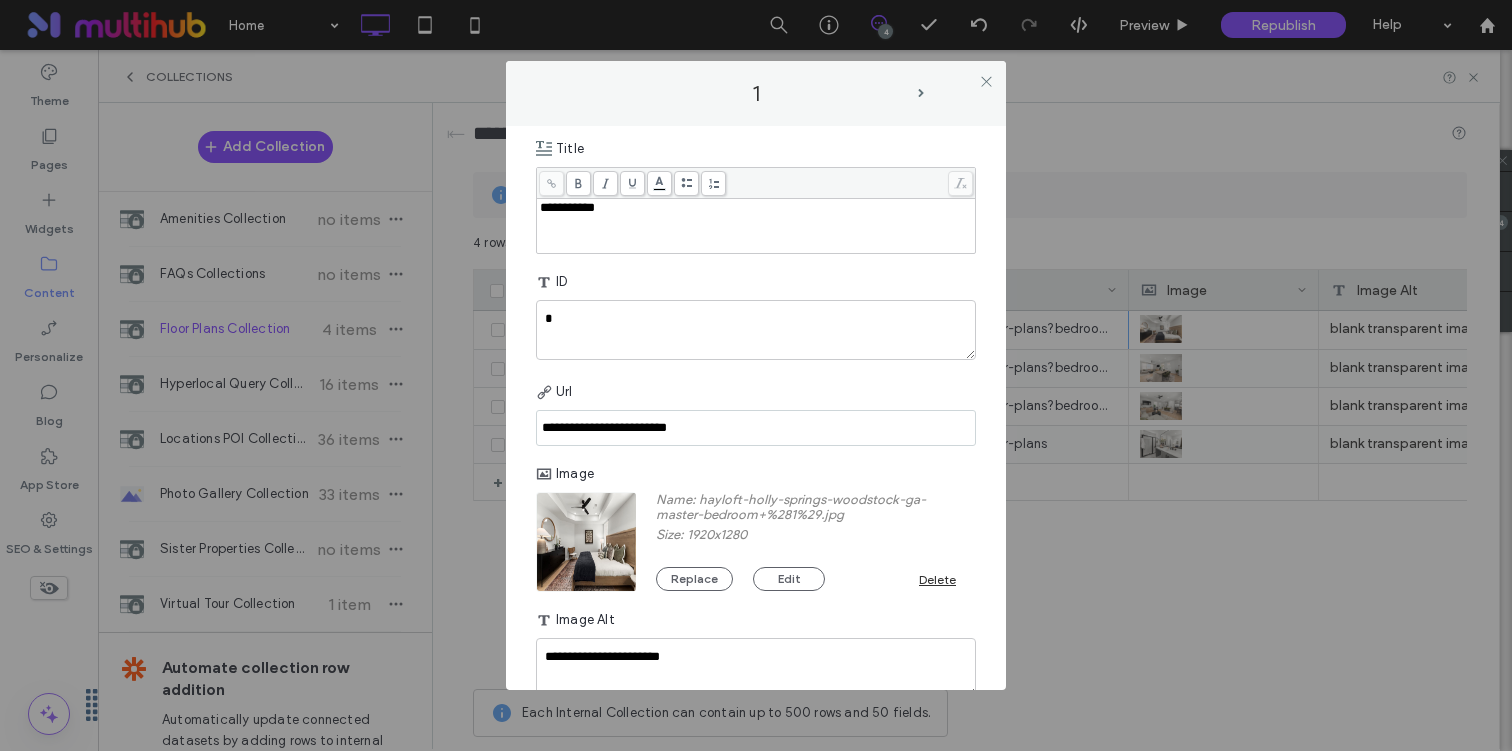 scroll, scrollTop: 130, scrollLeft: 0, axis: vertical 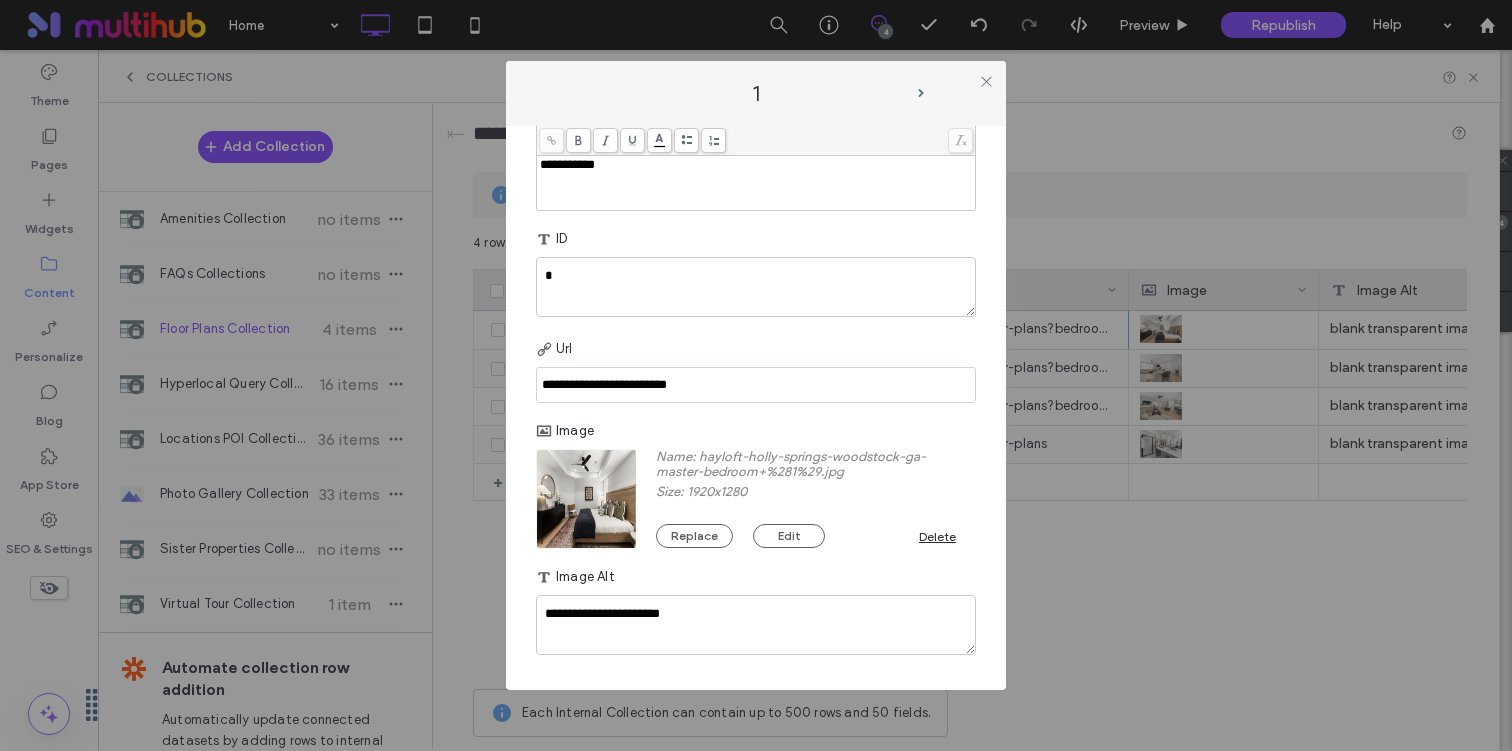drag, startPoint x: 742, startPoint y: 390, endPoint x: 546, endPoint y: 391, distance: 196.00255 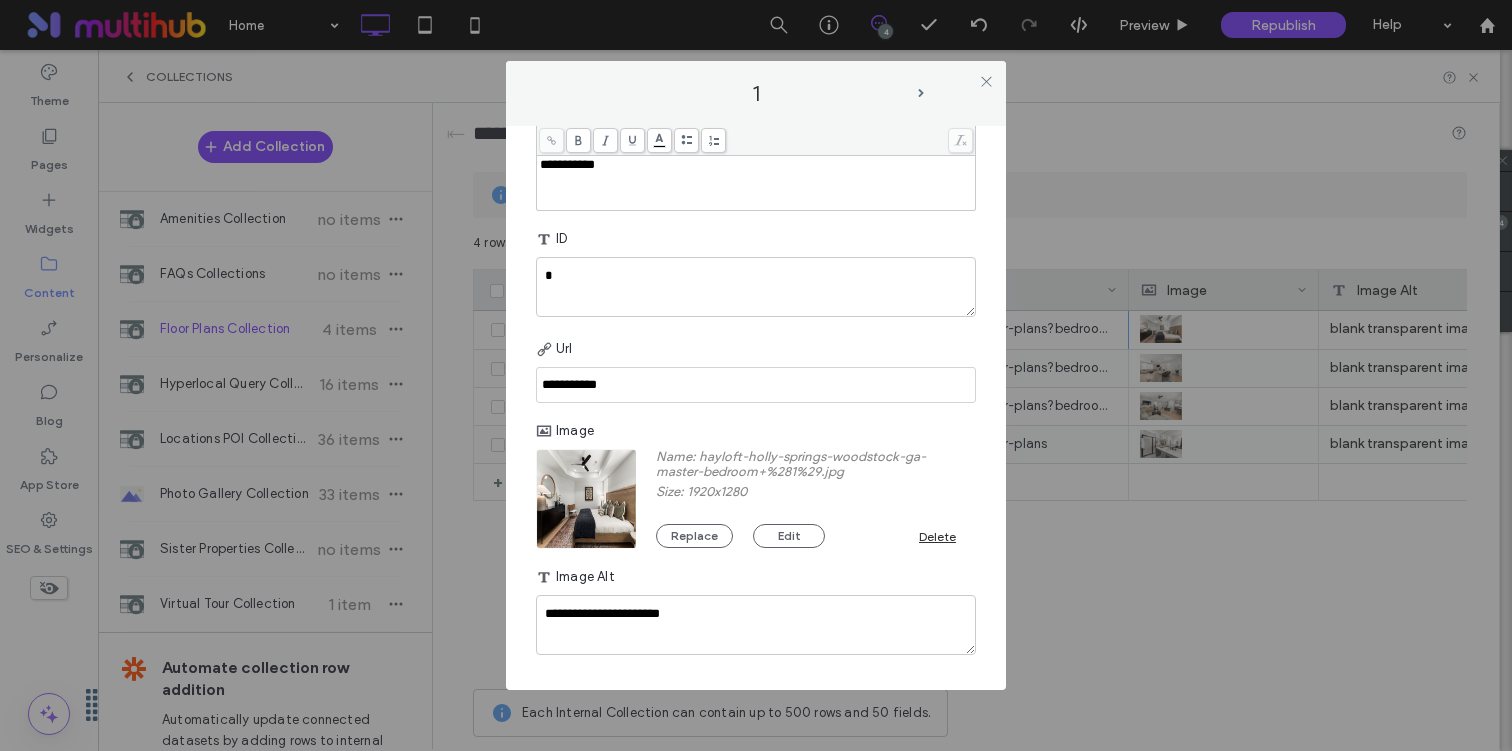 drag, startPoint x: 601, startPoint y: 389, endPoint x: 481, endPoint y: 389, distance: 120 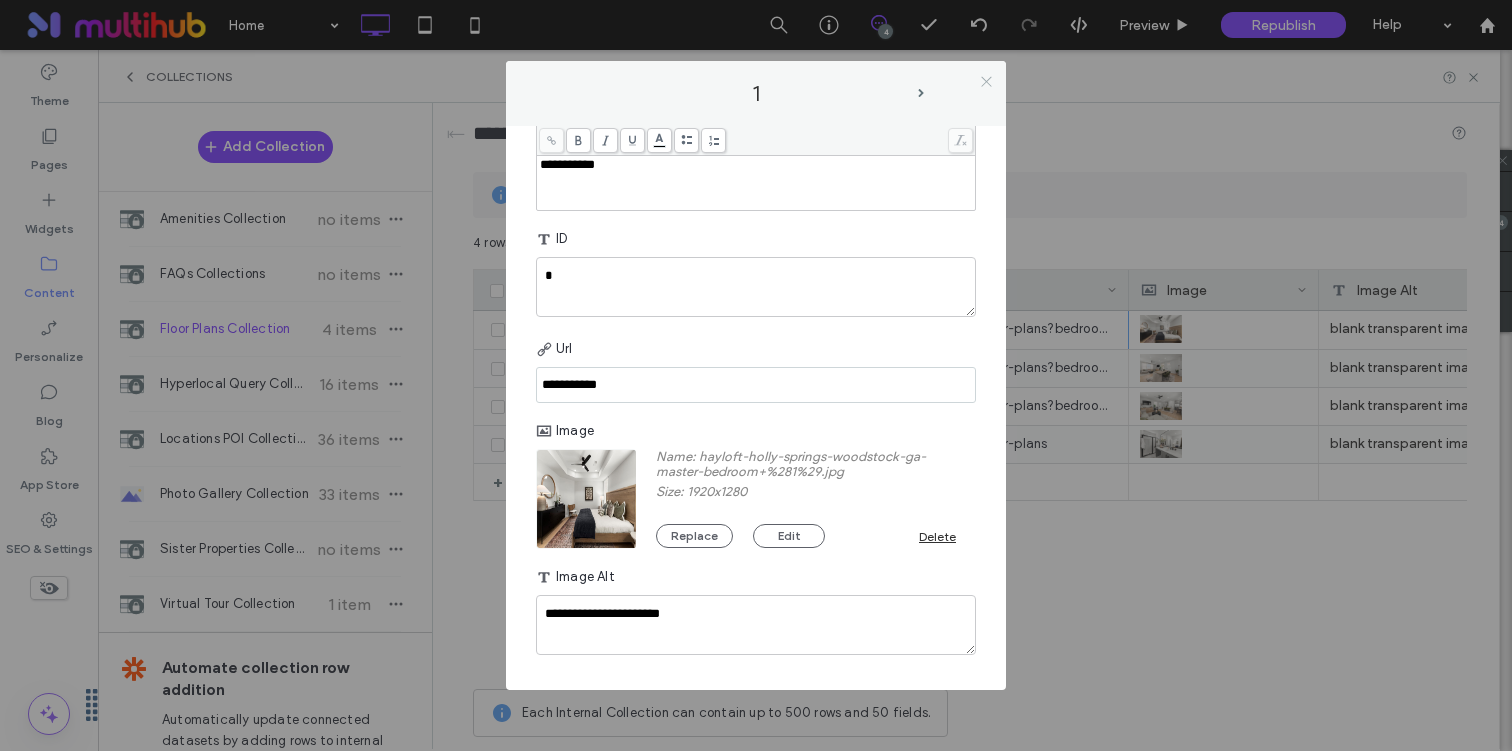 type on "**********" 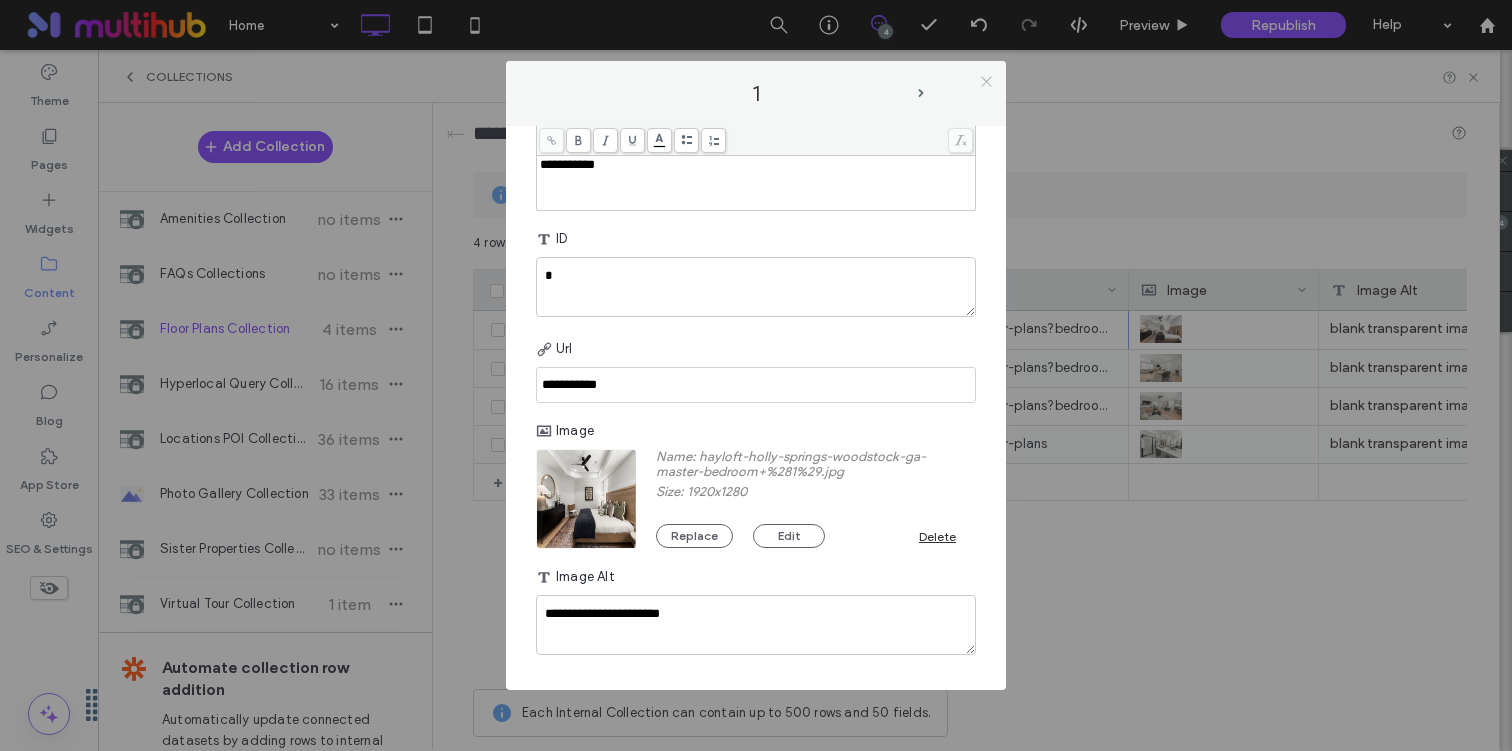 click 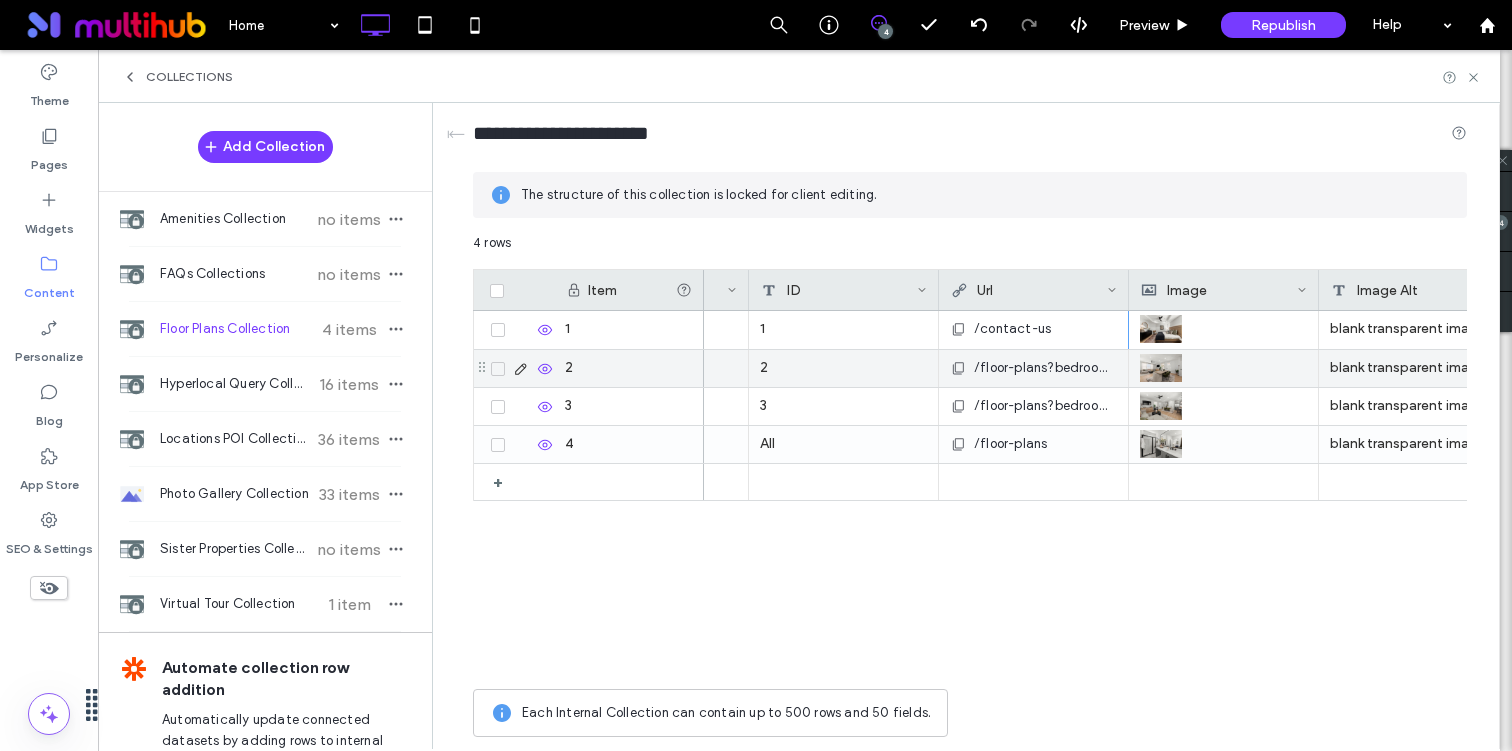 click on "/floor-plans?bedrooms=two" at bounding box center (1045, 368) 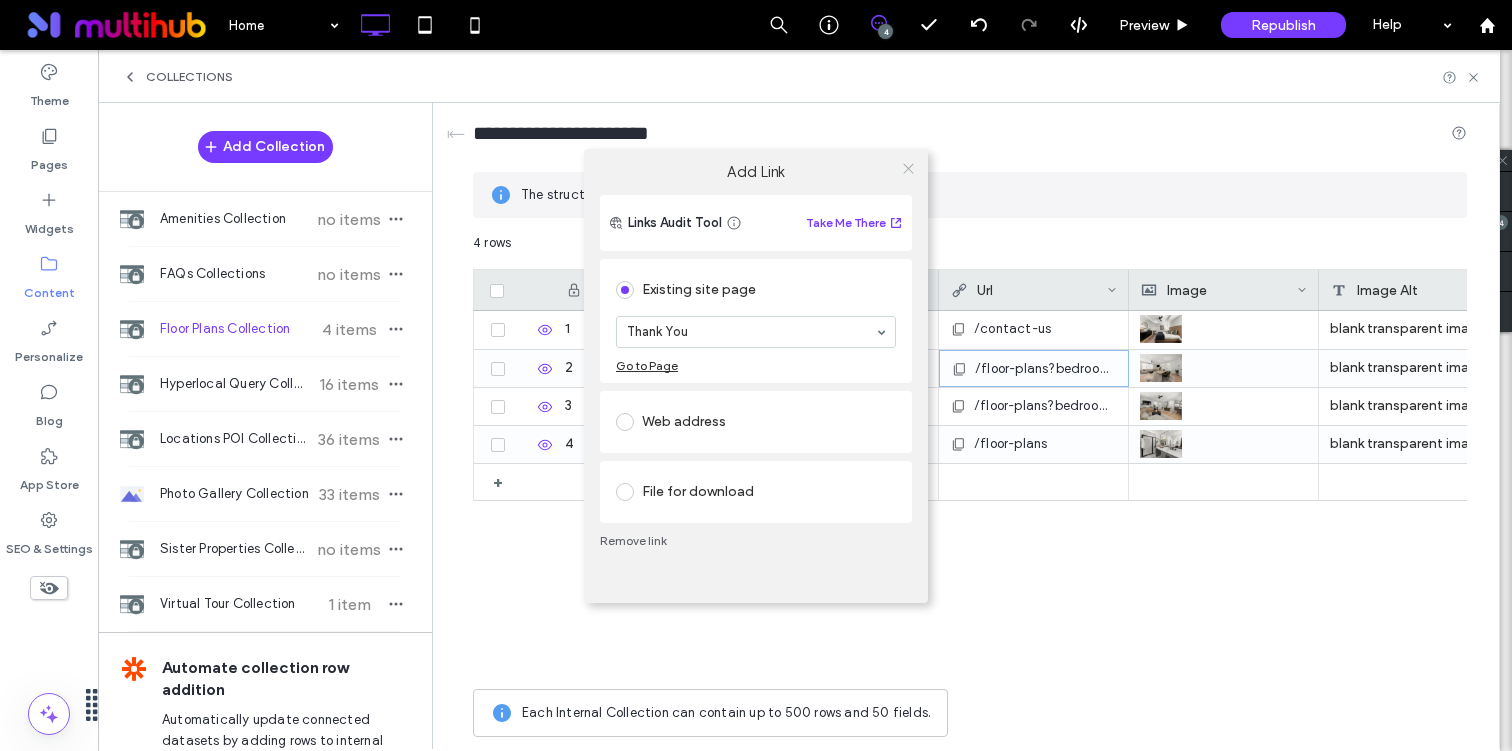 click 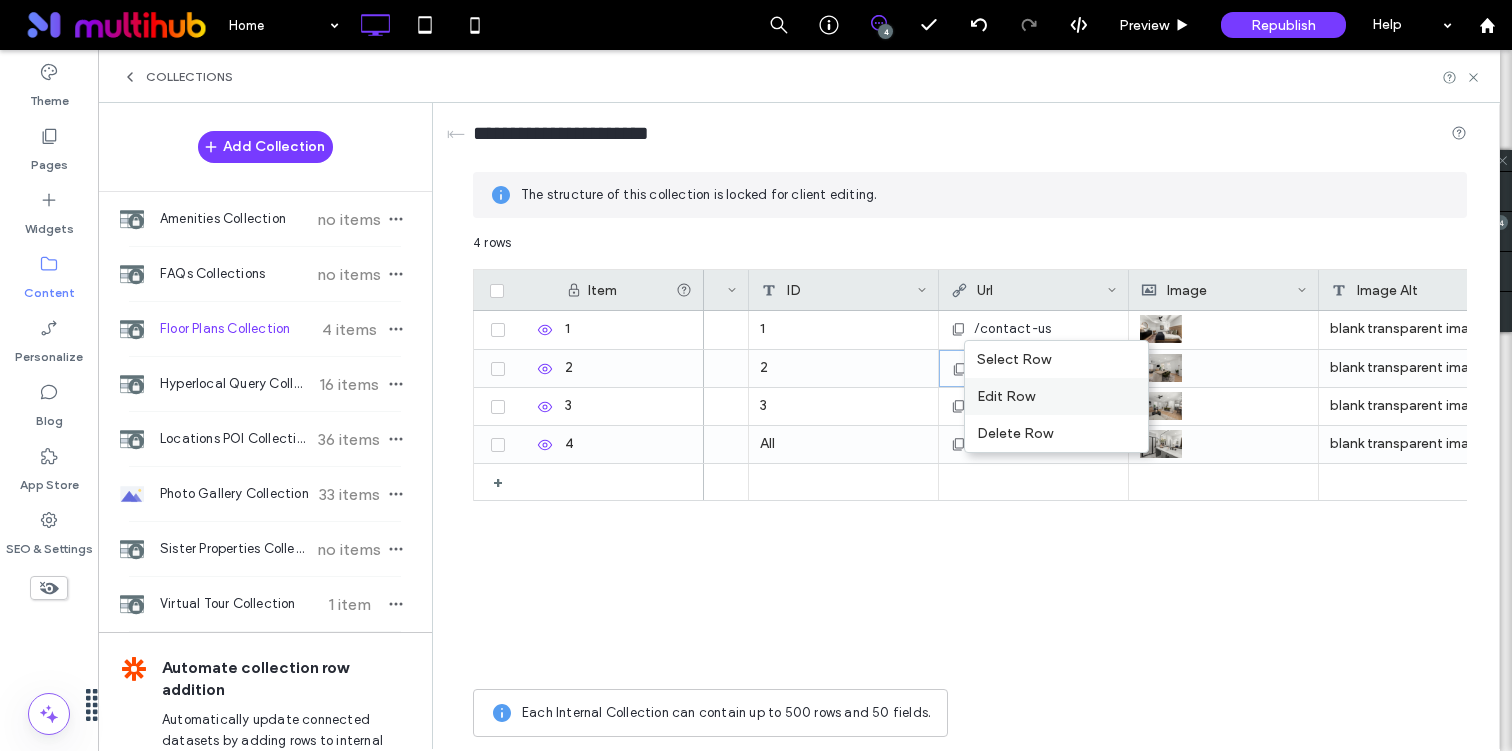 click on "Edit Row" at bounding box center (1056, 396) 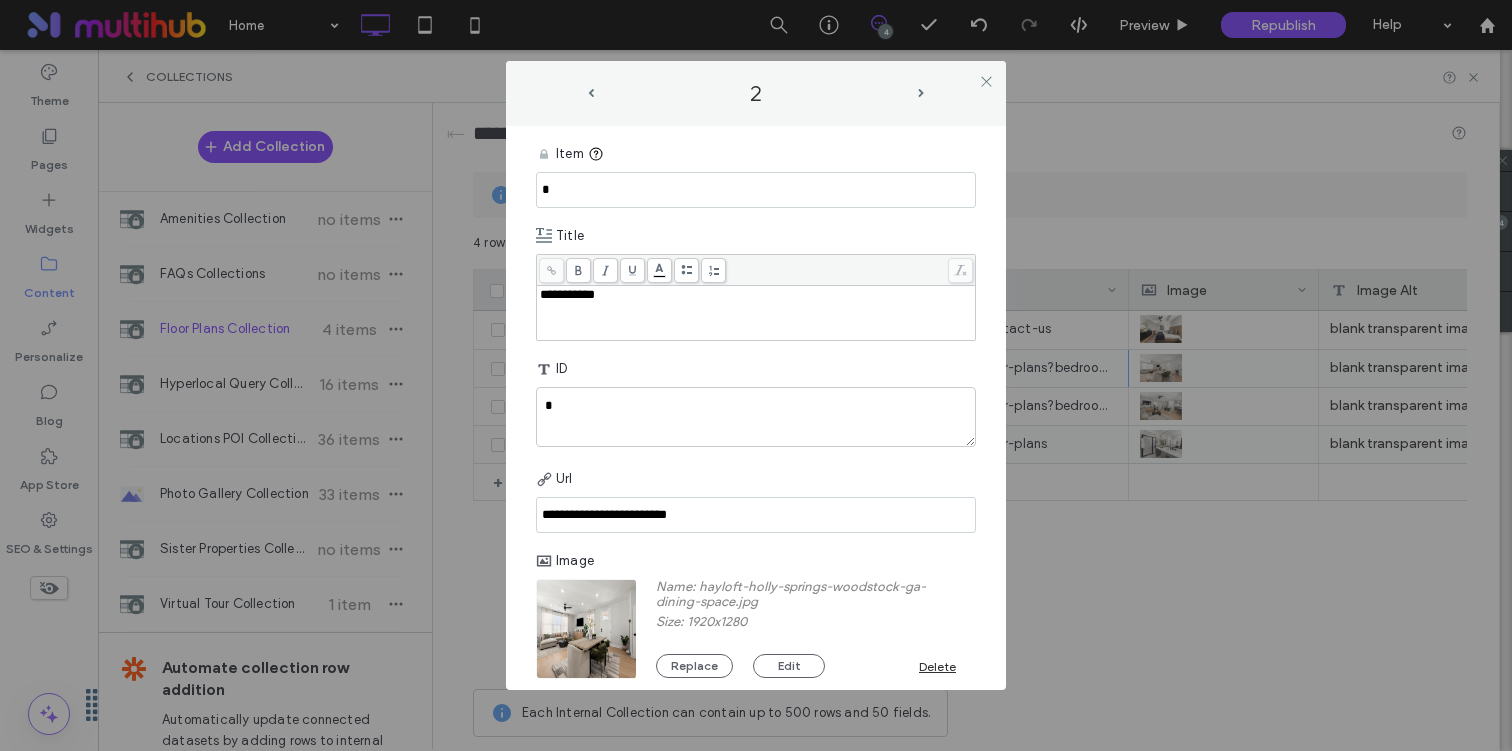 drag, startPoint x: 736, startPoint y: 521, endPoint x: 499, endPoint y: 524, distance: 237.01898 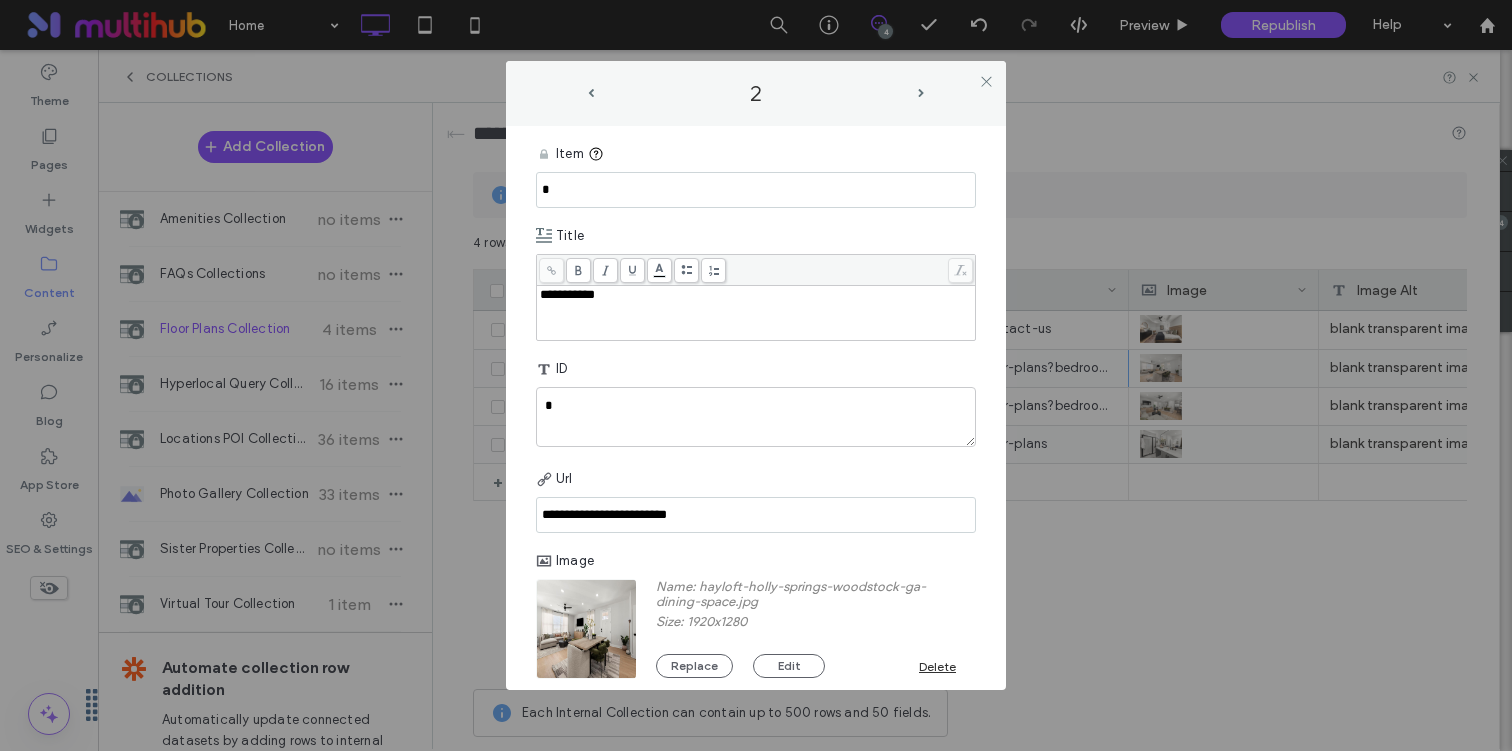 drag, startPoint x: 742, startPoint y: 521, endPoint x: 513, endPoint y: 516, distance: 229.05458 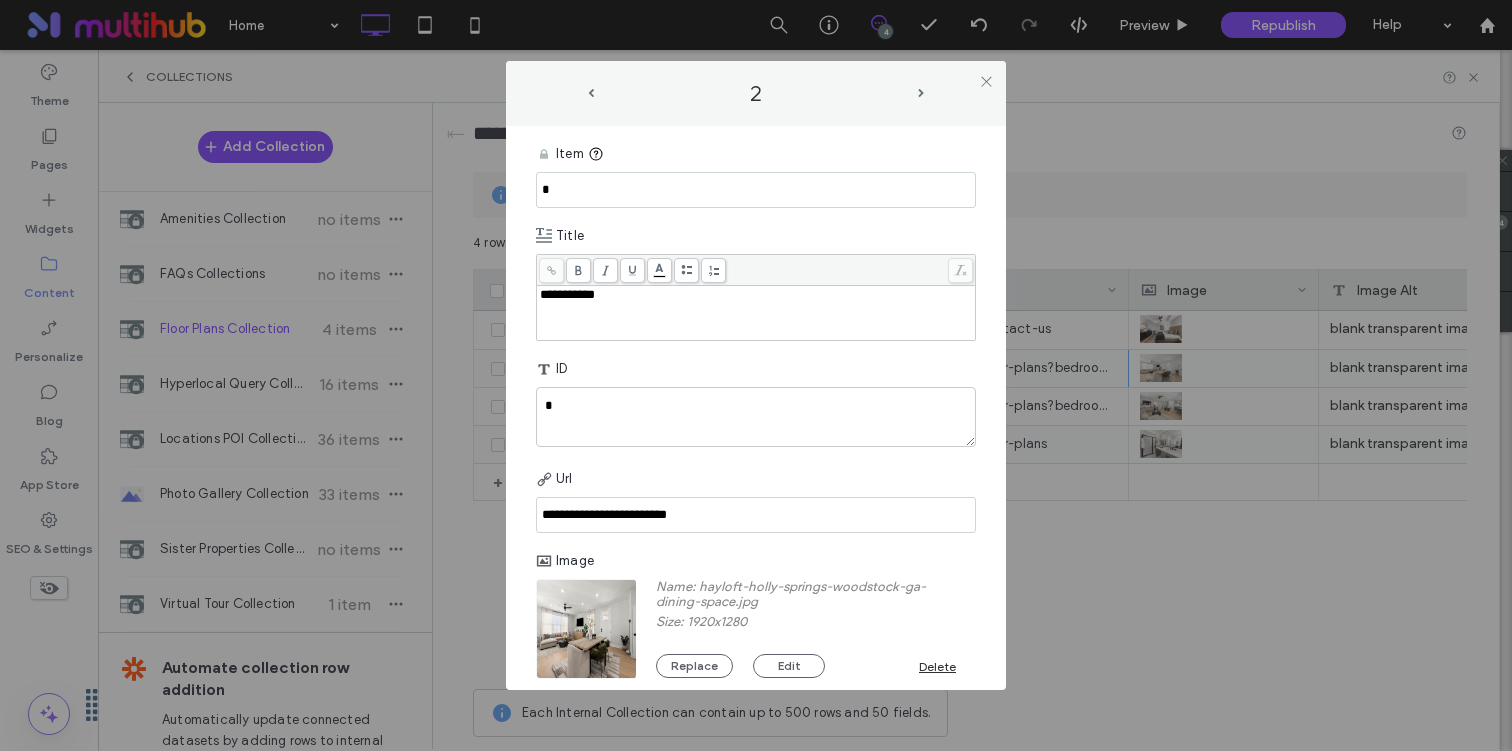 click on "**********" at bounding box center [756, 407] 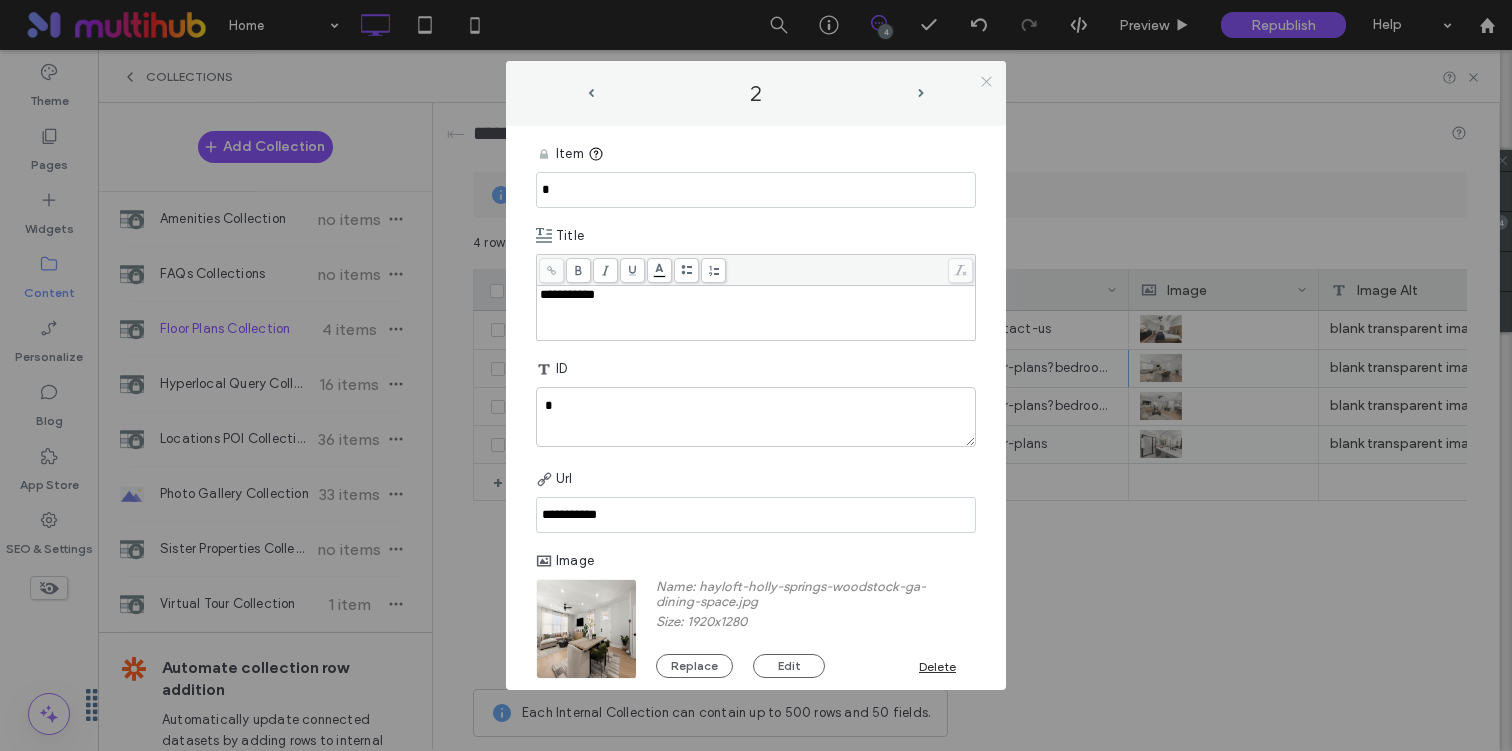 type on "**********" 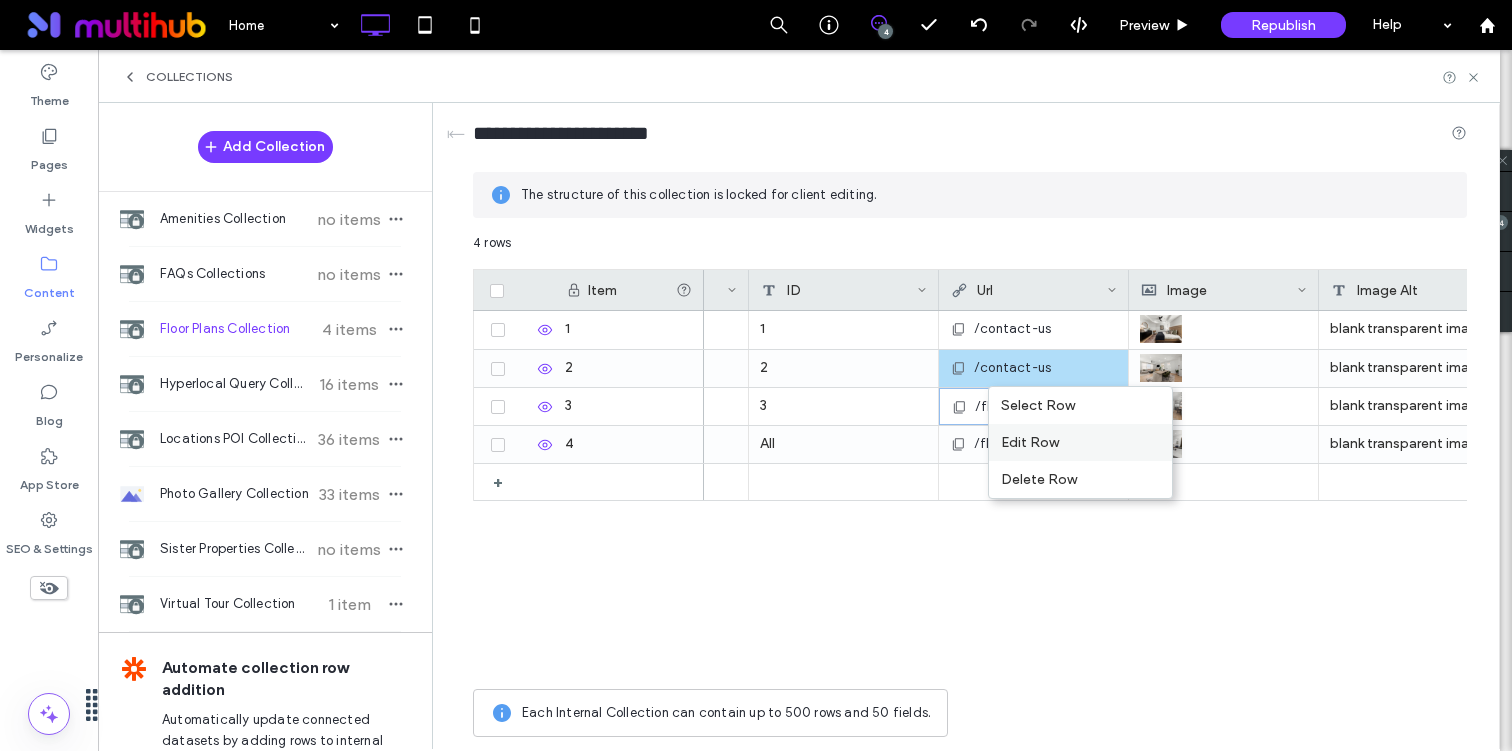 click on "Edit Row" at bounding box center (1080, 442) 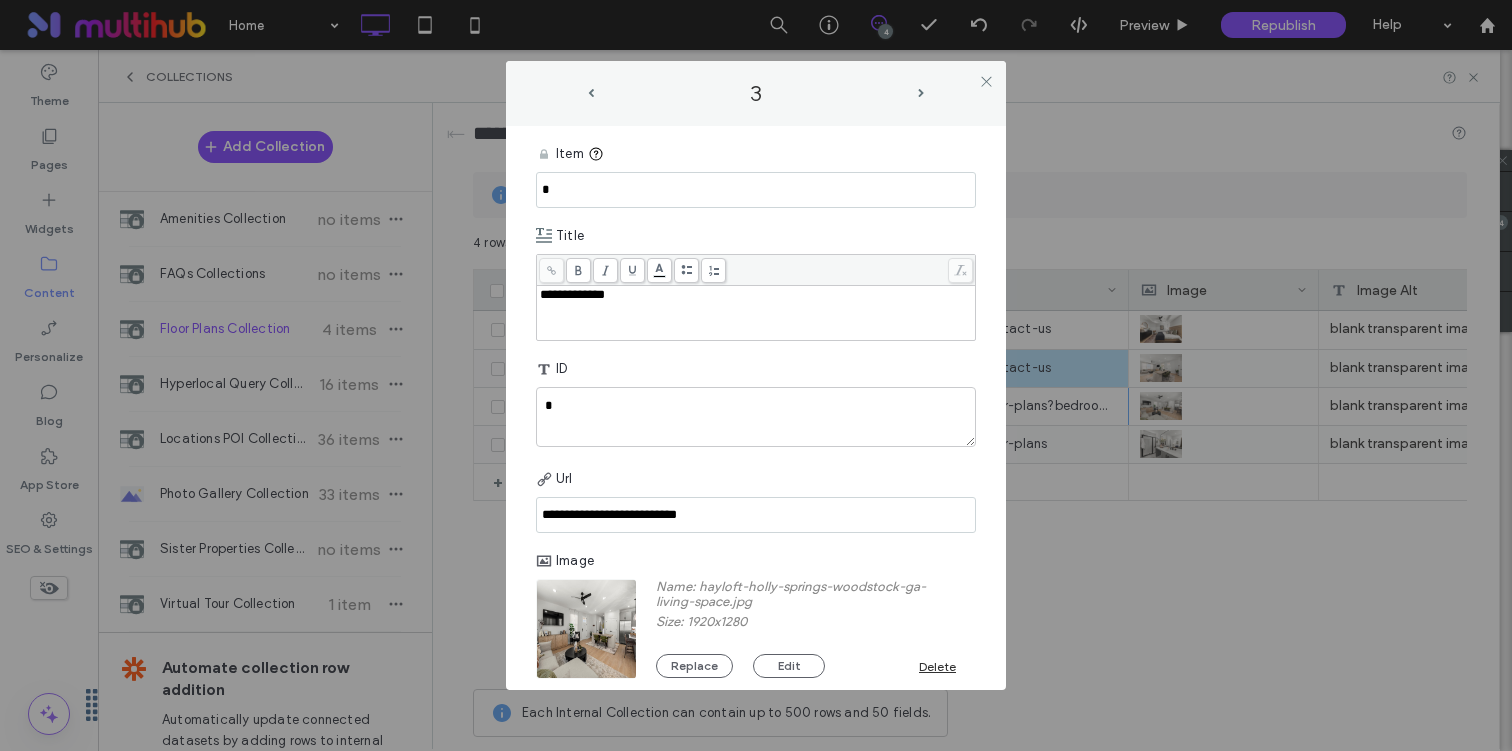 drag, startPoint x: 741, startPoint y: 522, endPoint x: 456, endPoint y: 519, distance: 285.01578 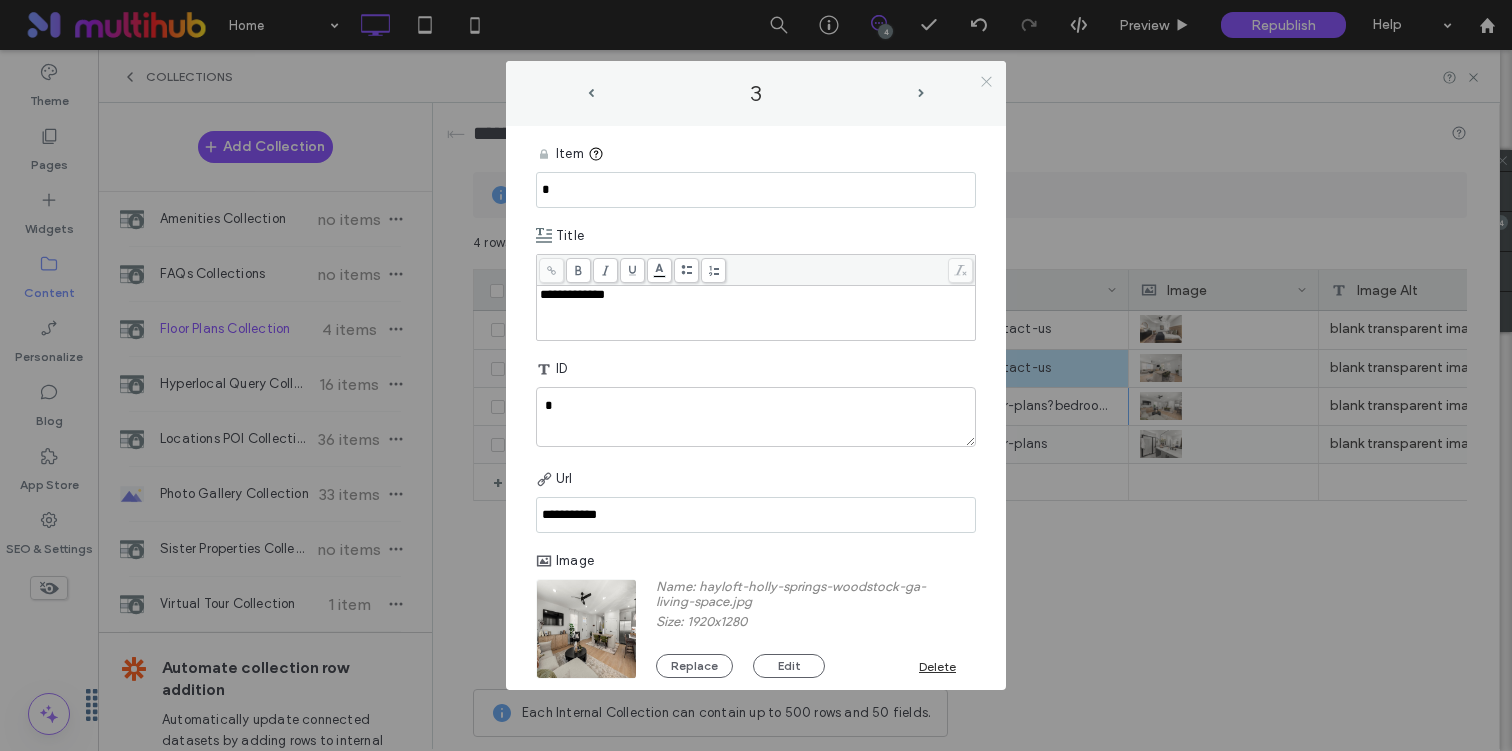 type on "**********" 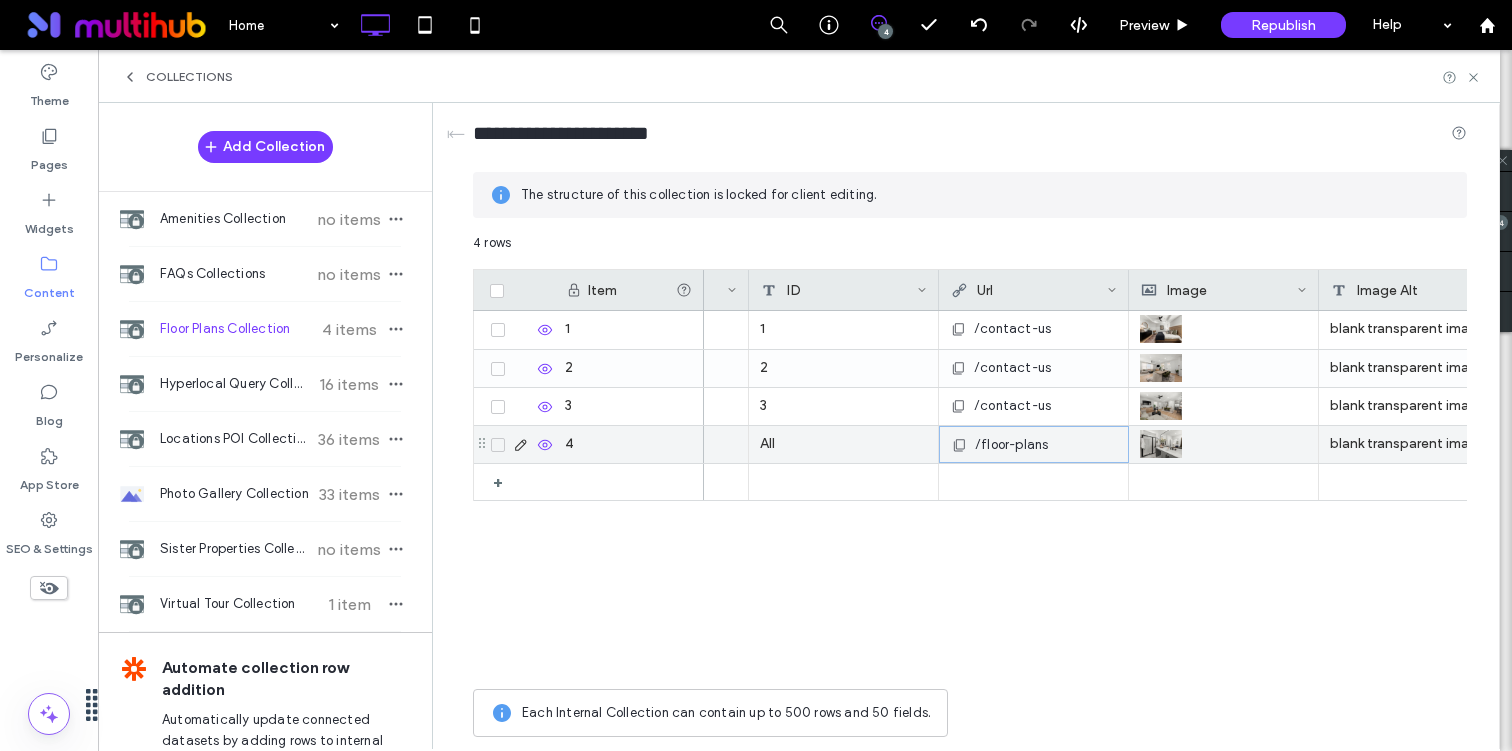 click on "/floor-plans" at bounding box center [1011, 445] 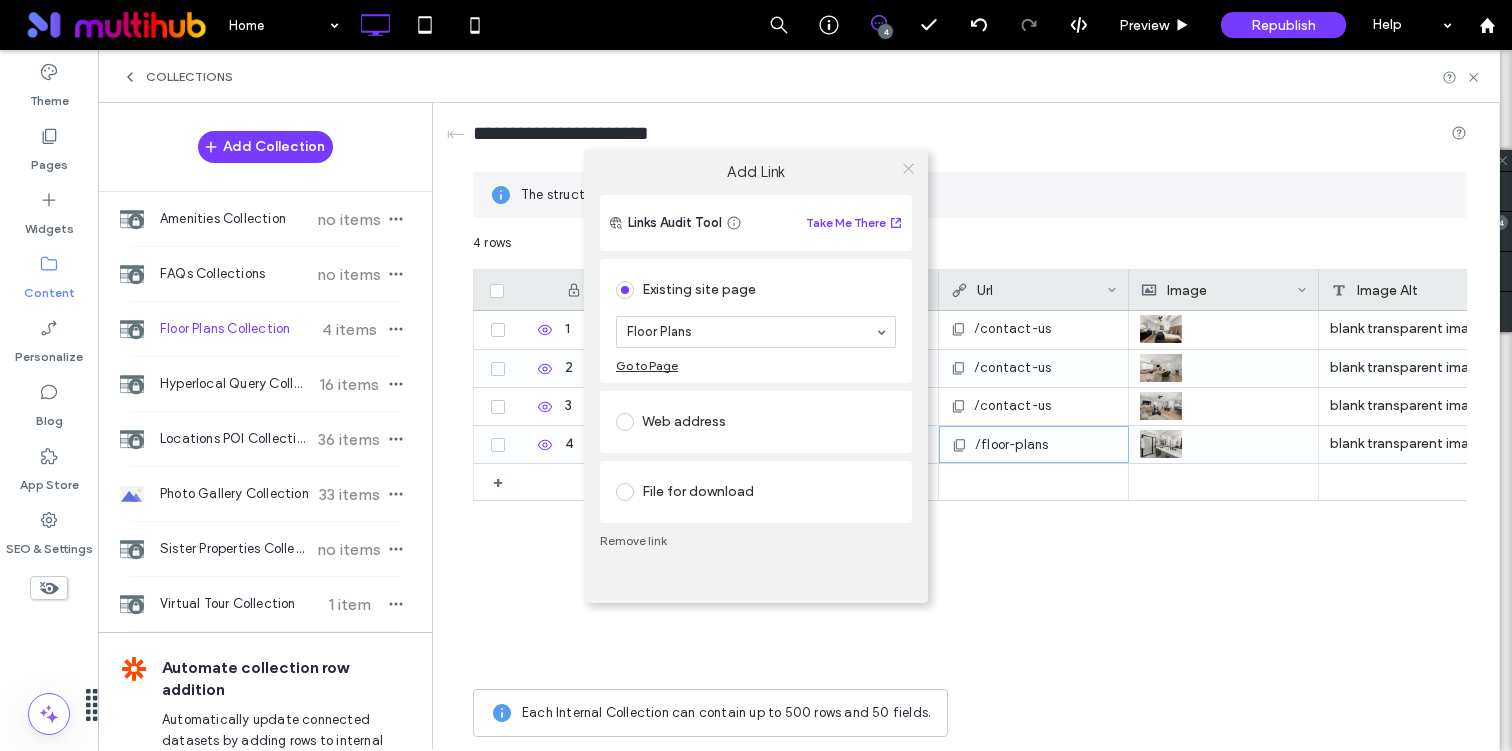 click 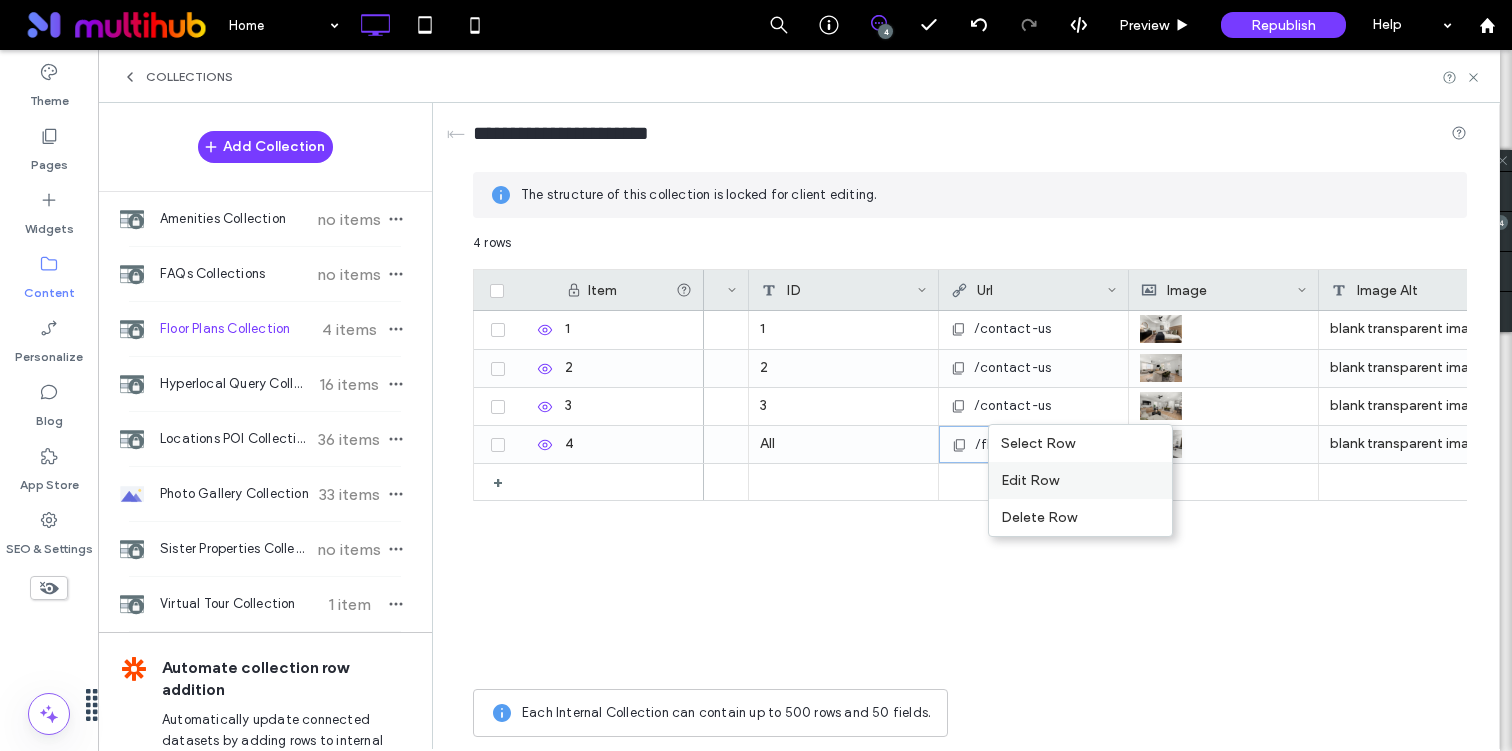 click on "Edit Row" at bounding box center (1080, 480) 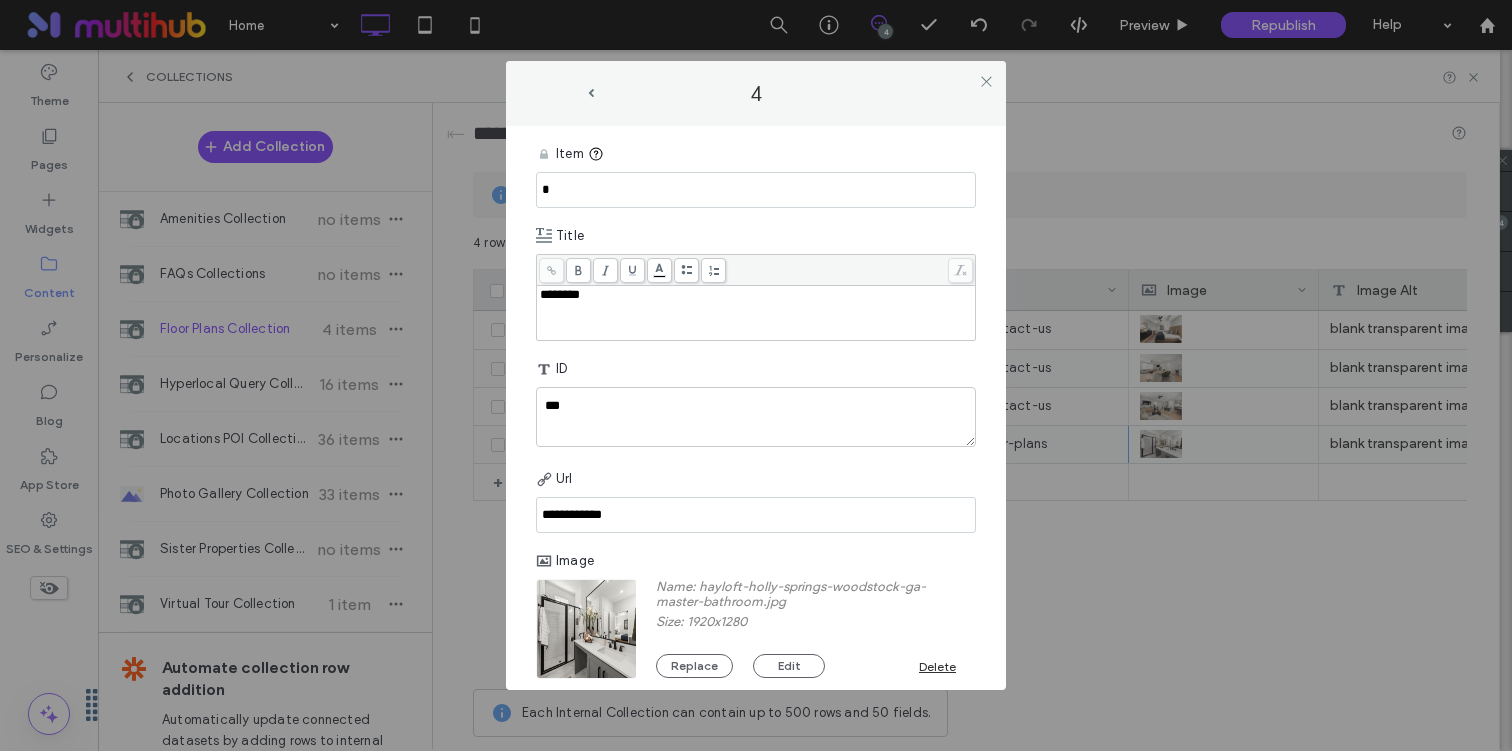 drag, startPoint x: 645, startPoint y: 510, endPoint x: 496, endPoint y: 510, distance: 149 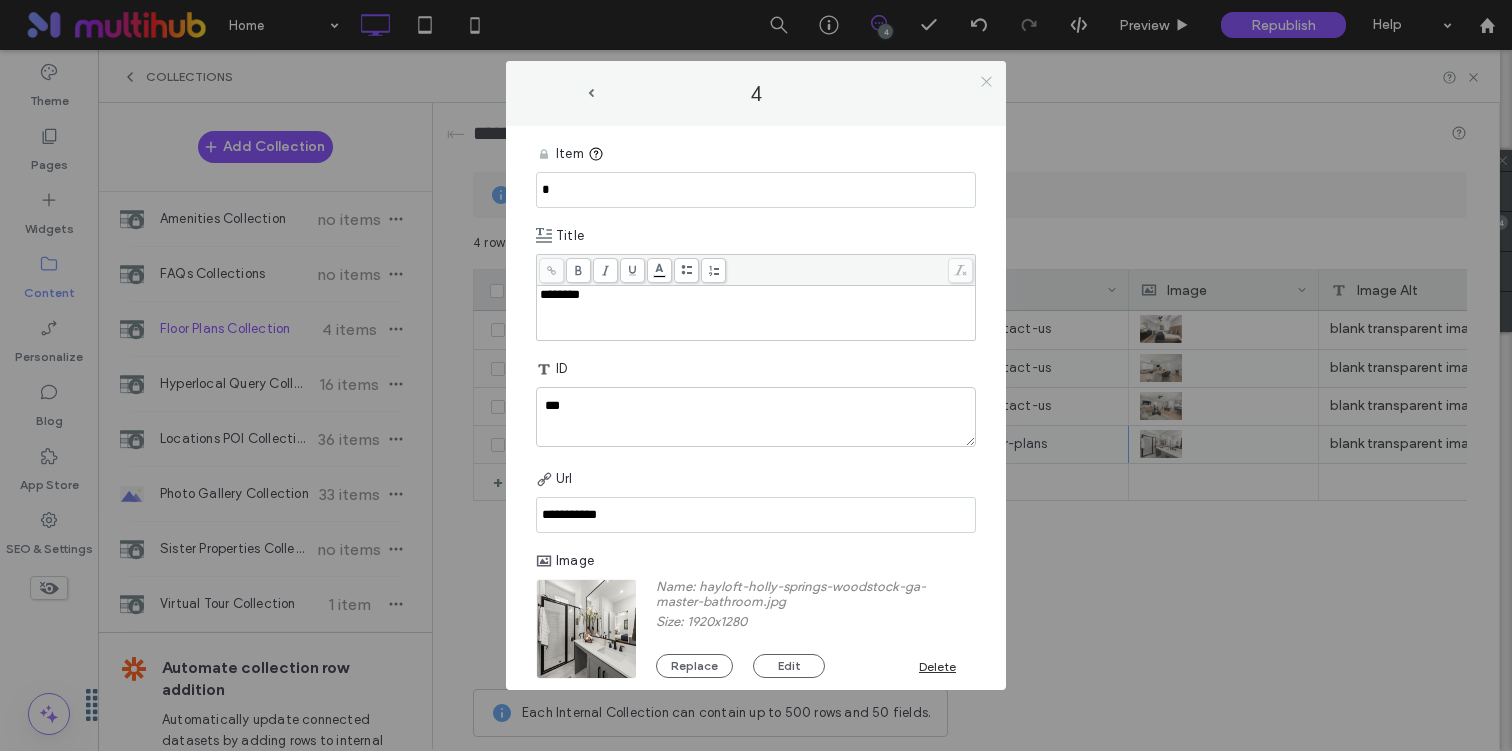 type on "**********" 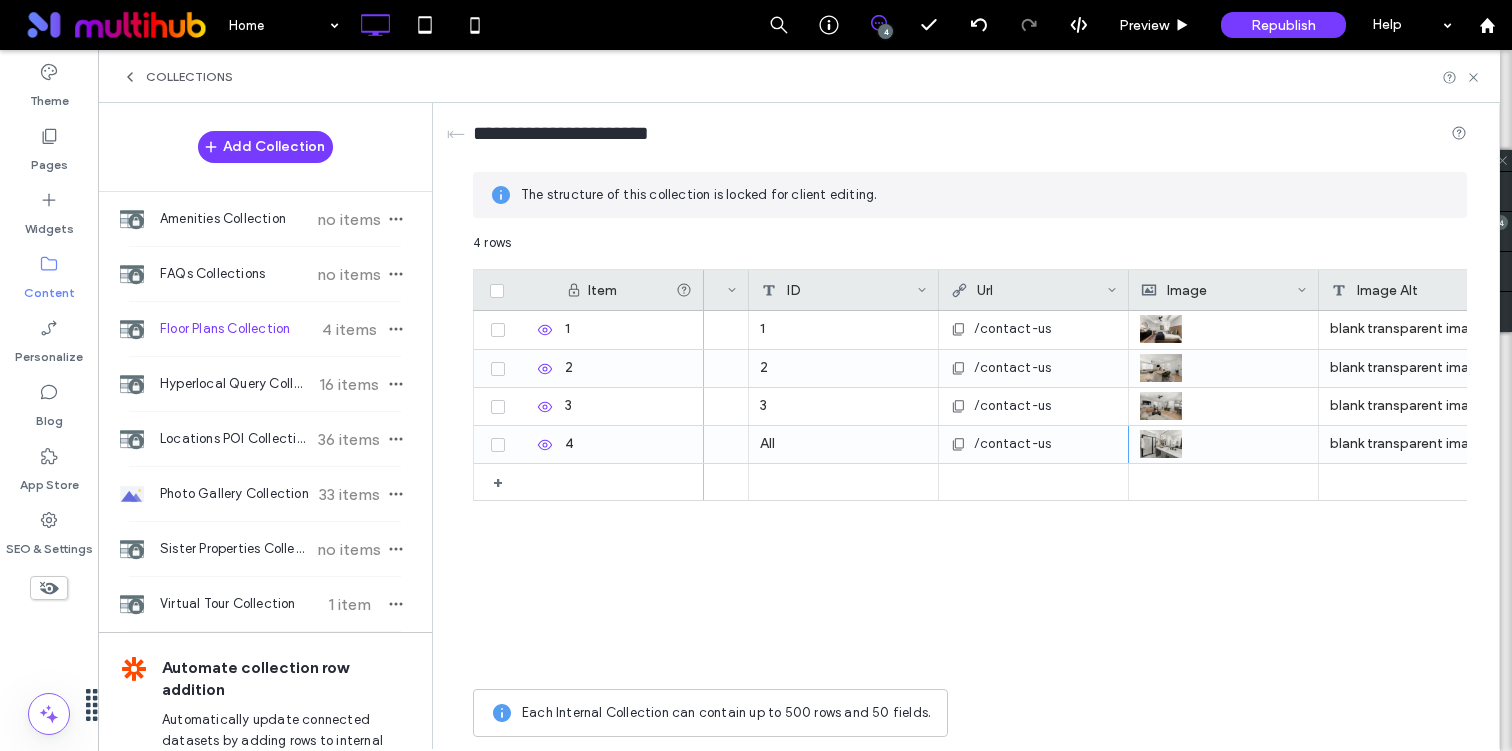 click on "Collections" at bounding box center (799, 76) 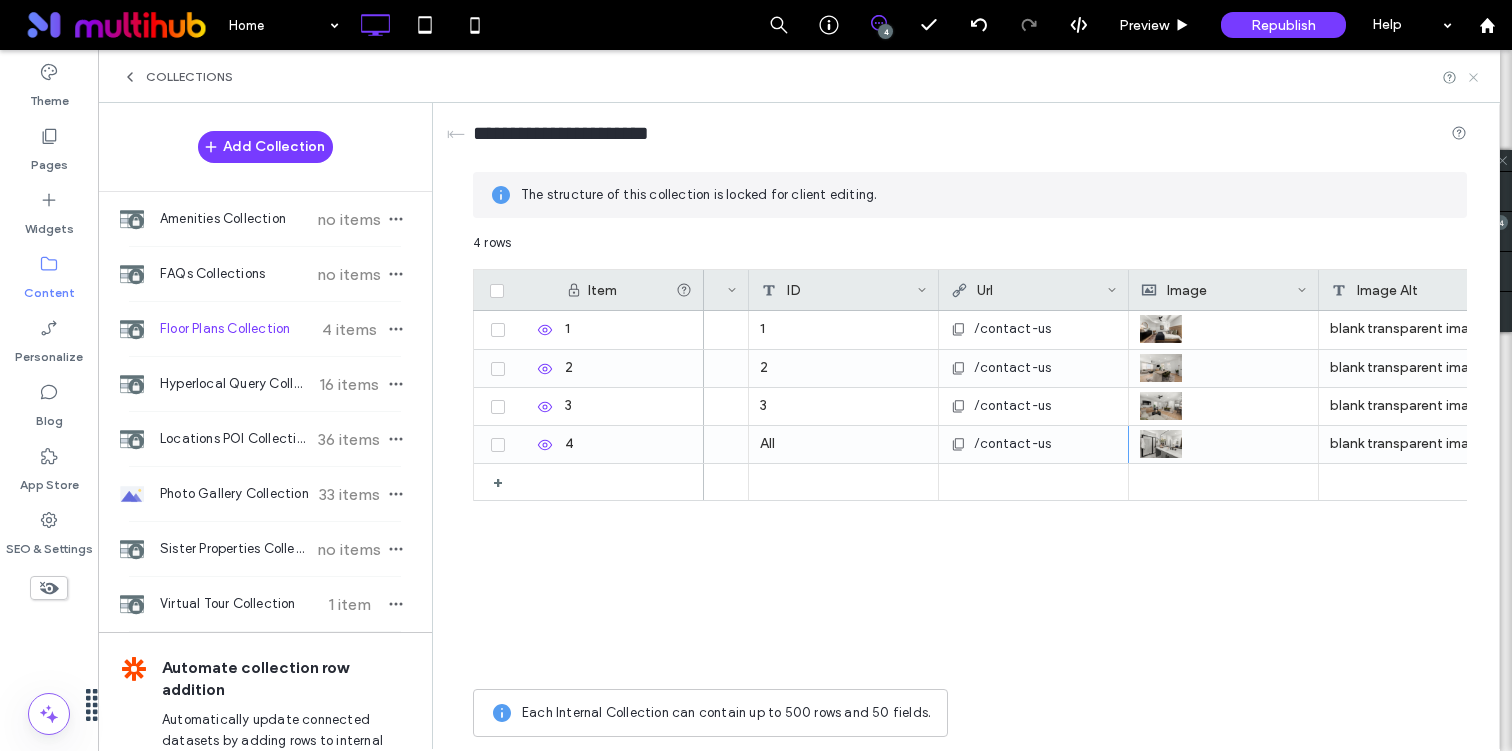 click 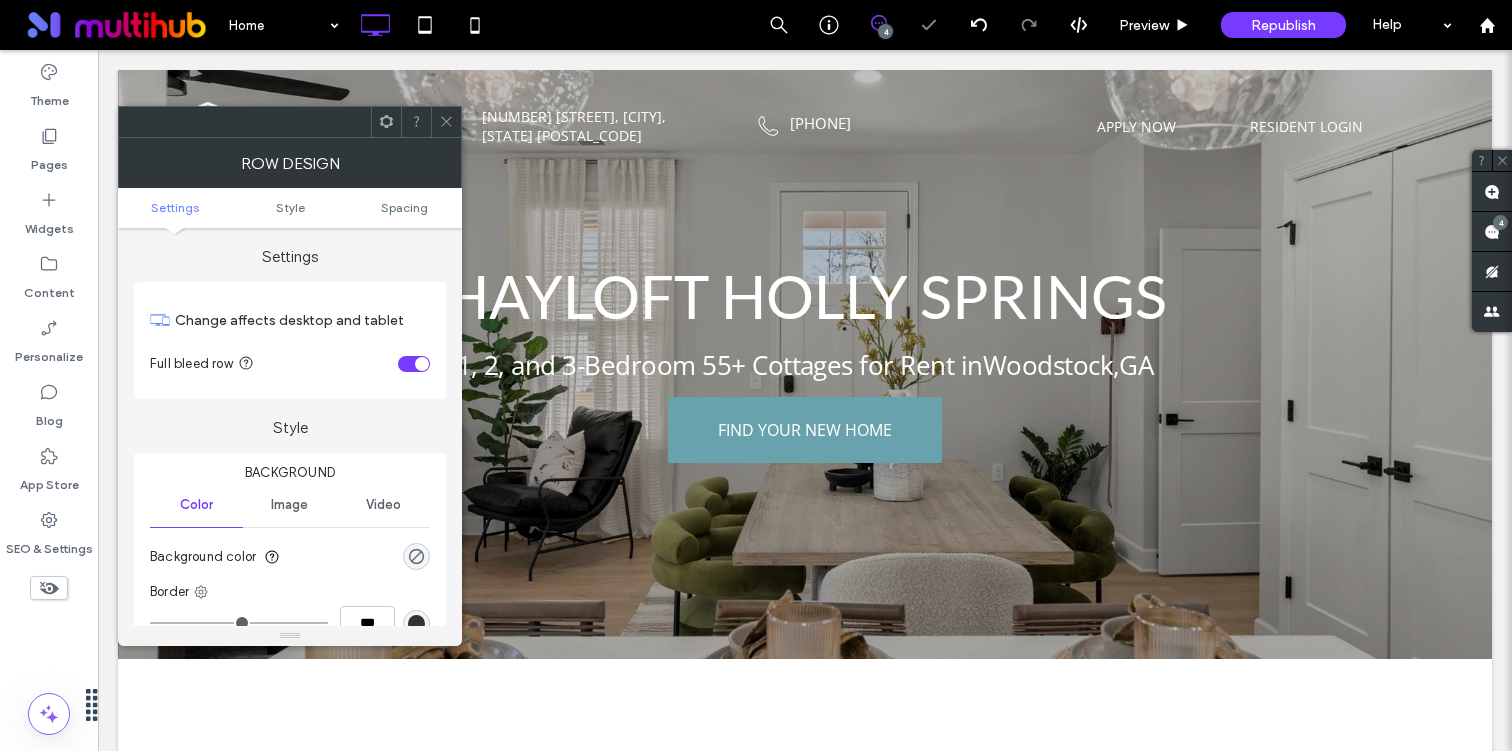 scroll, scrollTop: 0, scrollLeft: 0, axis: both 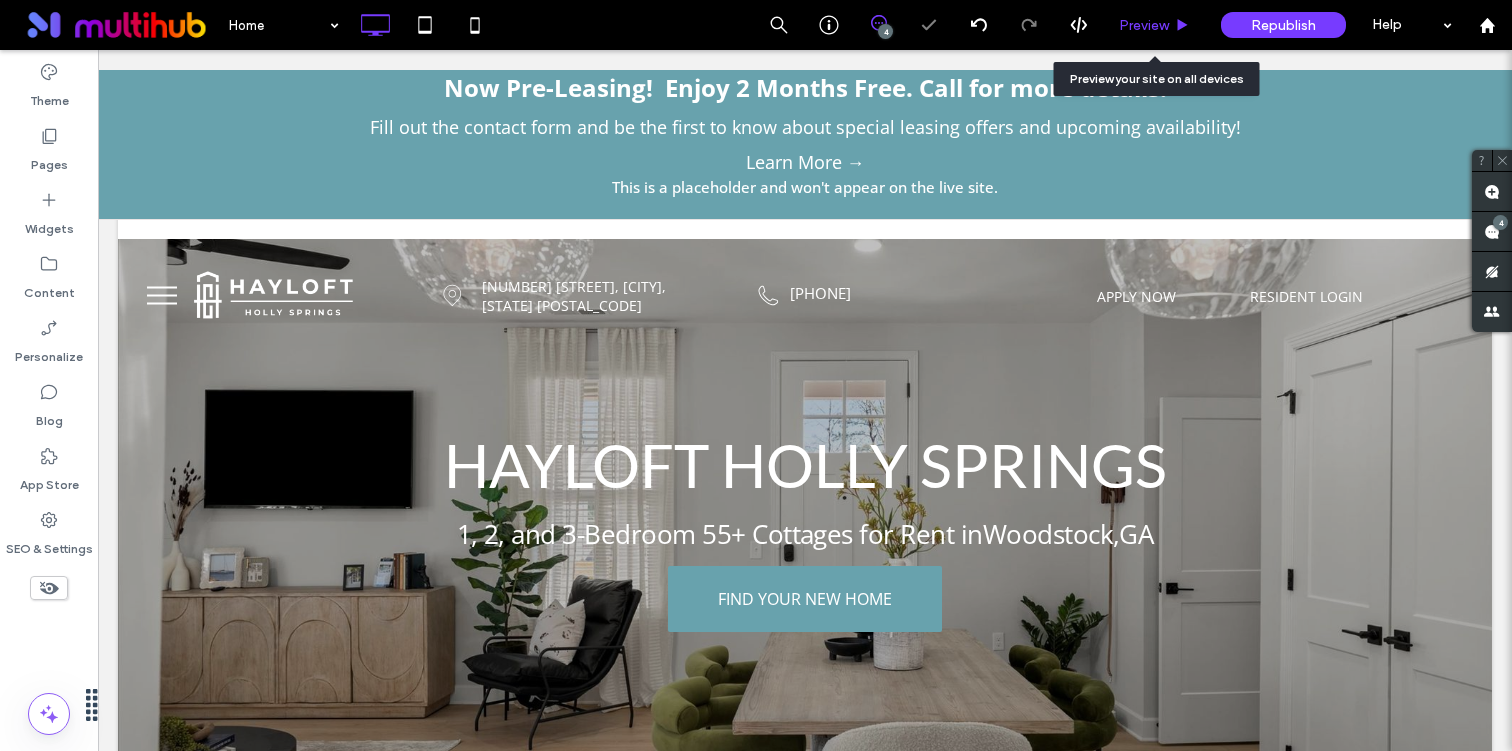 click on "Preview" at bounding box center (1155, 25) 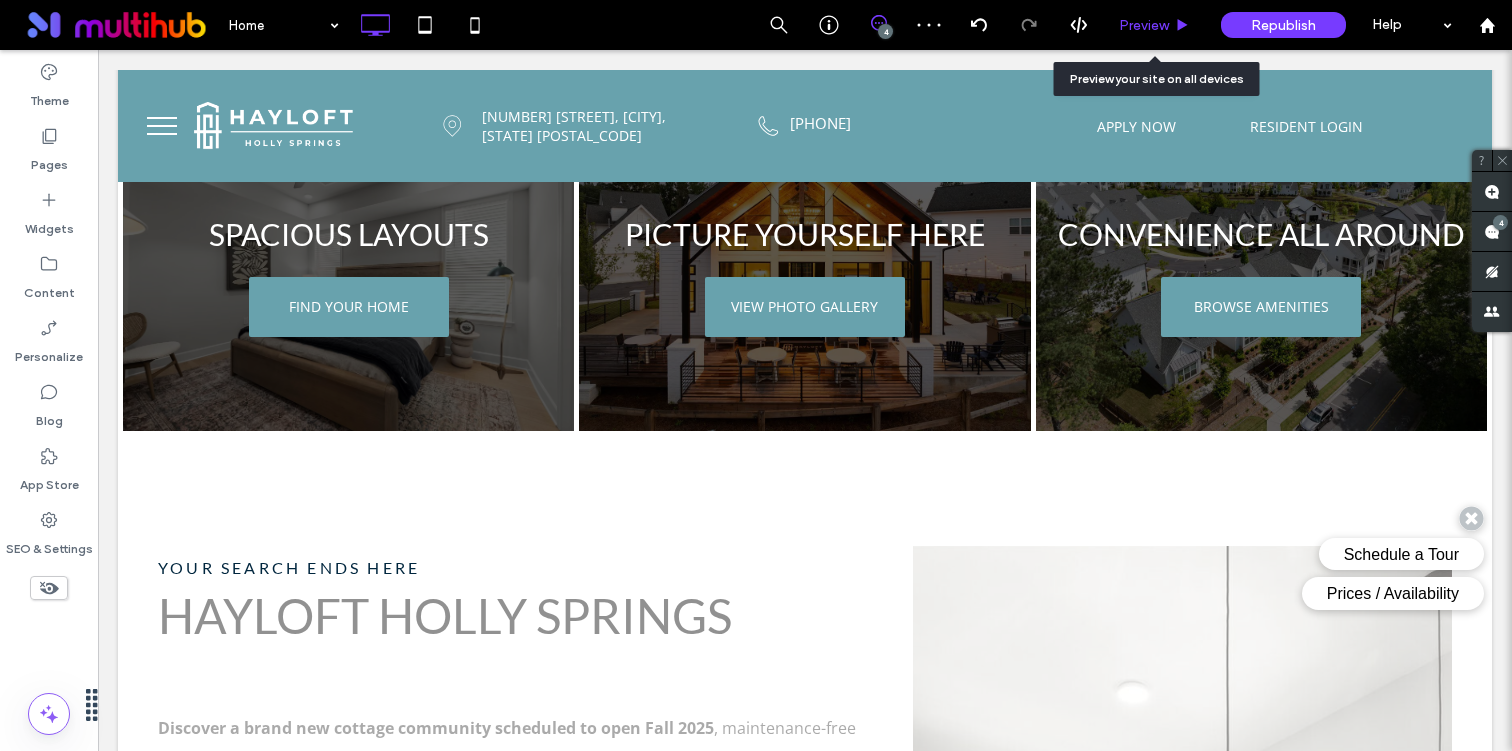 scroll, scrollTop: 0, scrollLeft: 0, axis: both 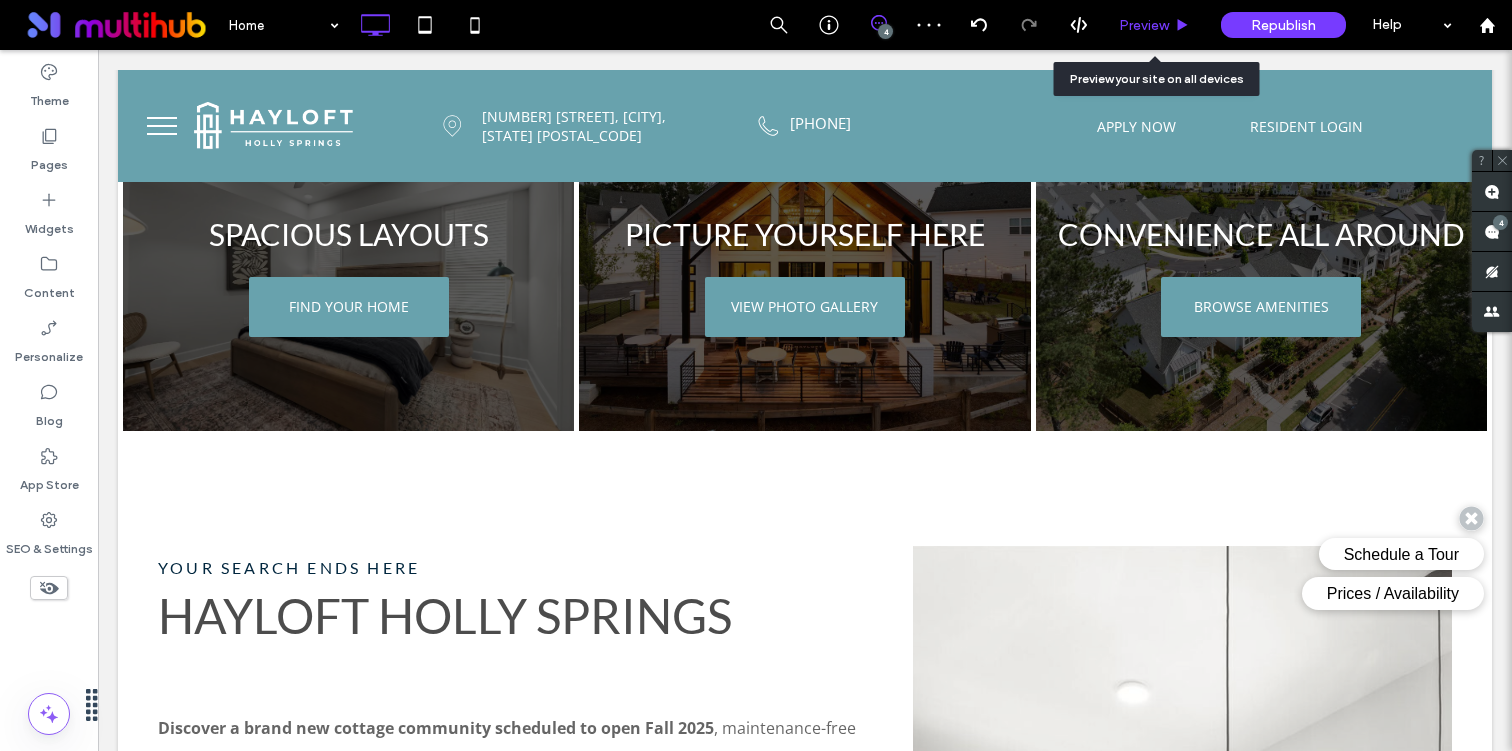 click on "Preview" at bounding box center [1144, 25] 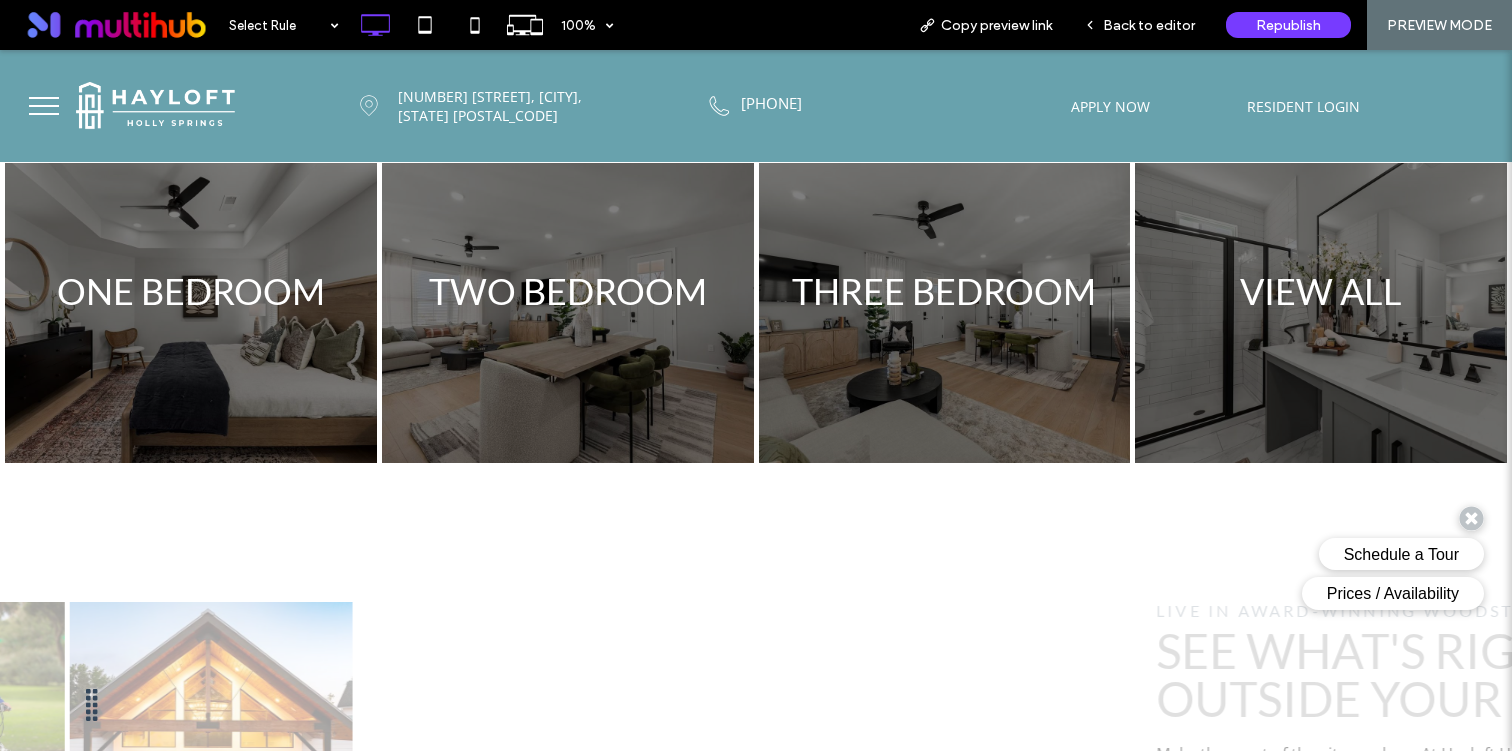 scroll, scrollTop: 2242, scrollLeft: 0, axis: vertical 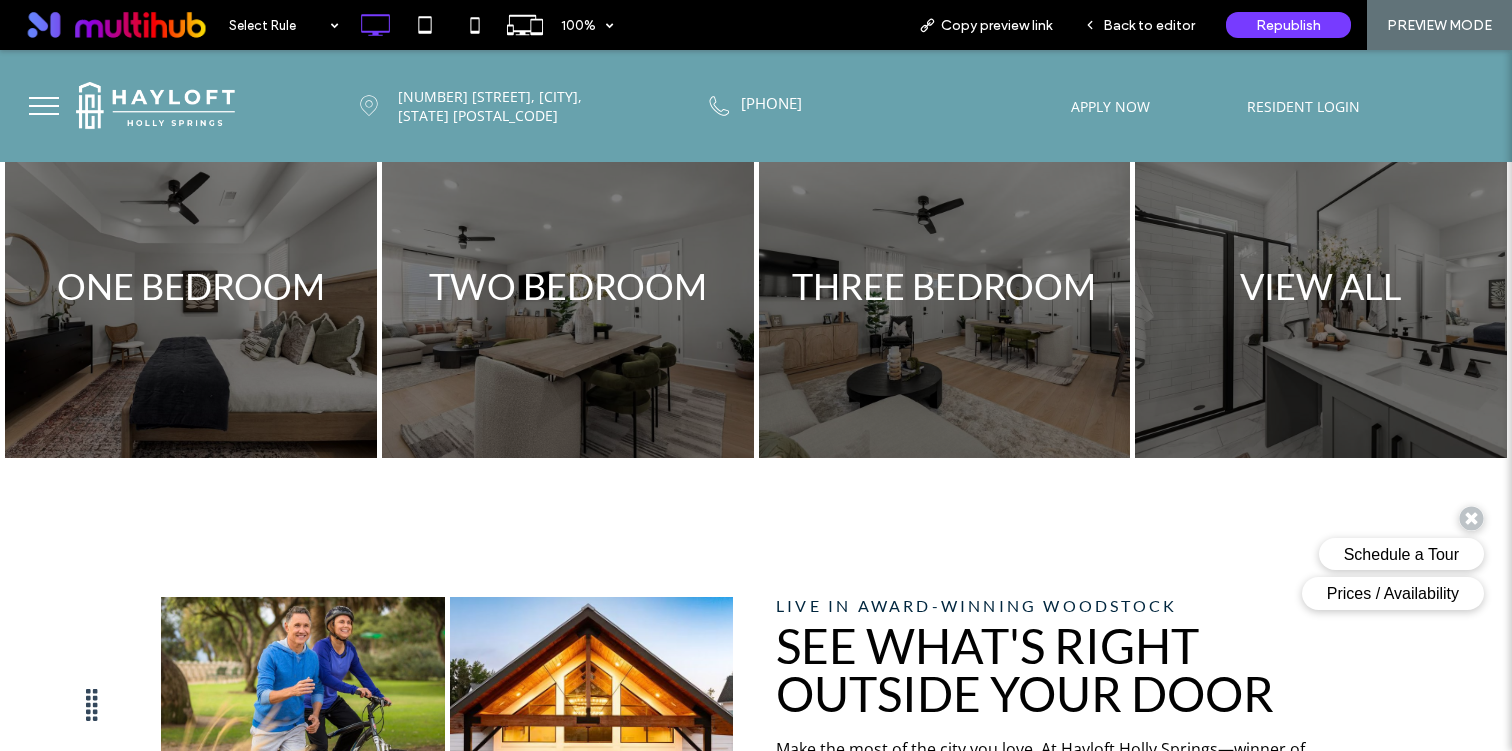 click at bounding box center [568, 308] 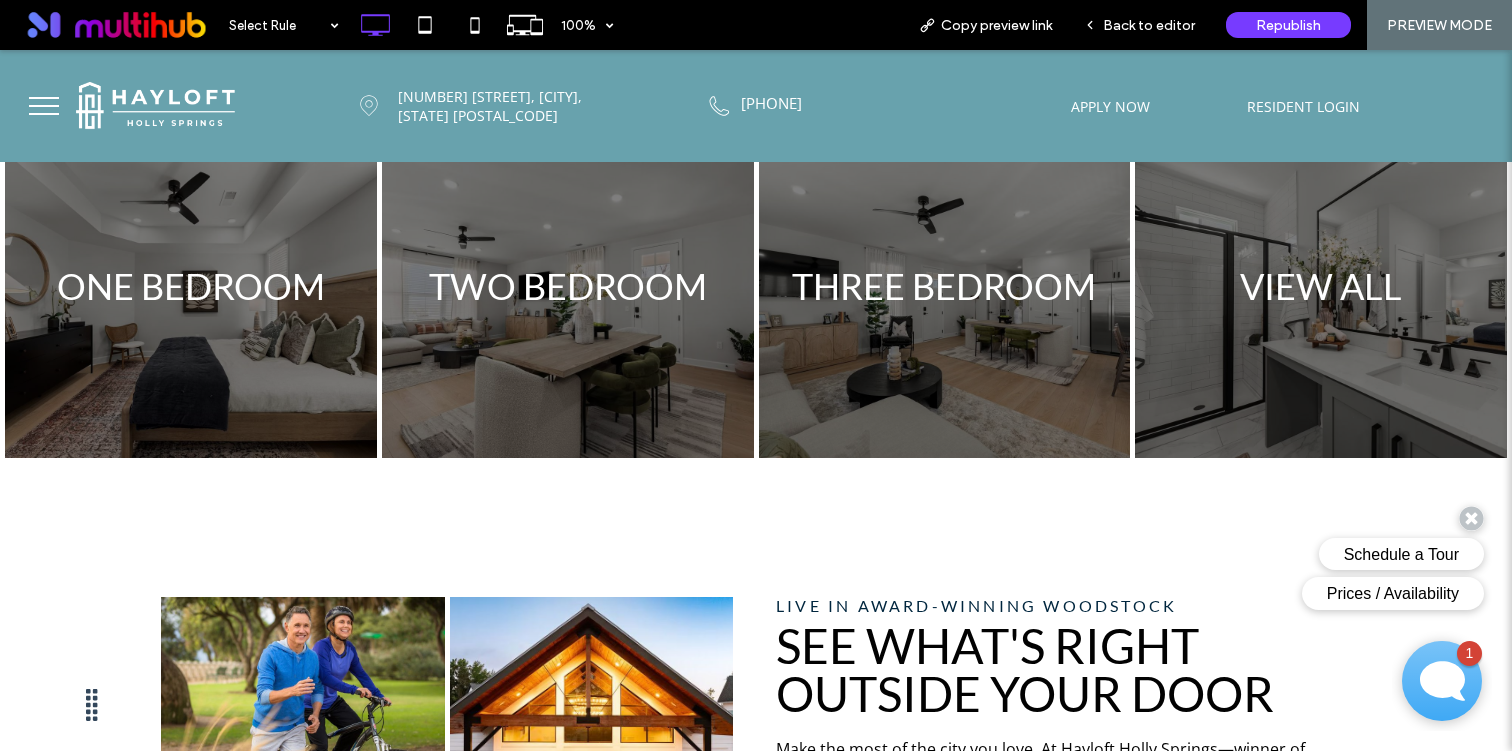 scroll, scrollTop: 0, scrollLeft: 0, axis: both 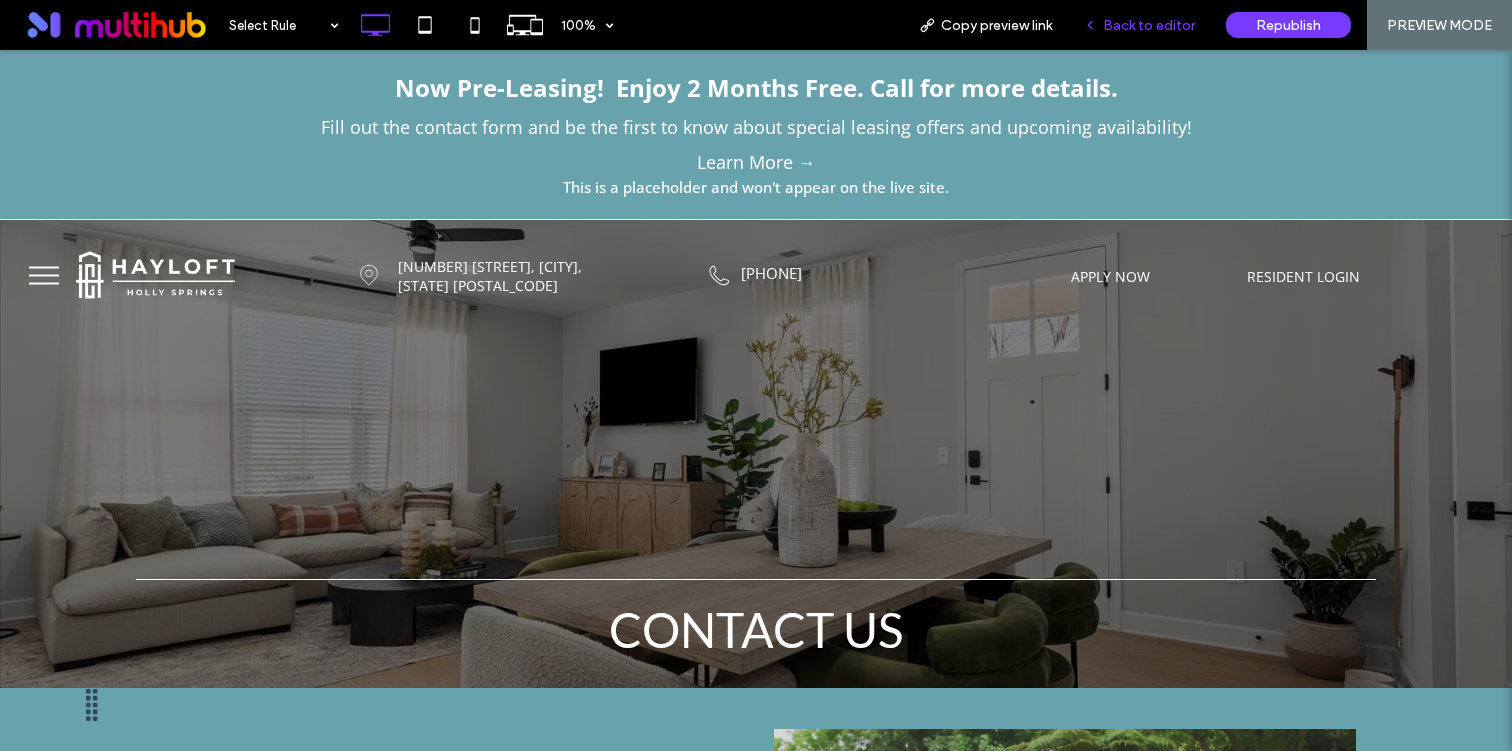 click on "Back to editor" at bounding box center [1149, 25] 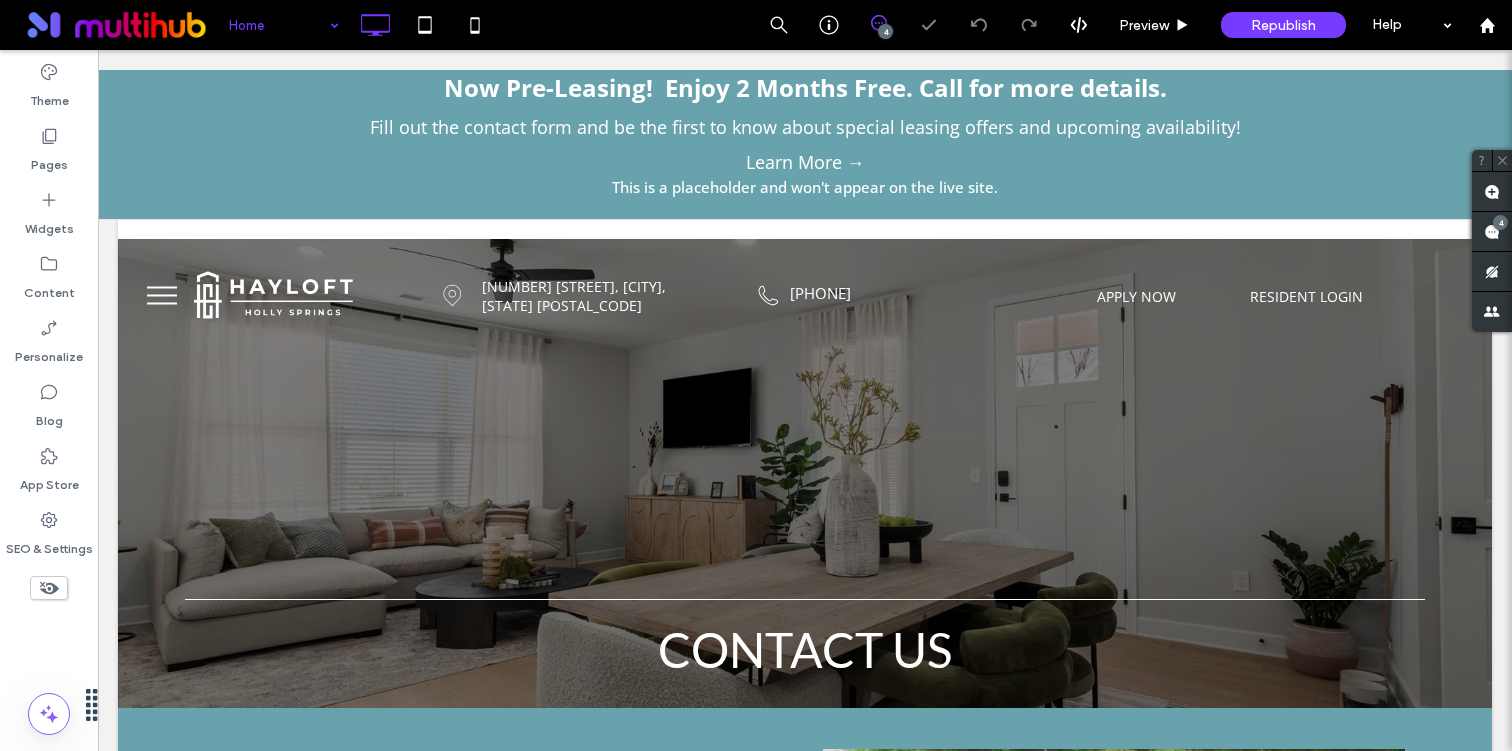 scroll, scrollTop: 0, scrollLeft: 0, axis: both 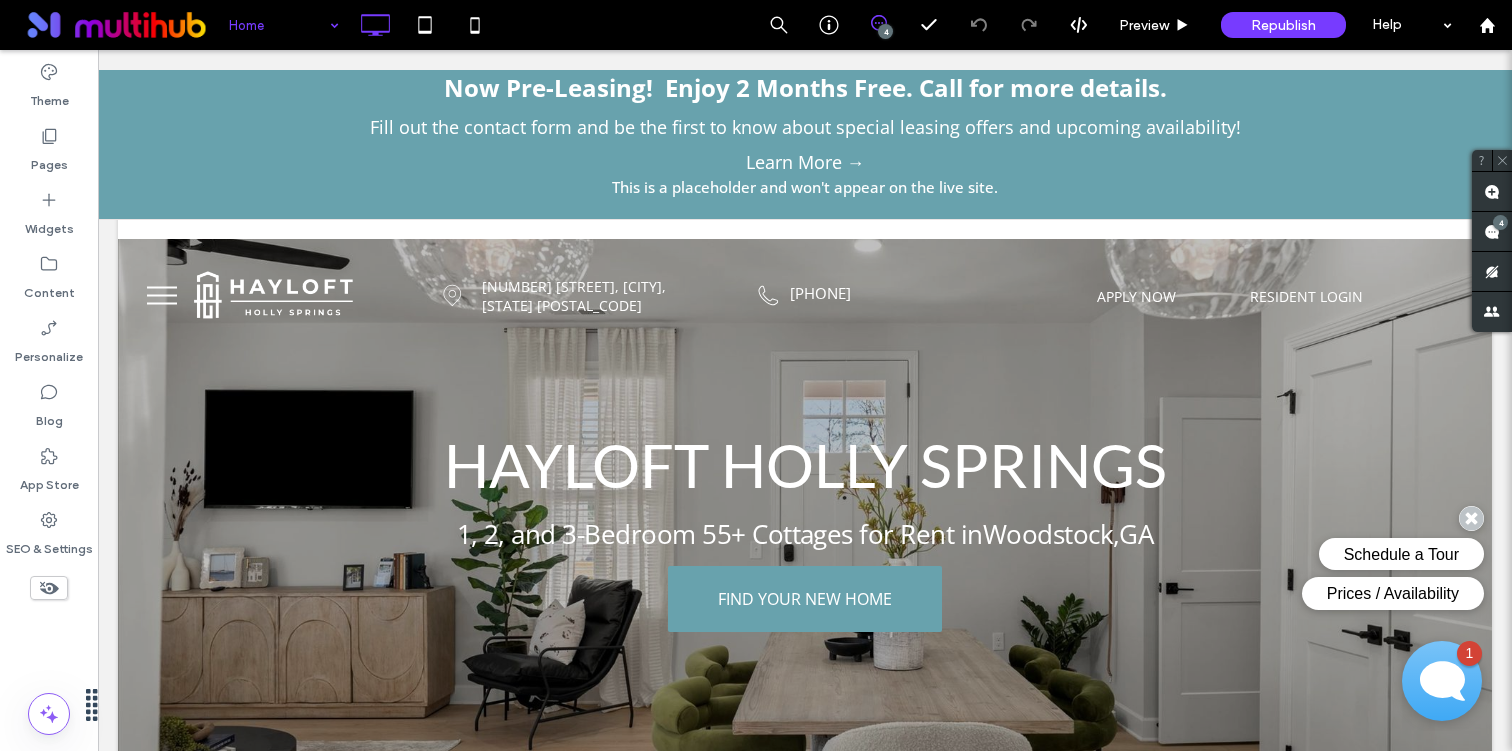 click on "Home 4 Preview Republish Help" at bounding box center [865, 25] 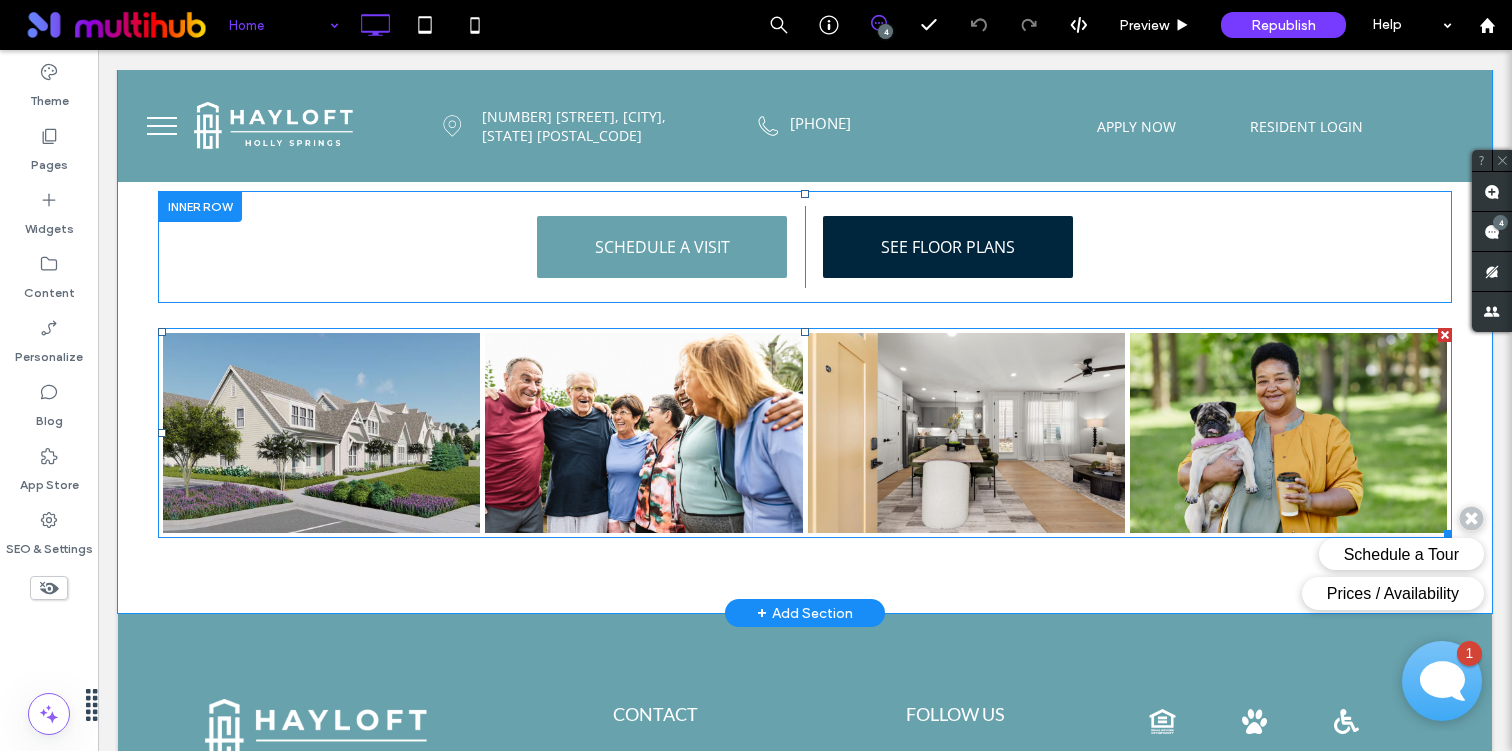 scroll, scrollTop: 3619, scrollLeft: 0, axis: vertical 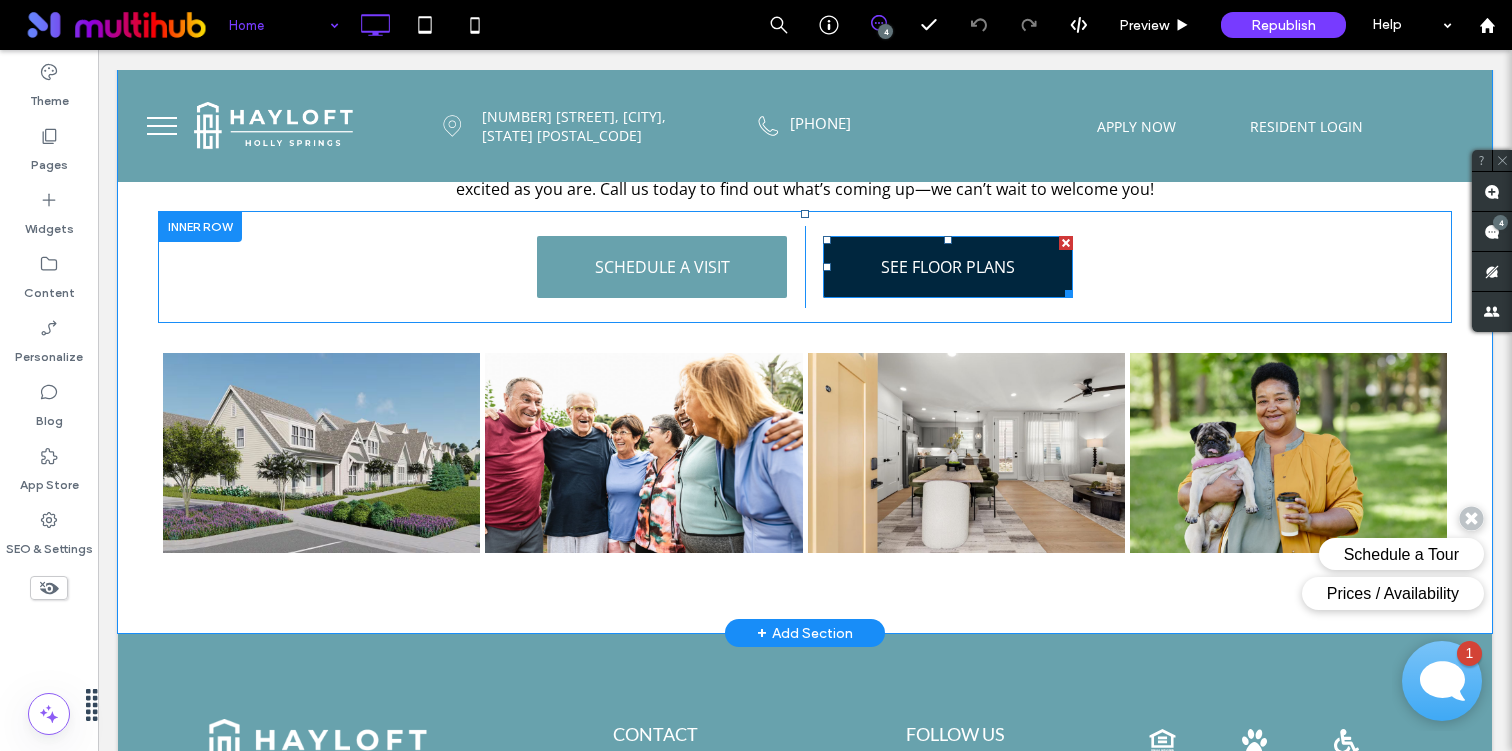 click on "SEE FLOOR PLANS" at bounding box center (948, 267) 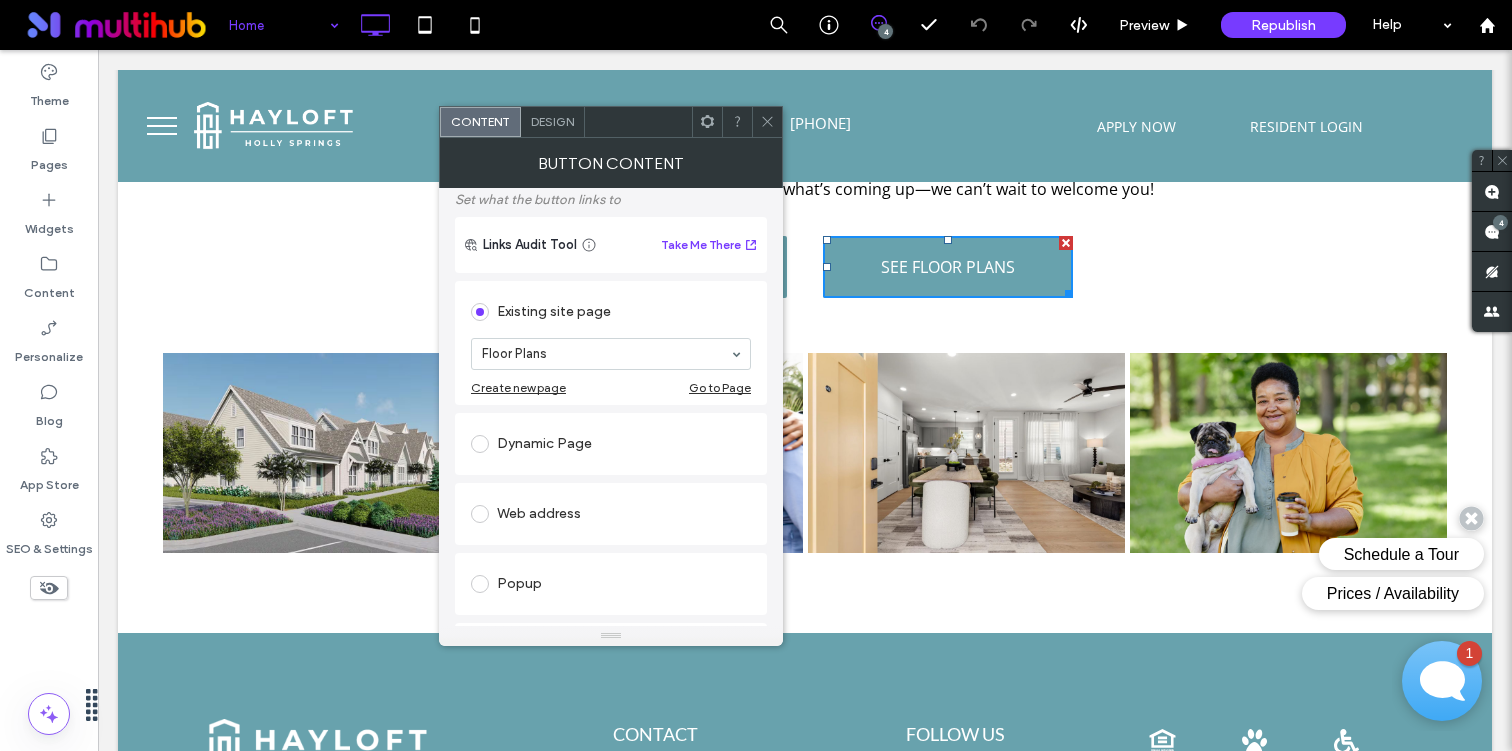 scroll, scrollTop: 126, scrollLeft: 0, axis: vertical 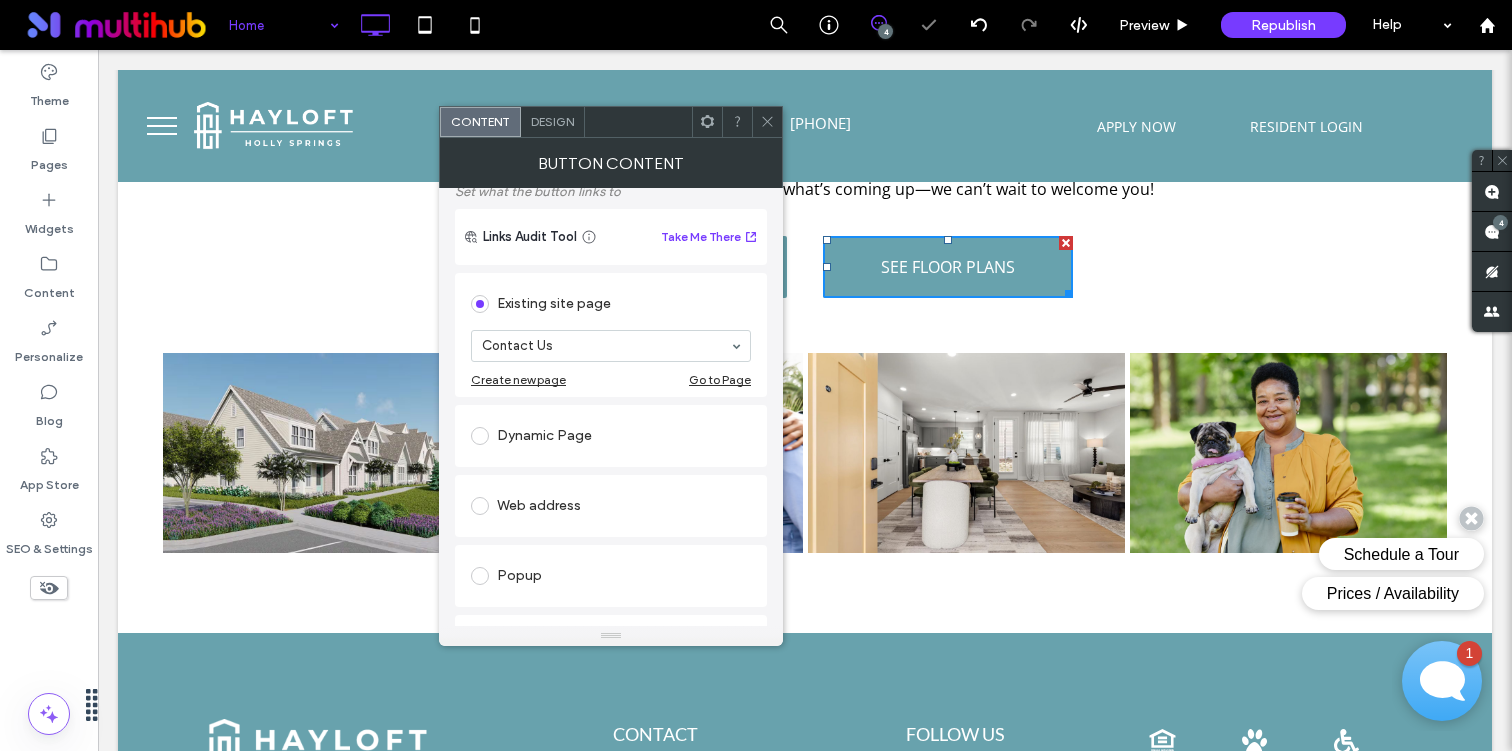 click 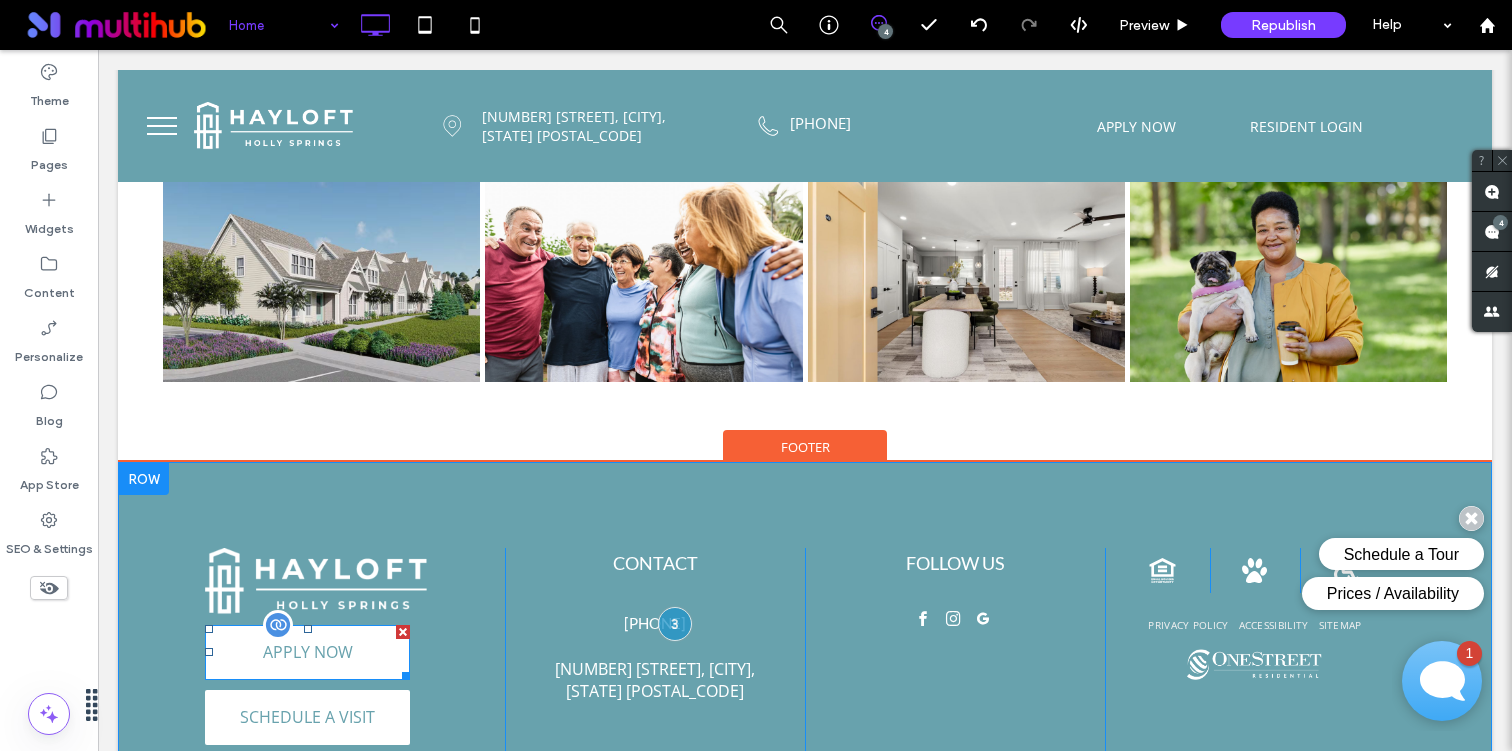 scroll, scrollTop: 3785, scrollLeft: 0, axis: vertical 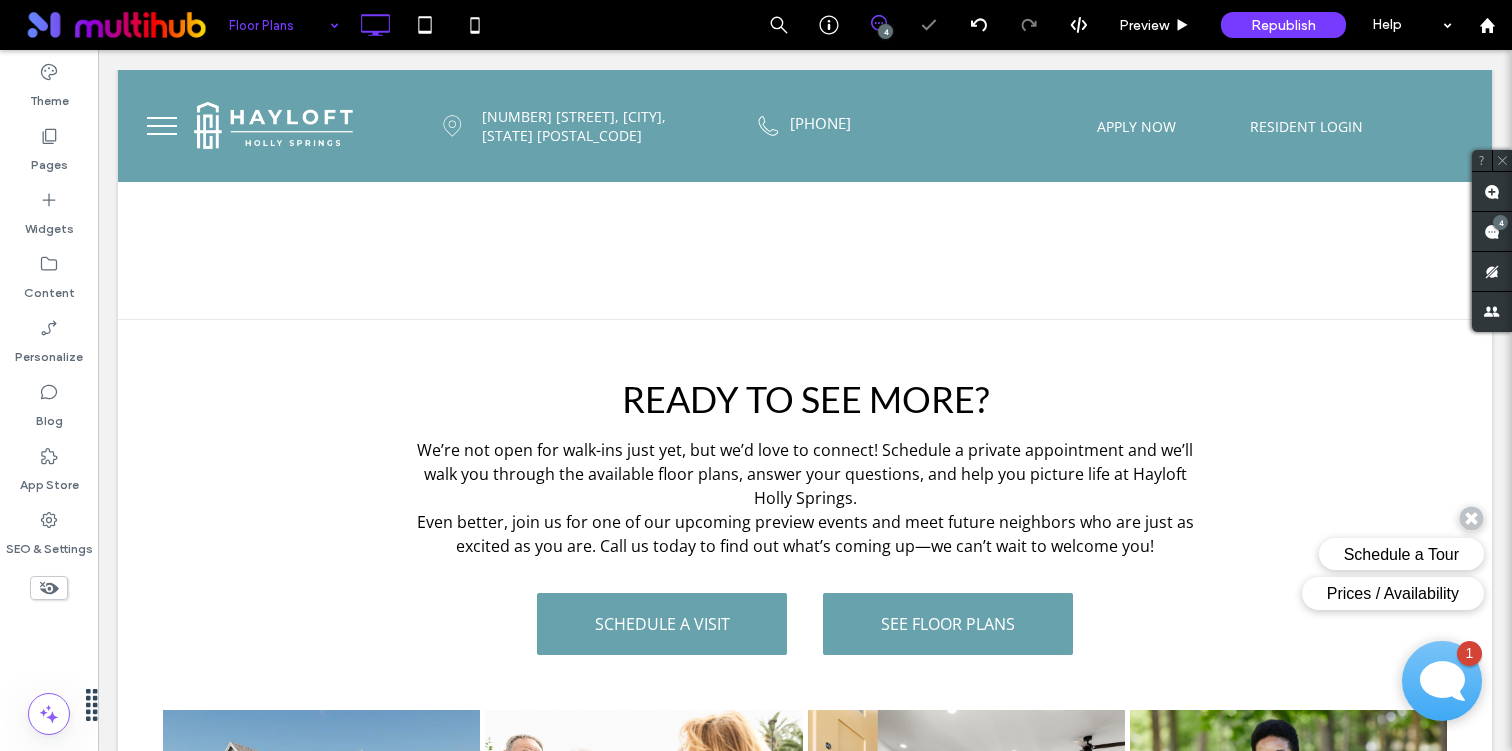 click at bounding box center [279, 25] 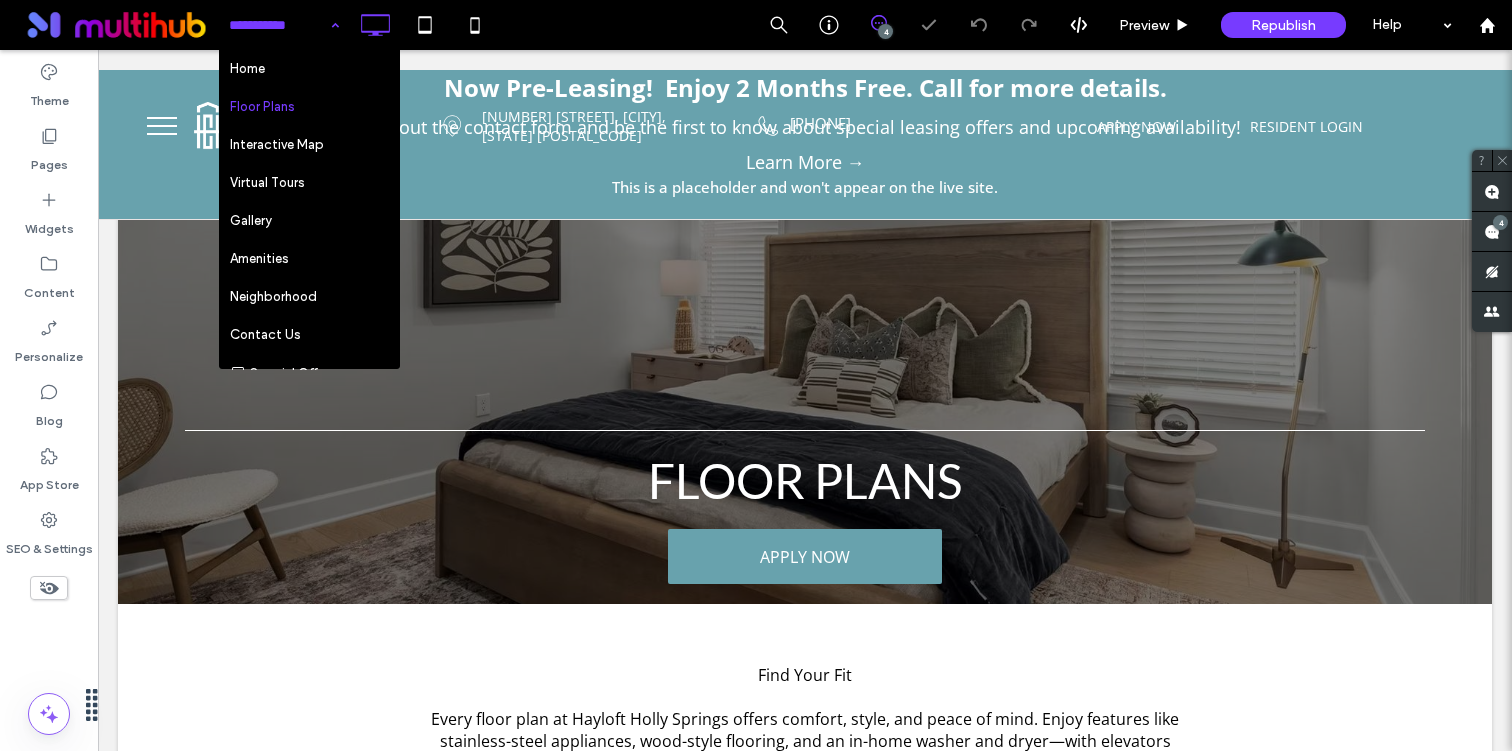scroll, scrollTop: 0, scrollLeft: 0, axis: both 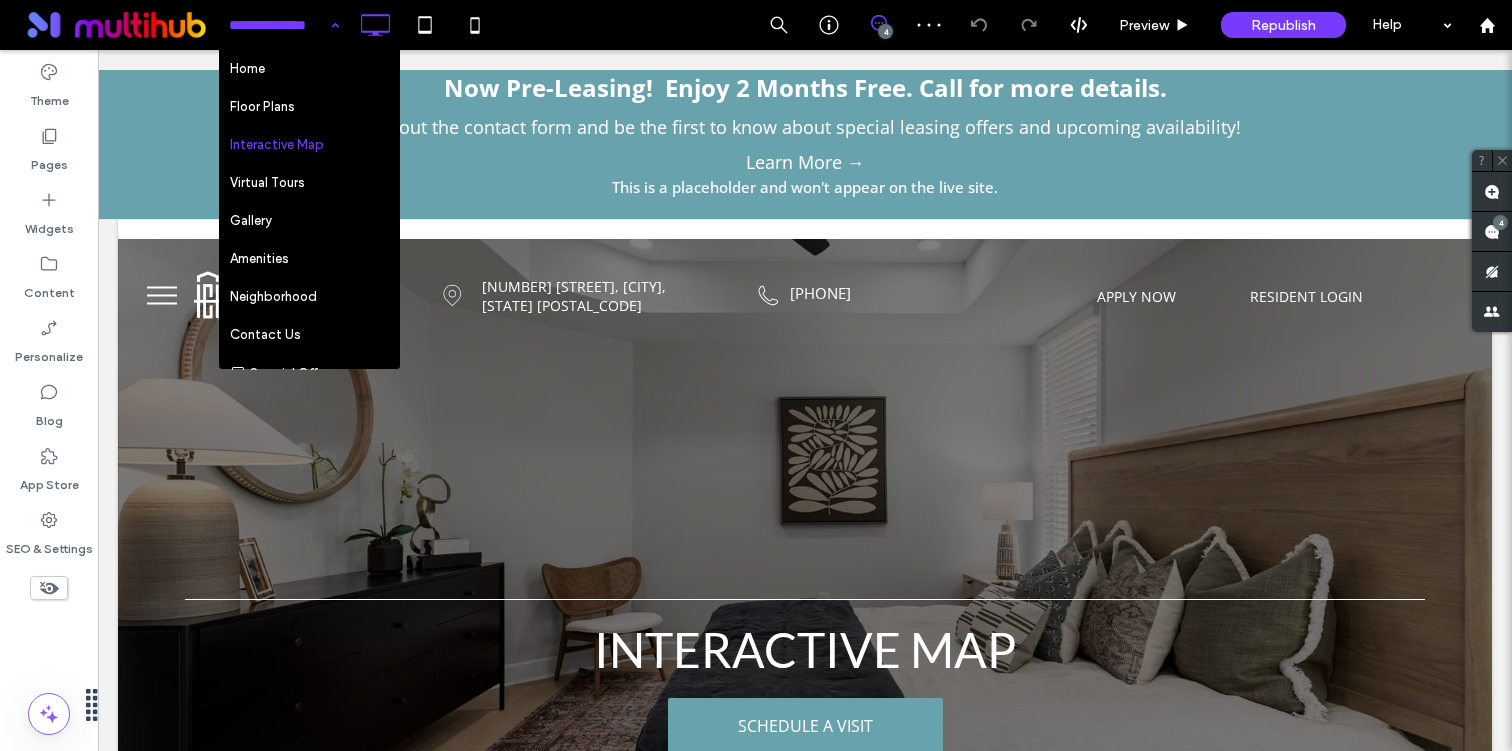 click at bounding box center (279, 25) 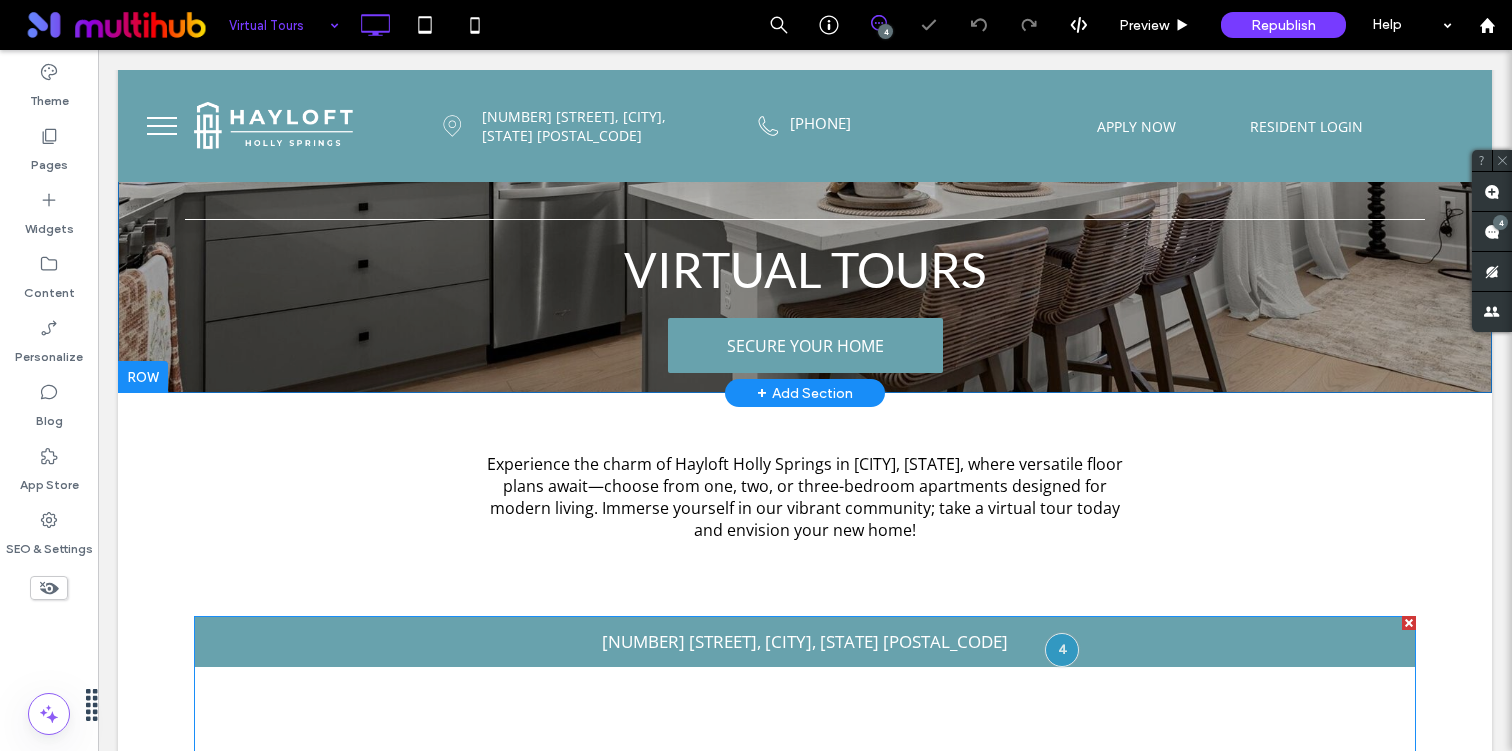 scroll, scrollTop: 245, scrollLeft: 0, axis: vertical 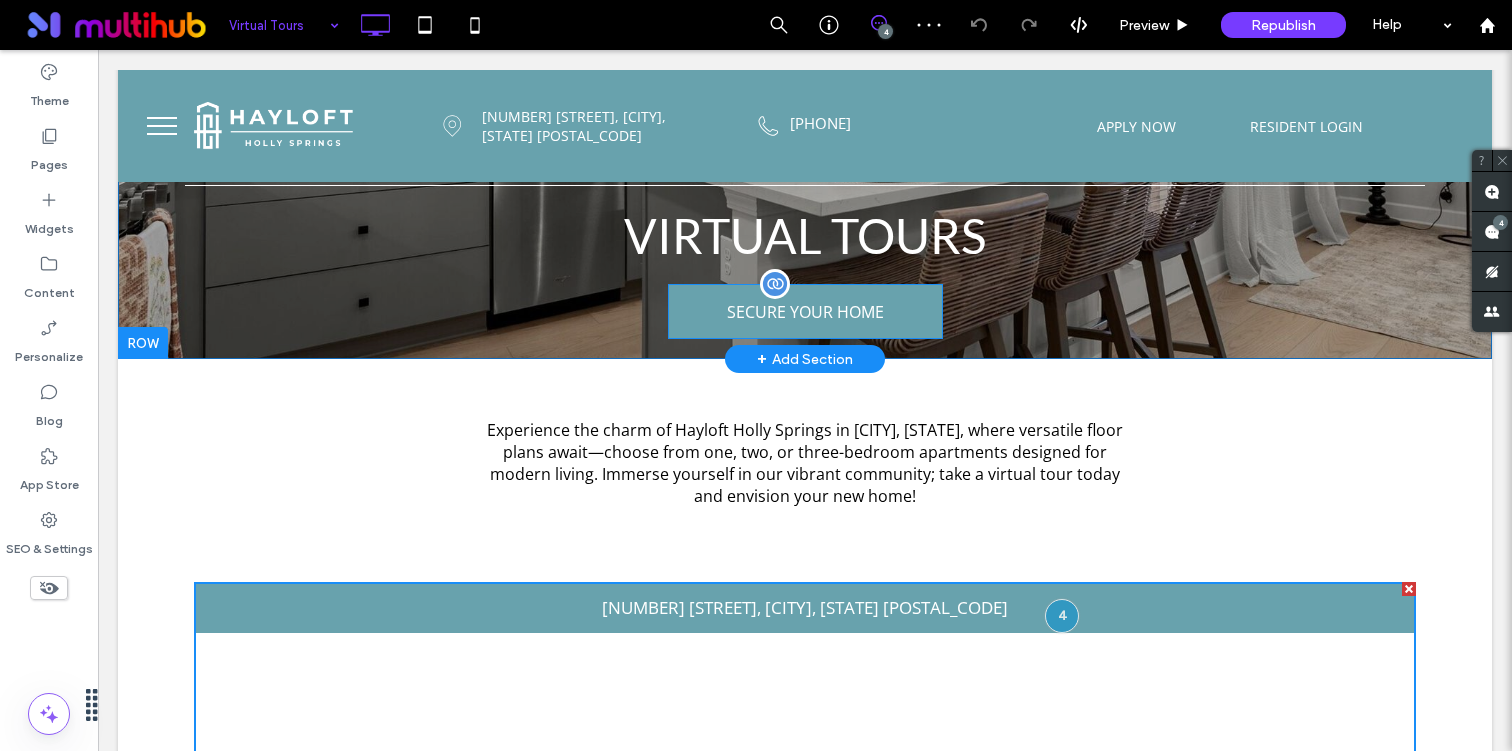 click at bounding box center (805, 311) 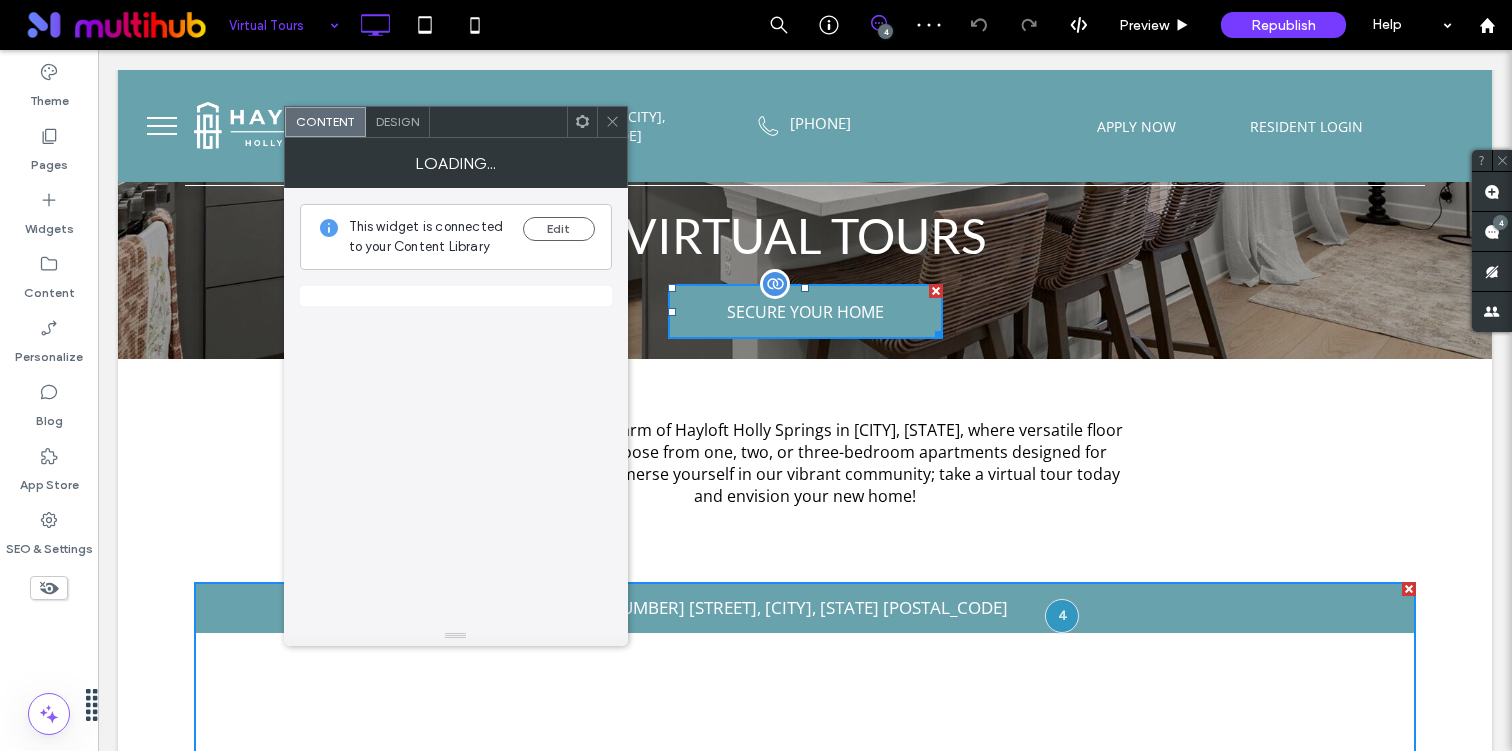scroll, scrollTop: 0, scrollLeft: 0, axis: both 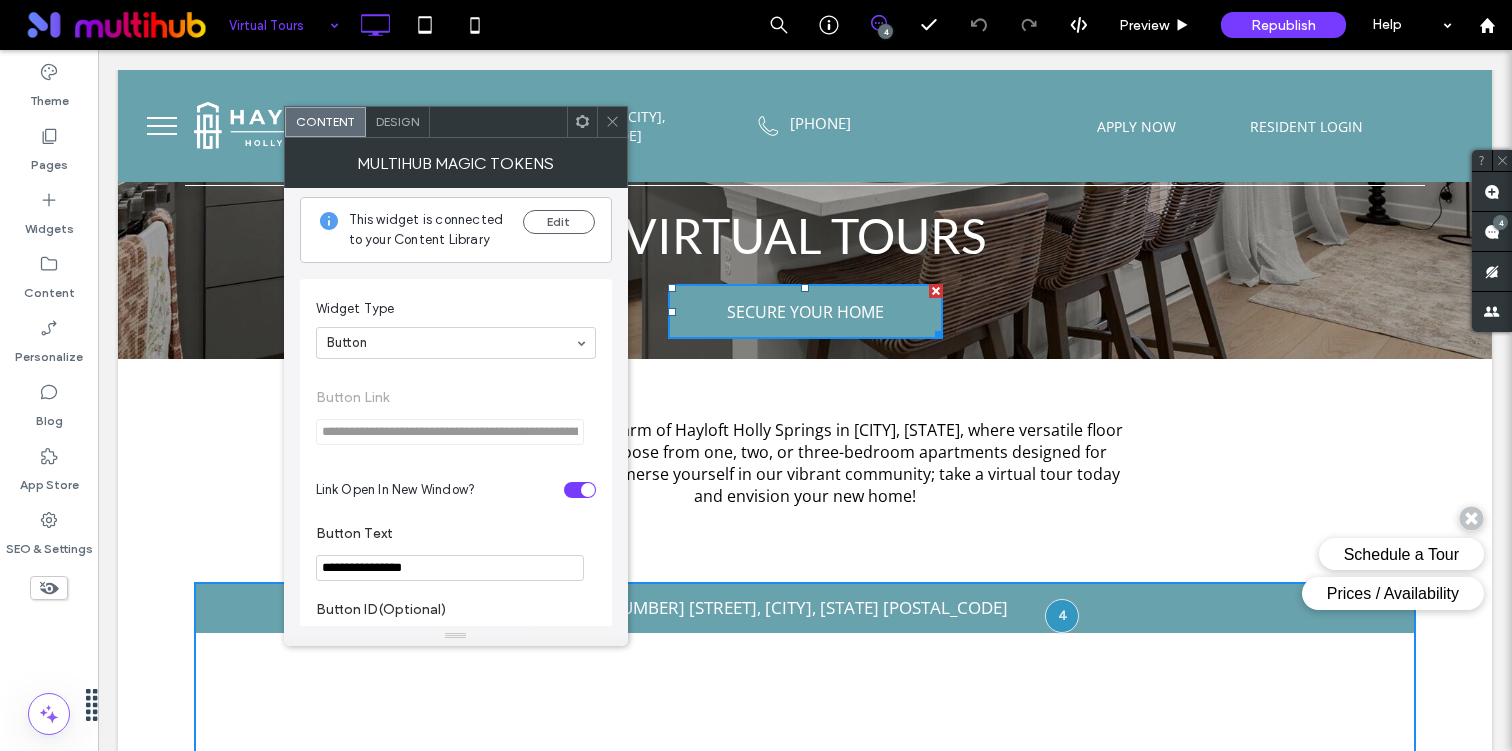 click 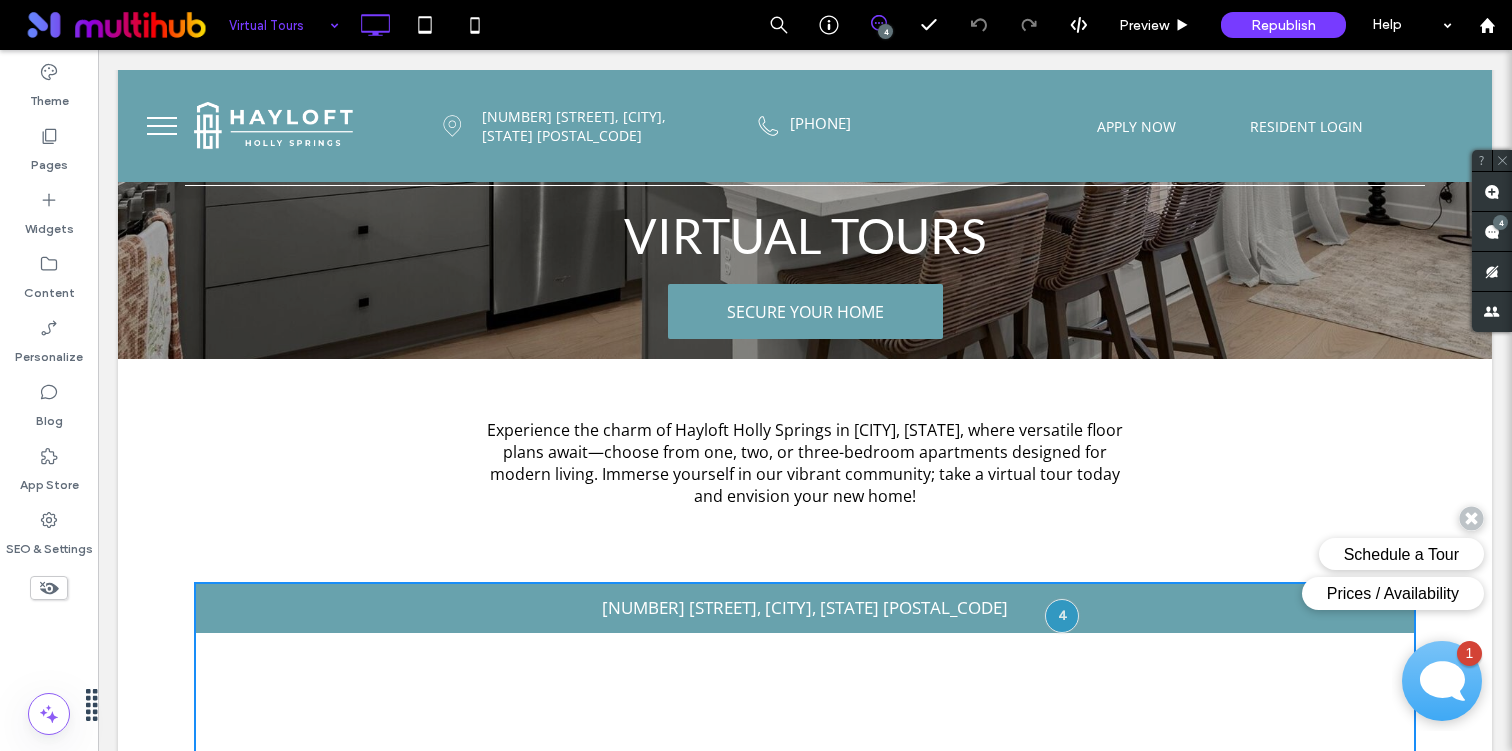 scroll, scrollTop: 0, scrollLeft: 0, axis: both 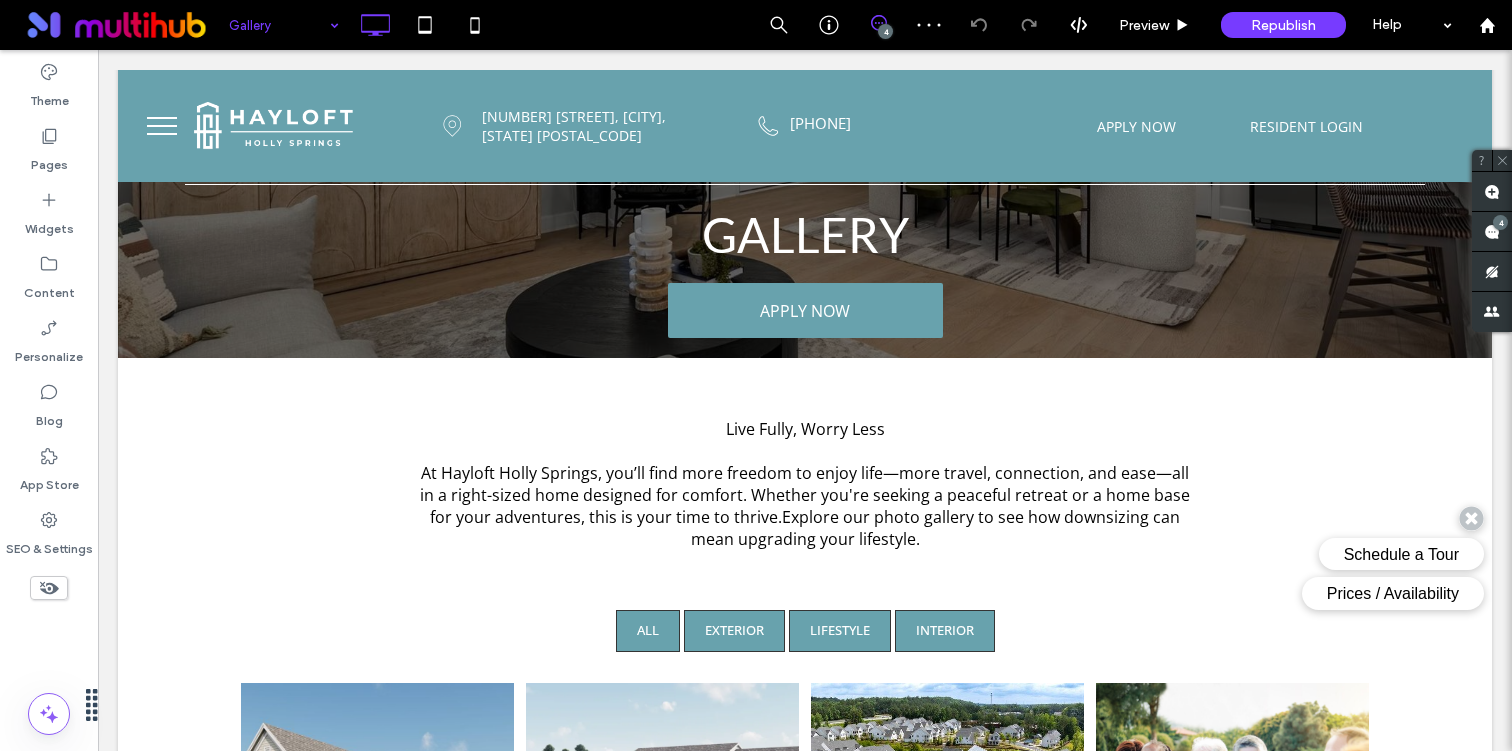 click at bounding box center (279, 25) 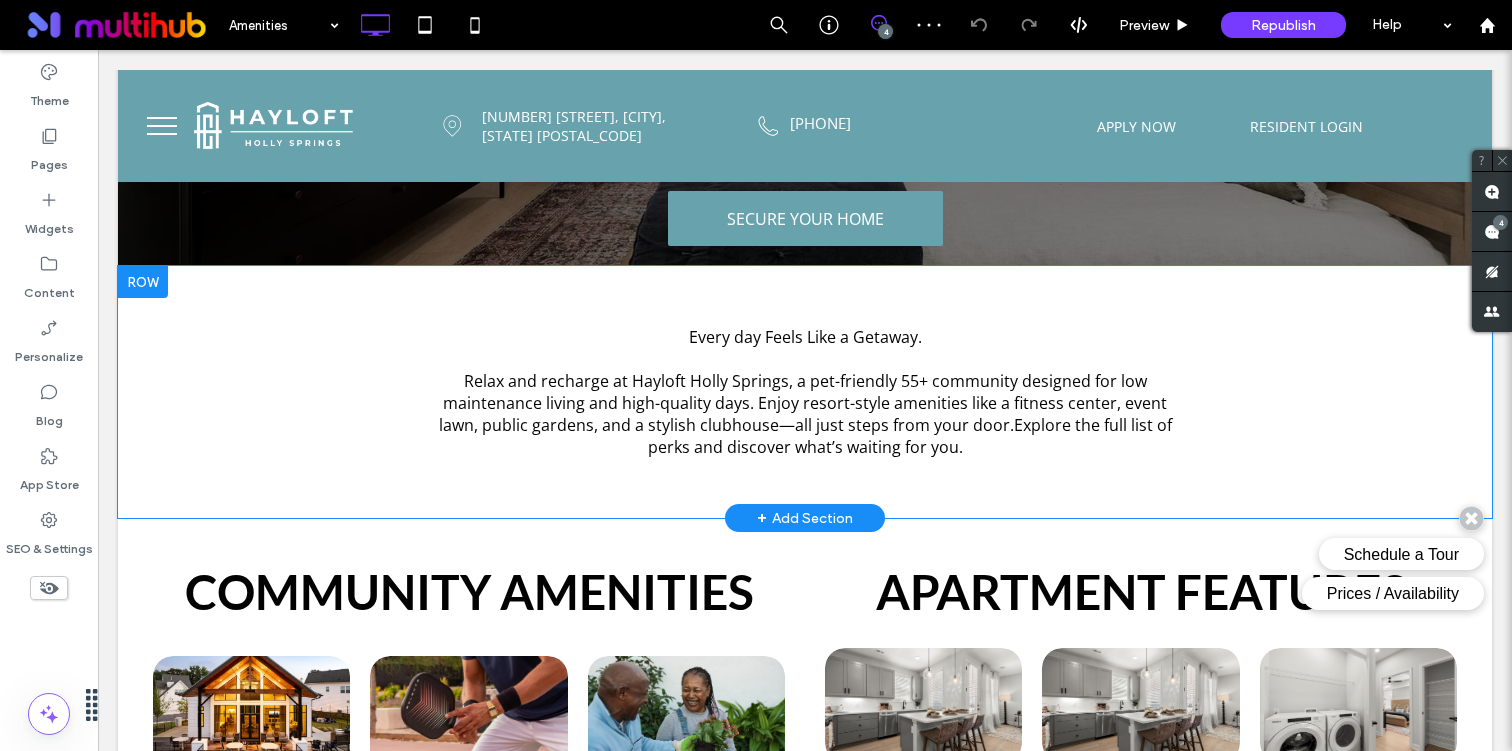 scroll, scrollTop: 324, scrollLeft: 0, axis: vertical 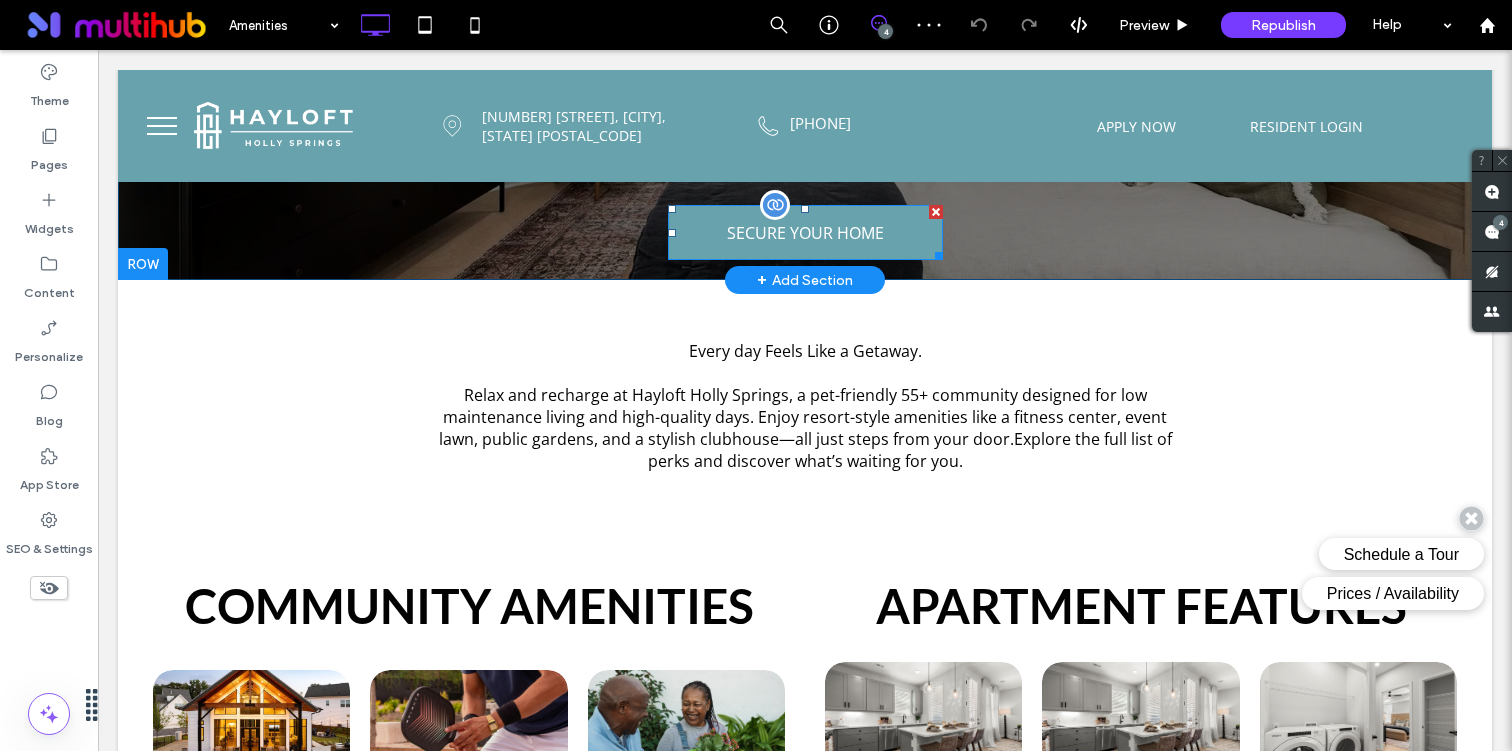 click at bounding box center [805, 232] 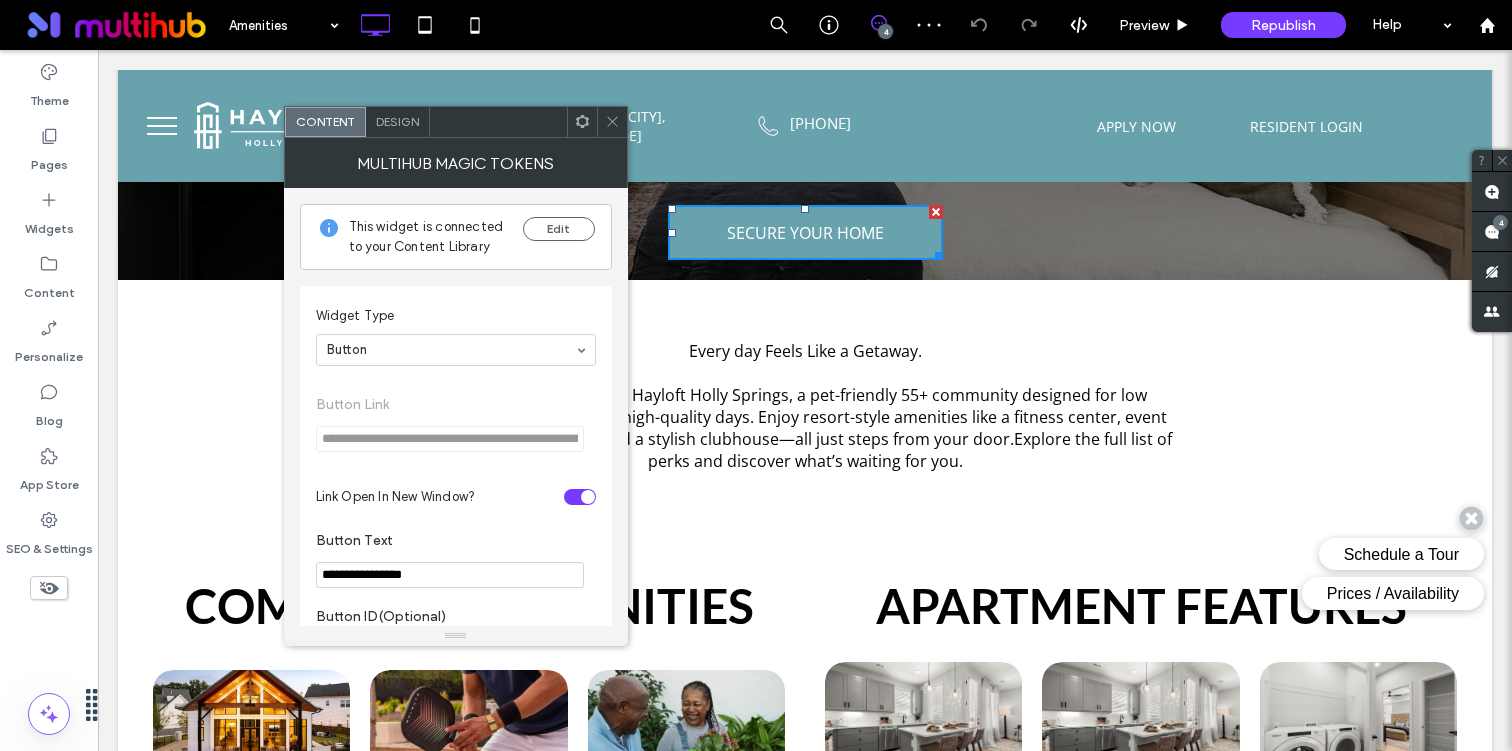 click 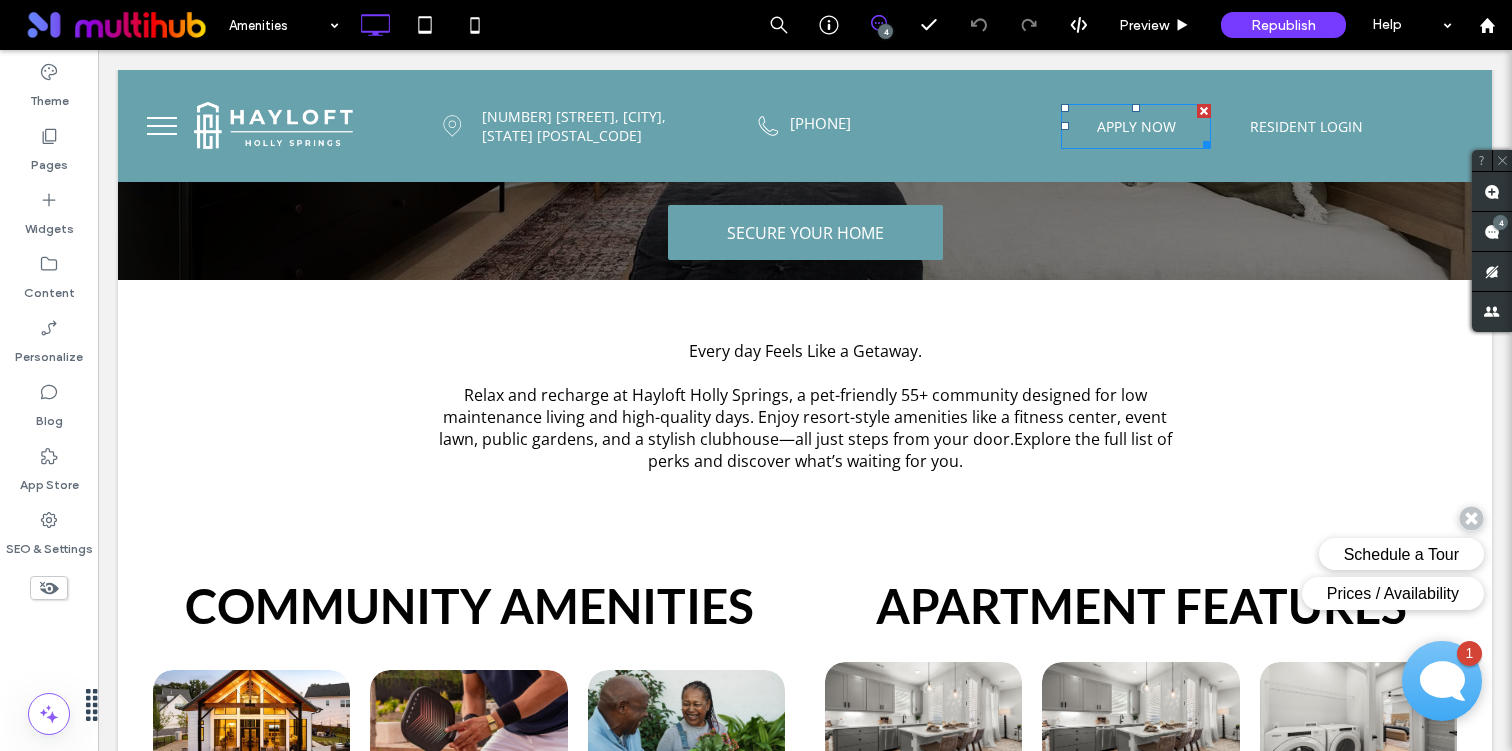 scroll, scrollTop: 0, scrollLeft: 0, axis: both 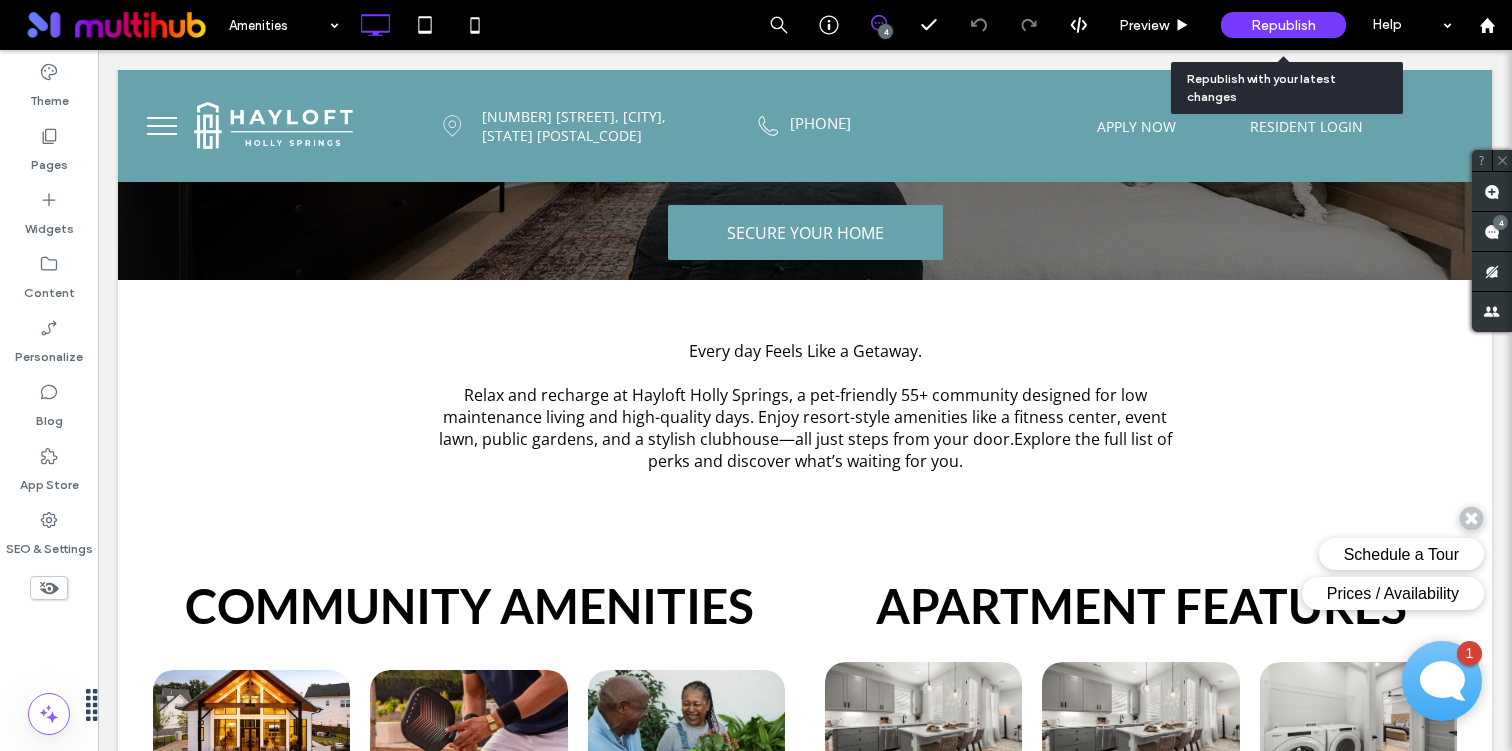 click on "Republish" at bounding box center [1283, 25] 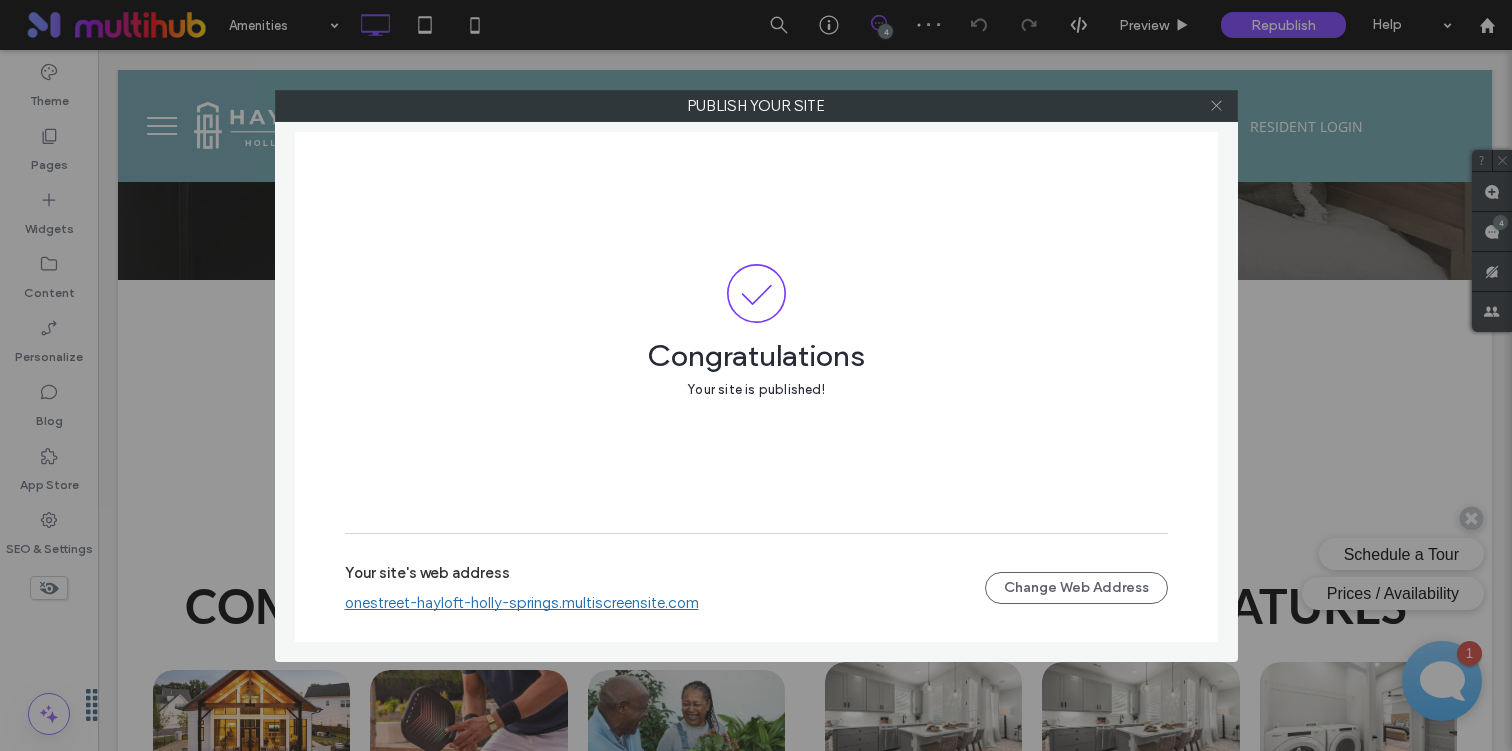 click 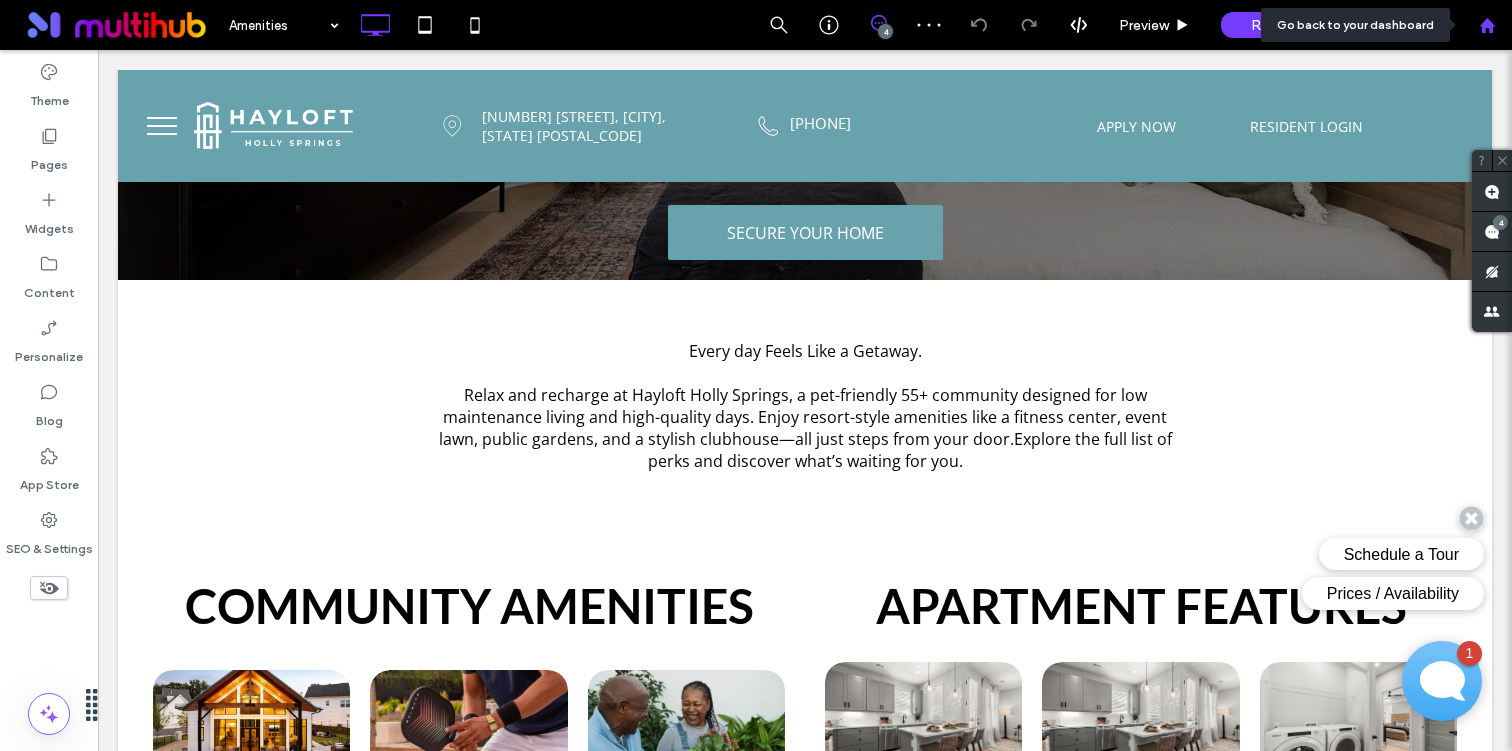 click 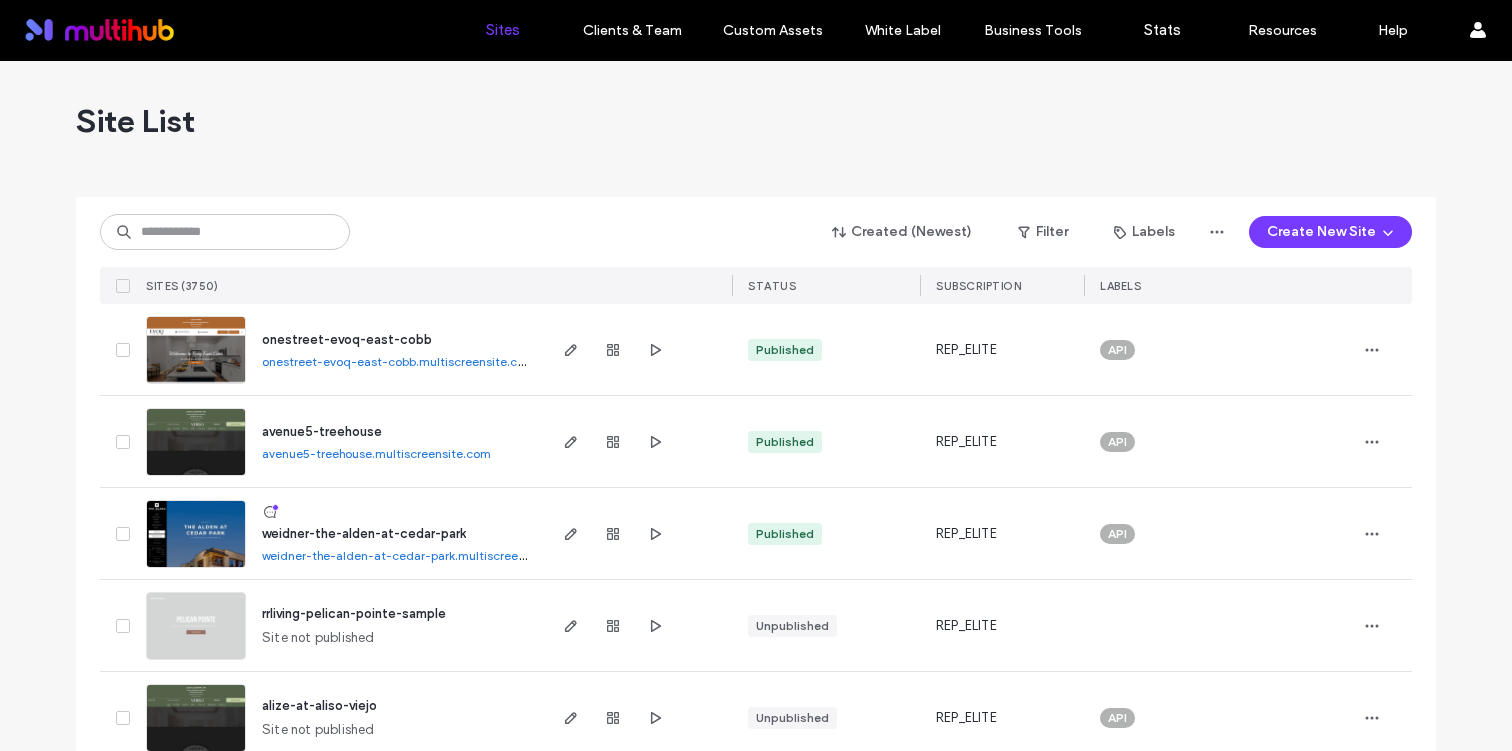 scroll, scrollTop: 0, scrollLeft: 0, axis: both 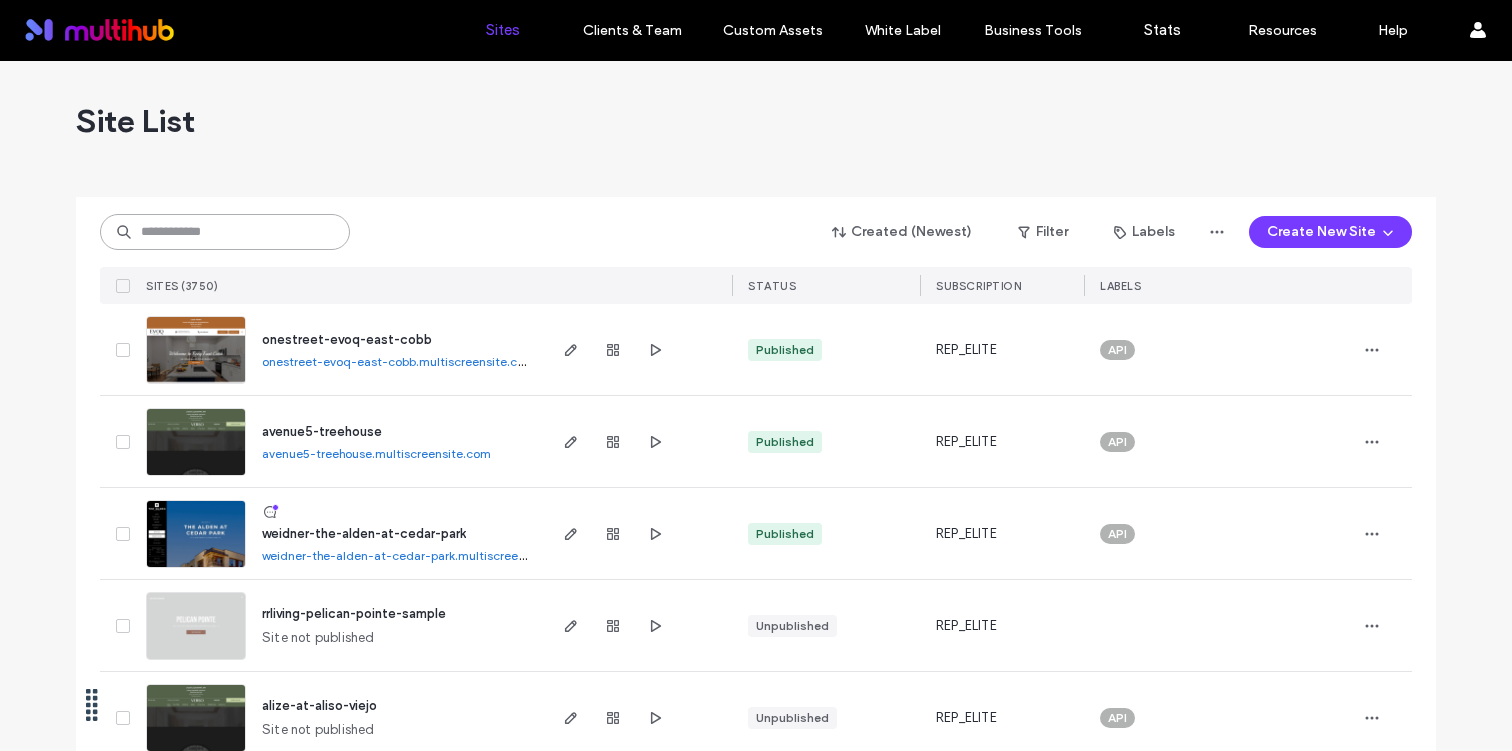 click at bounding box center (225, 232) 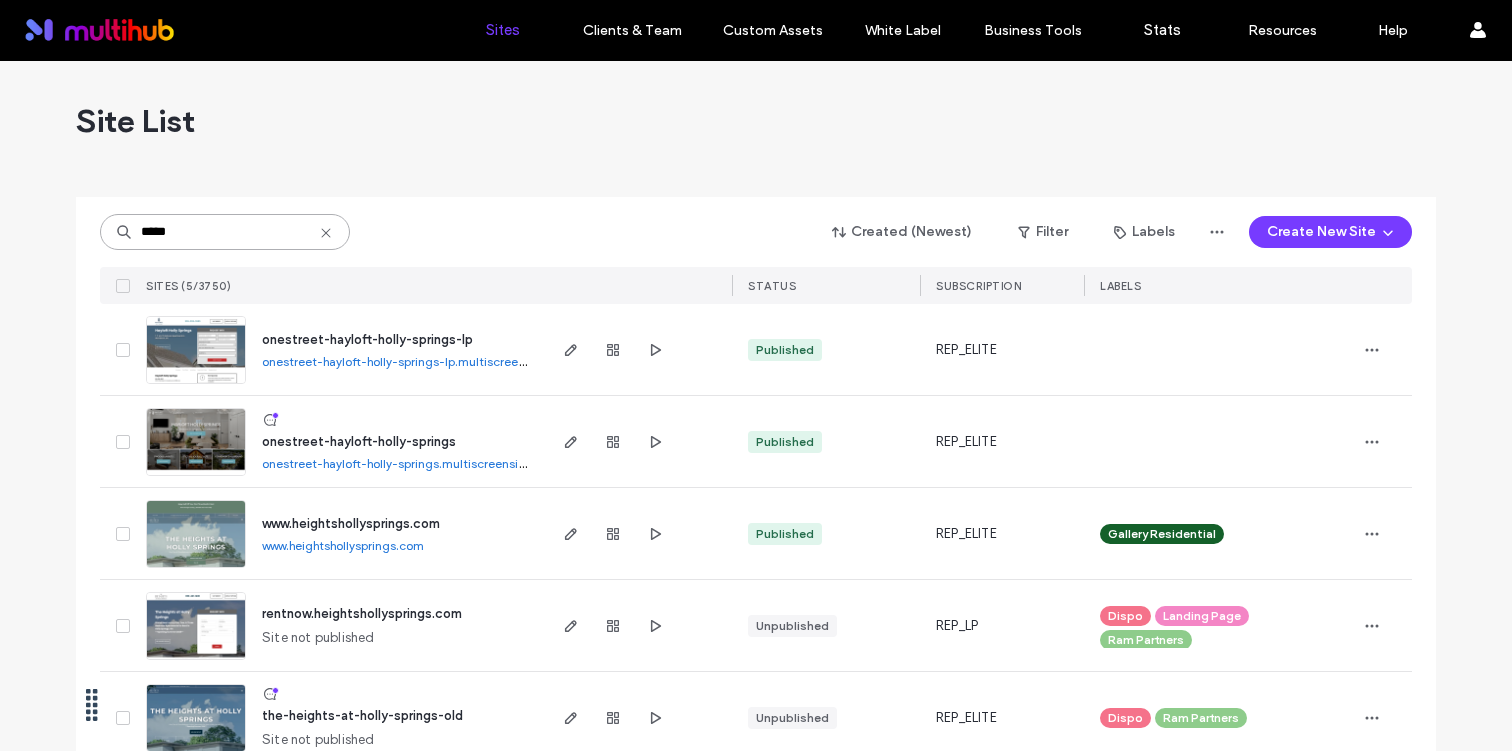type on "*****" 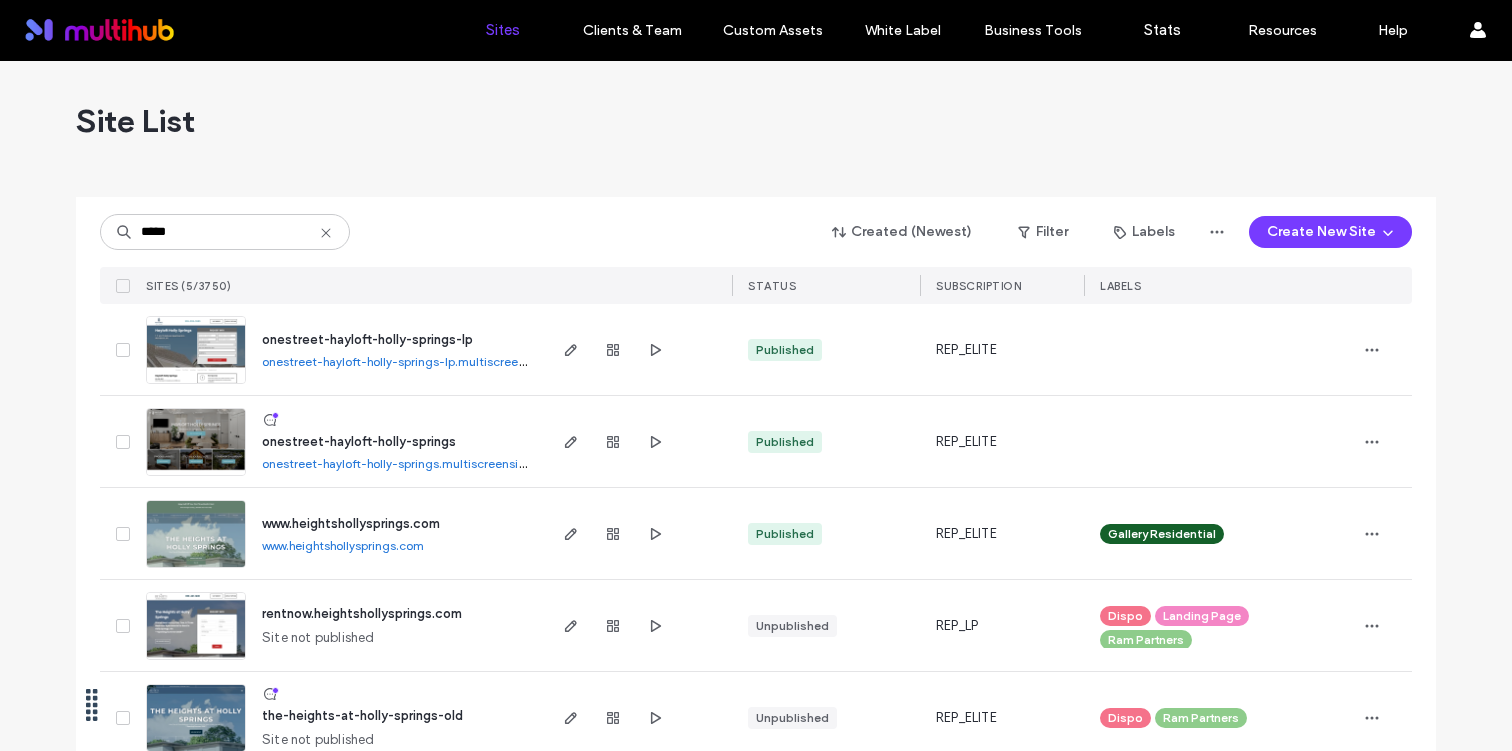 click on "onestreet-hayloft-holly-springs.multiscreensite.com" at bounding box center [410, 463] 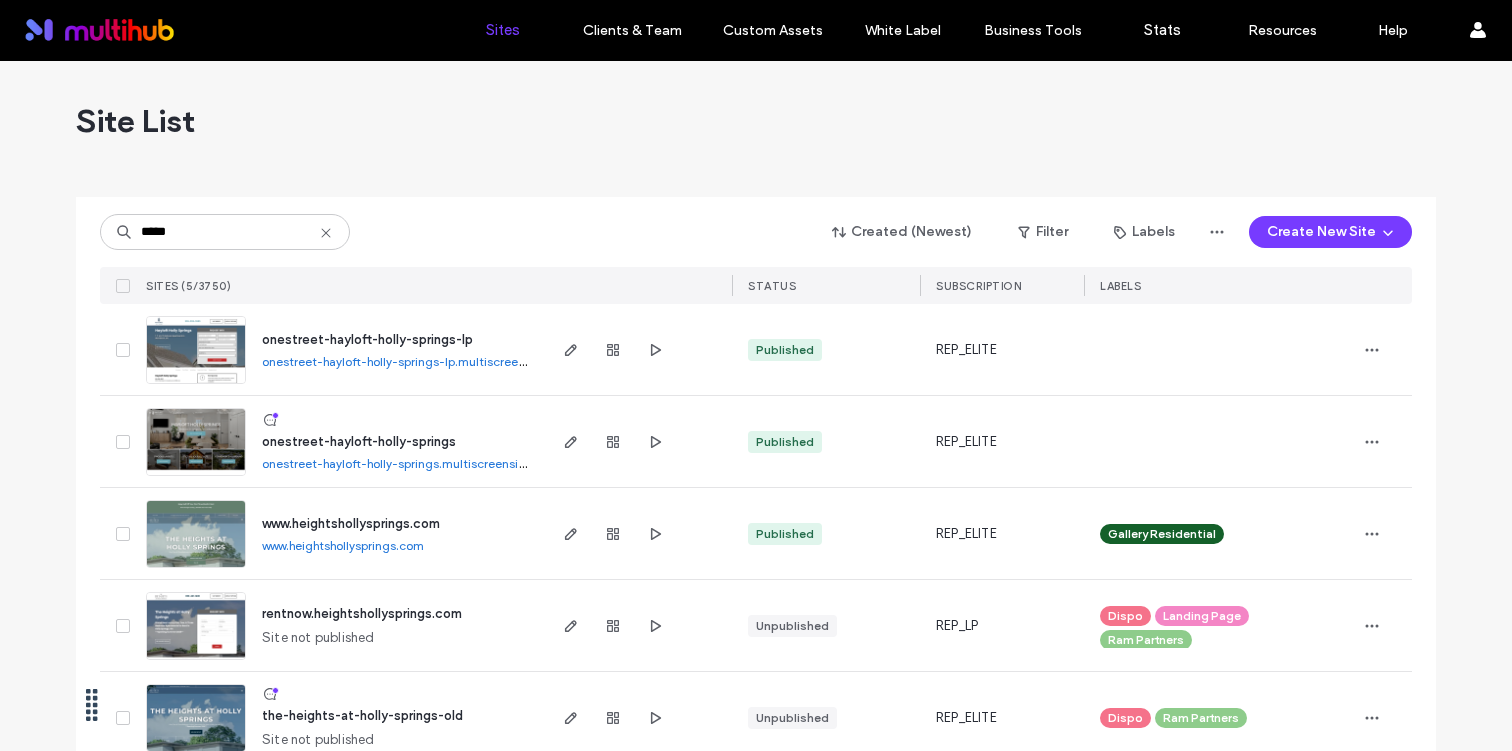 click on "onestreet-hayloft-holly-springs" at bounding box center [359, 441] 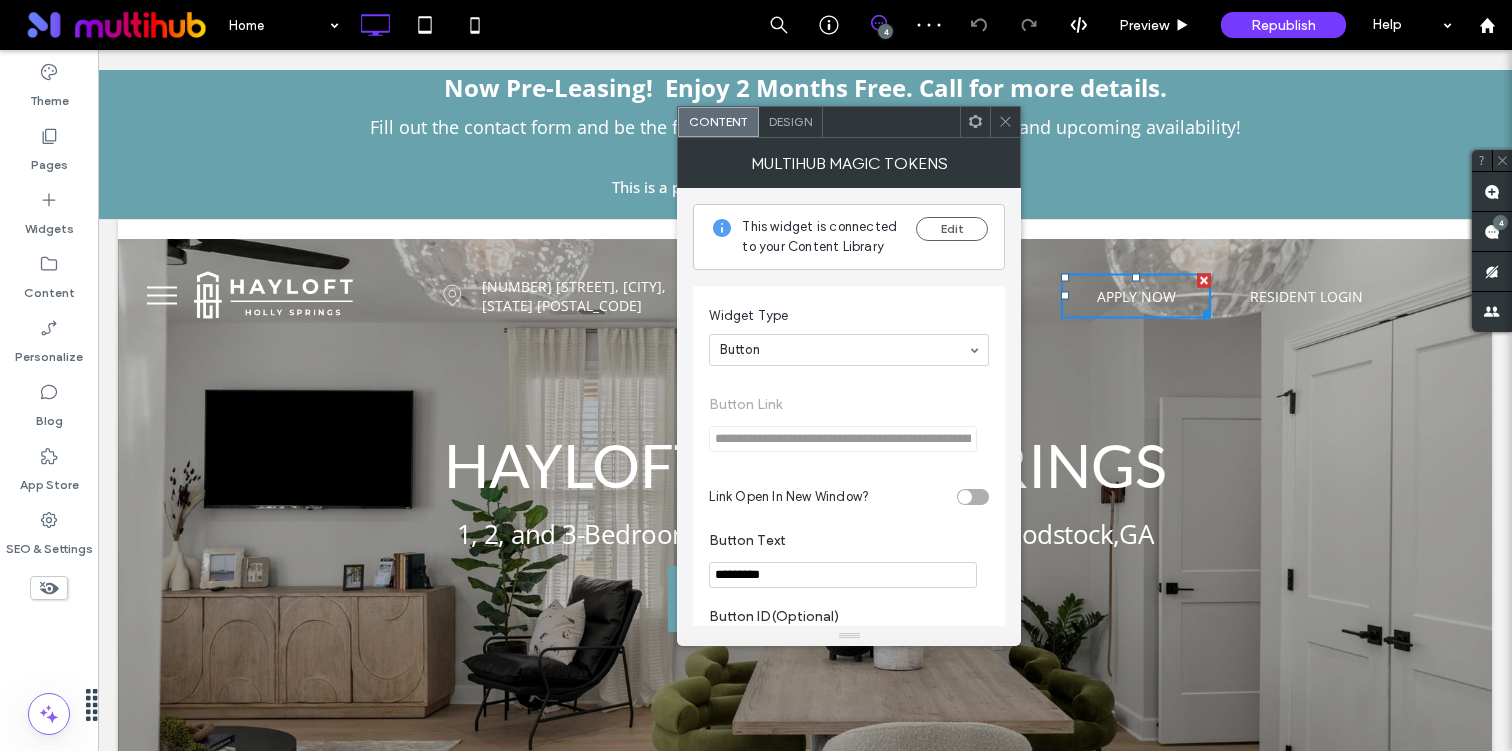 scroll, scrollTop: 0, scrollLeft: 0, axis: both 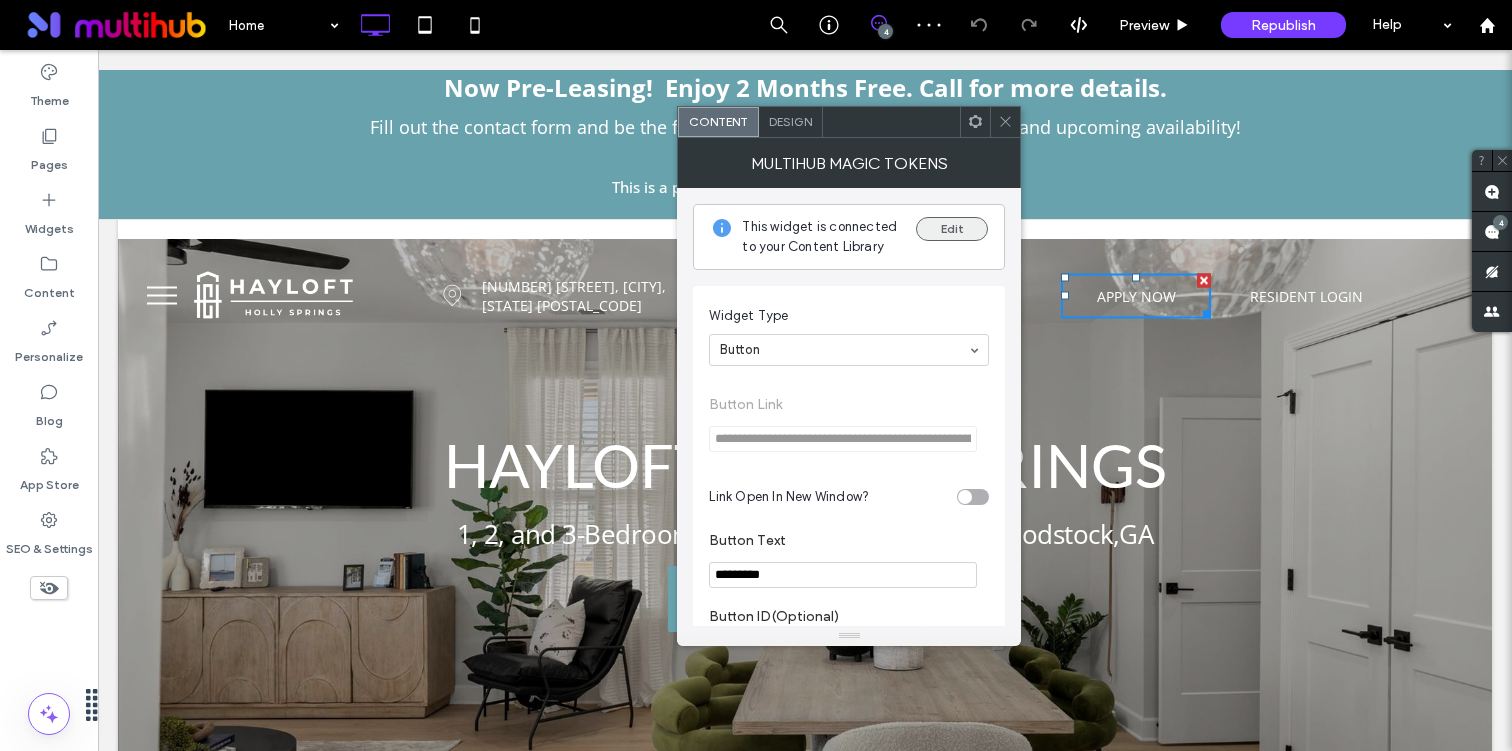 click on "Edit" at bounding box center (952, 229) 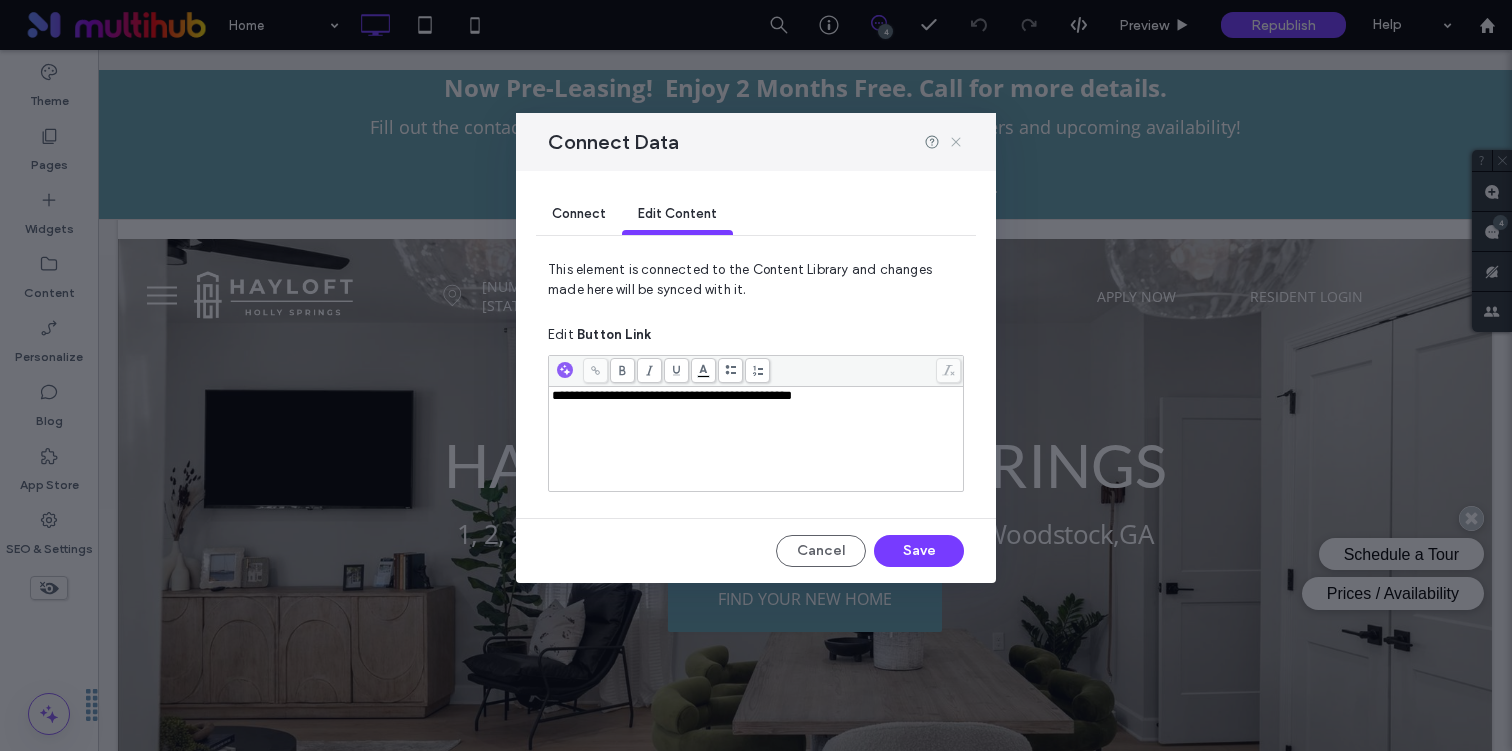 scroll, scrollTop: 0, scrollLeft: 0, axis: both 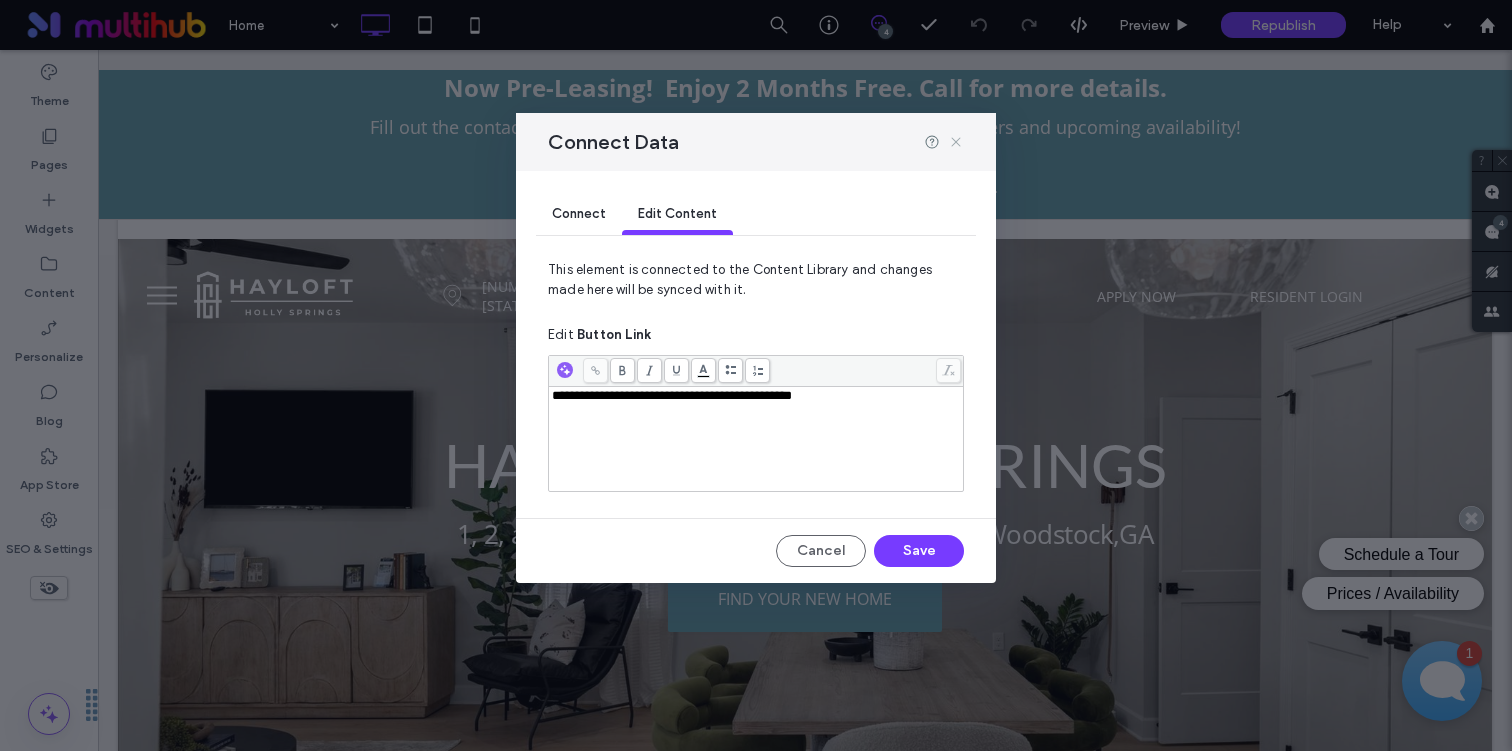 click 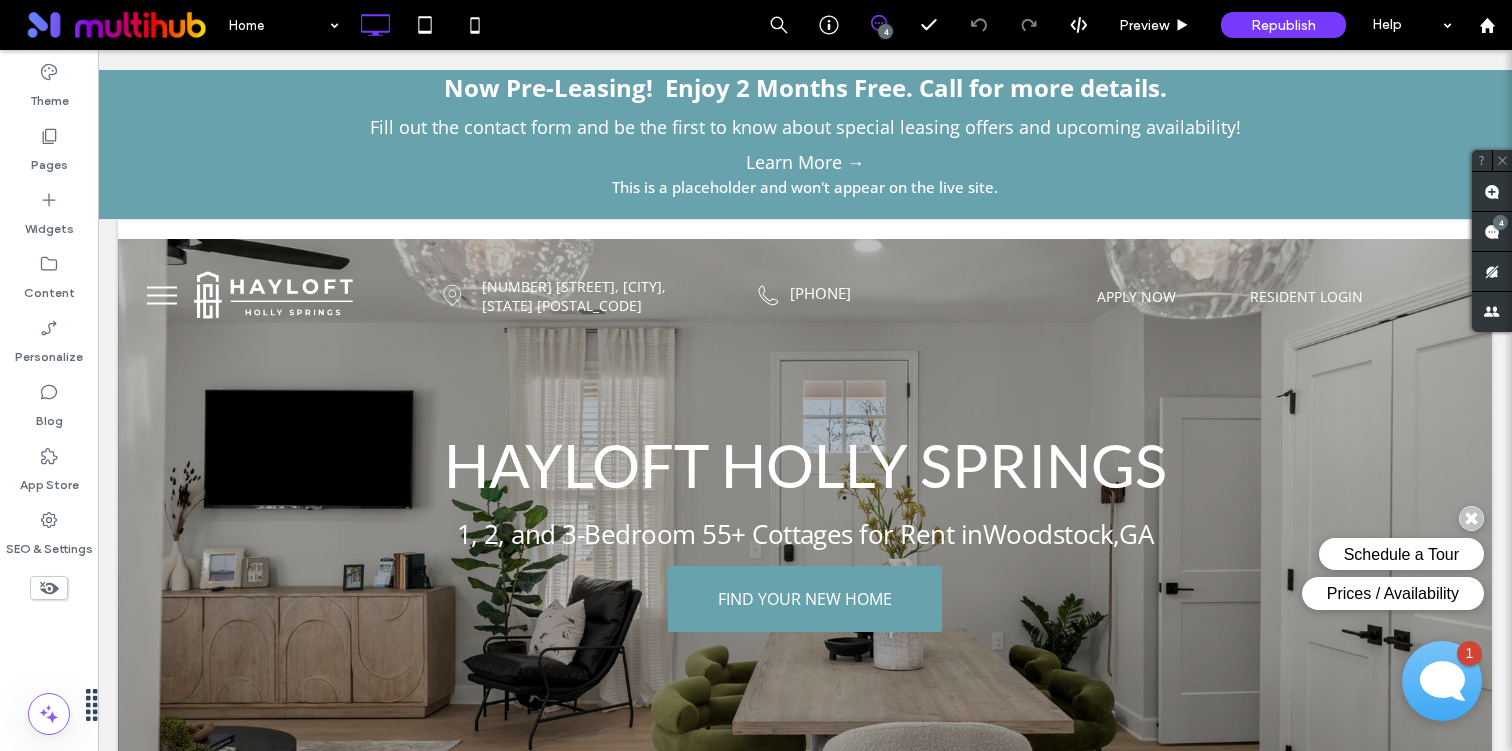 click on "Home 4 Preview Republish Help" at bounding box center (865, 25) 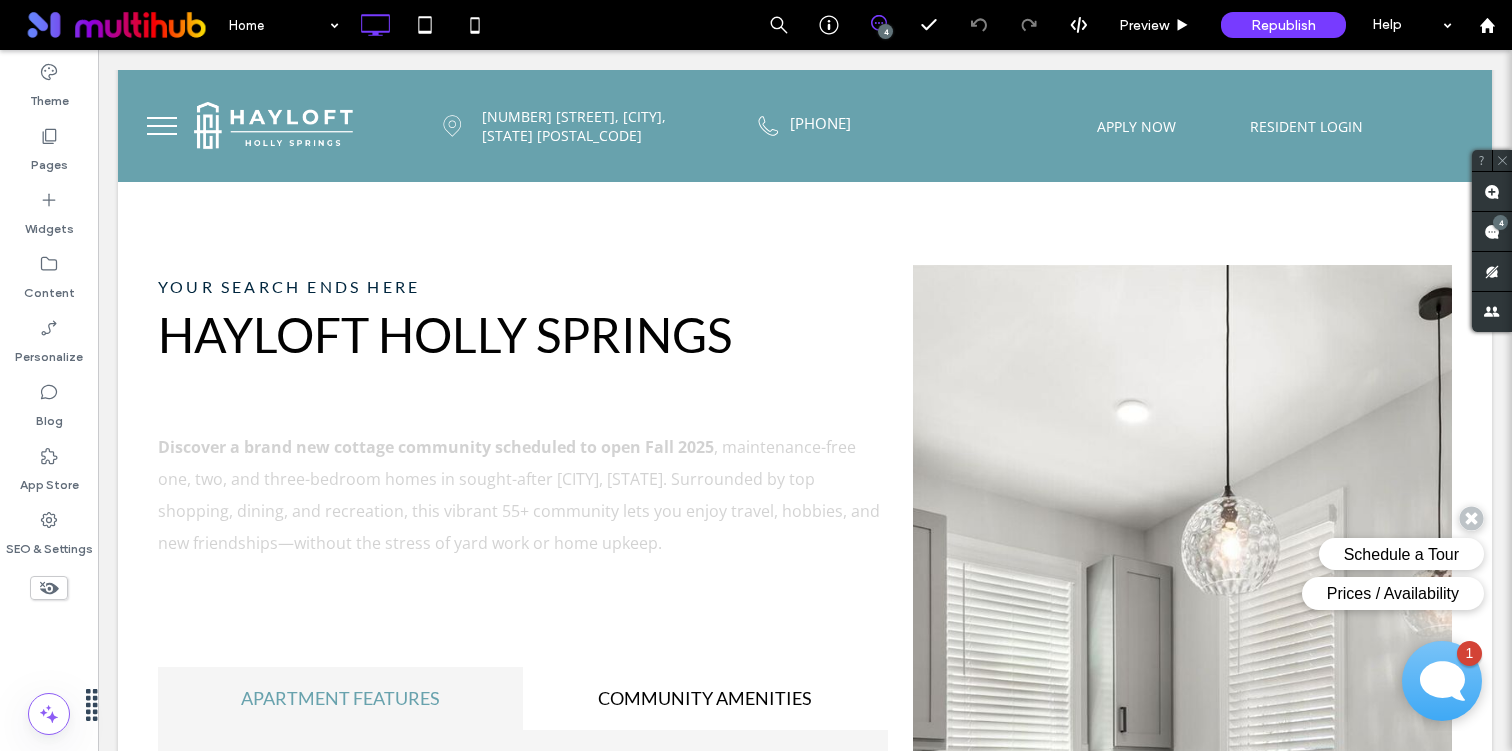 scroll, scrollTop: 831, scrollLeft: 0, axis: vertical 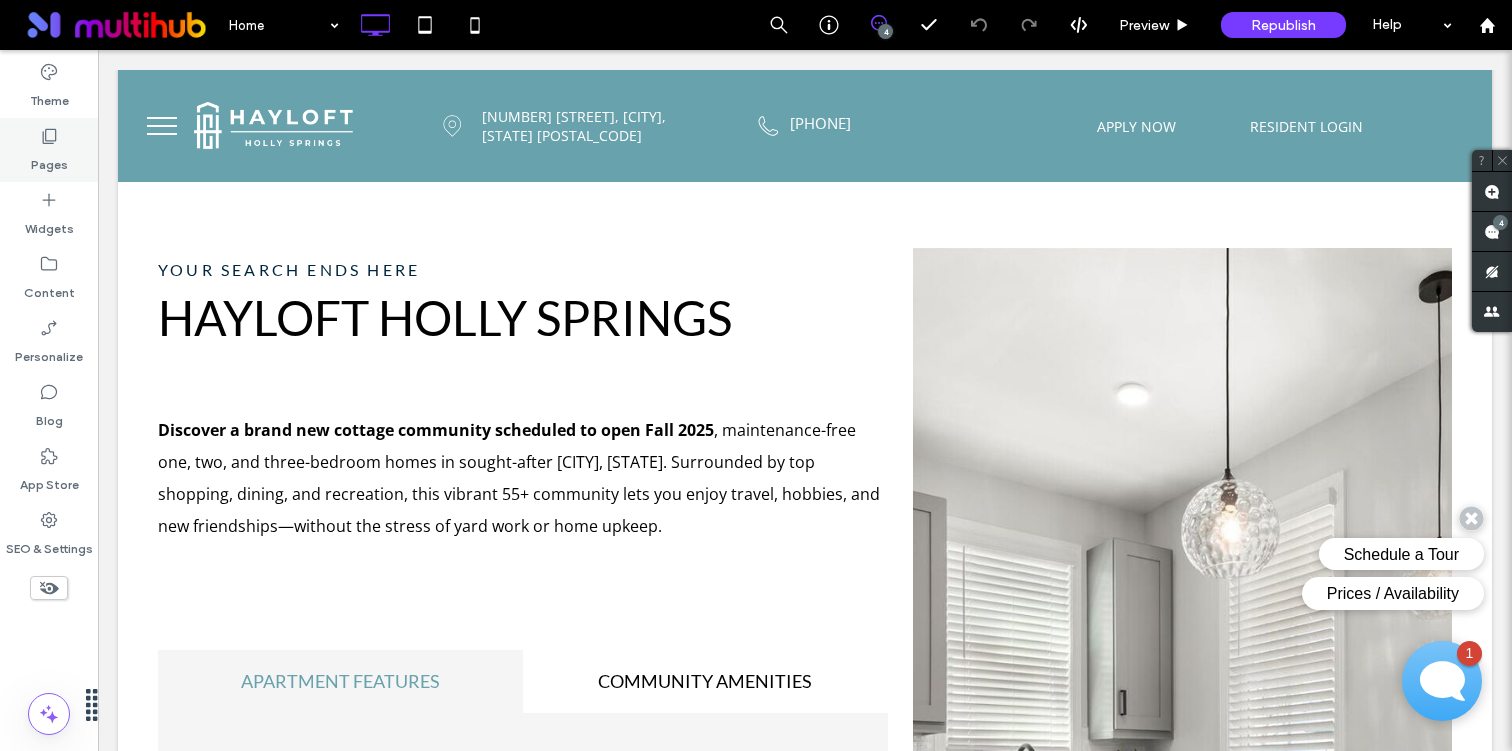 click on "Pages" at bounding box center (49, 160) 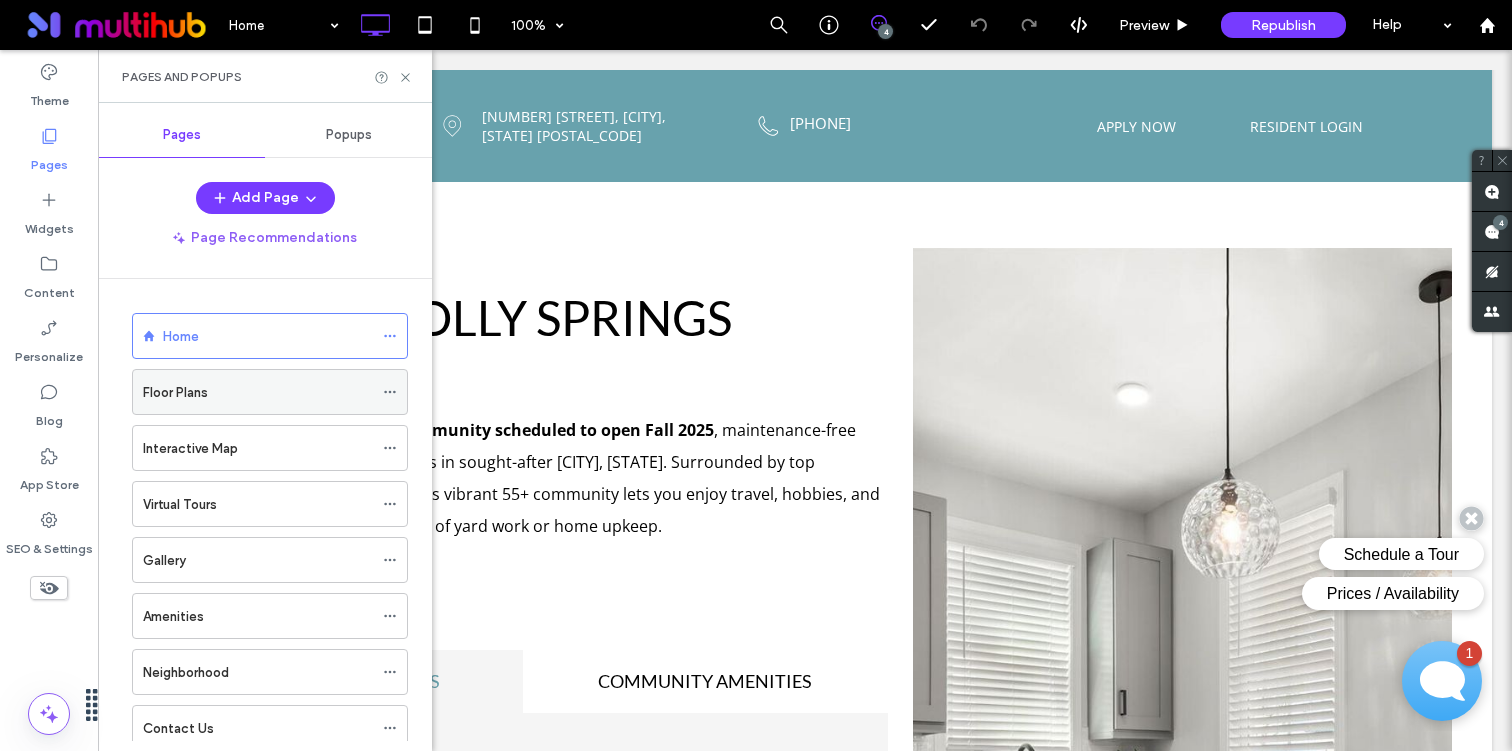click 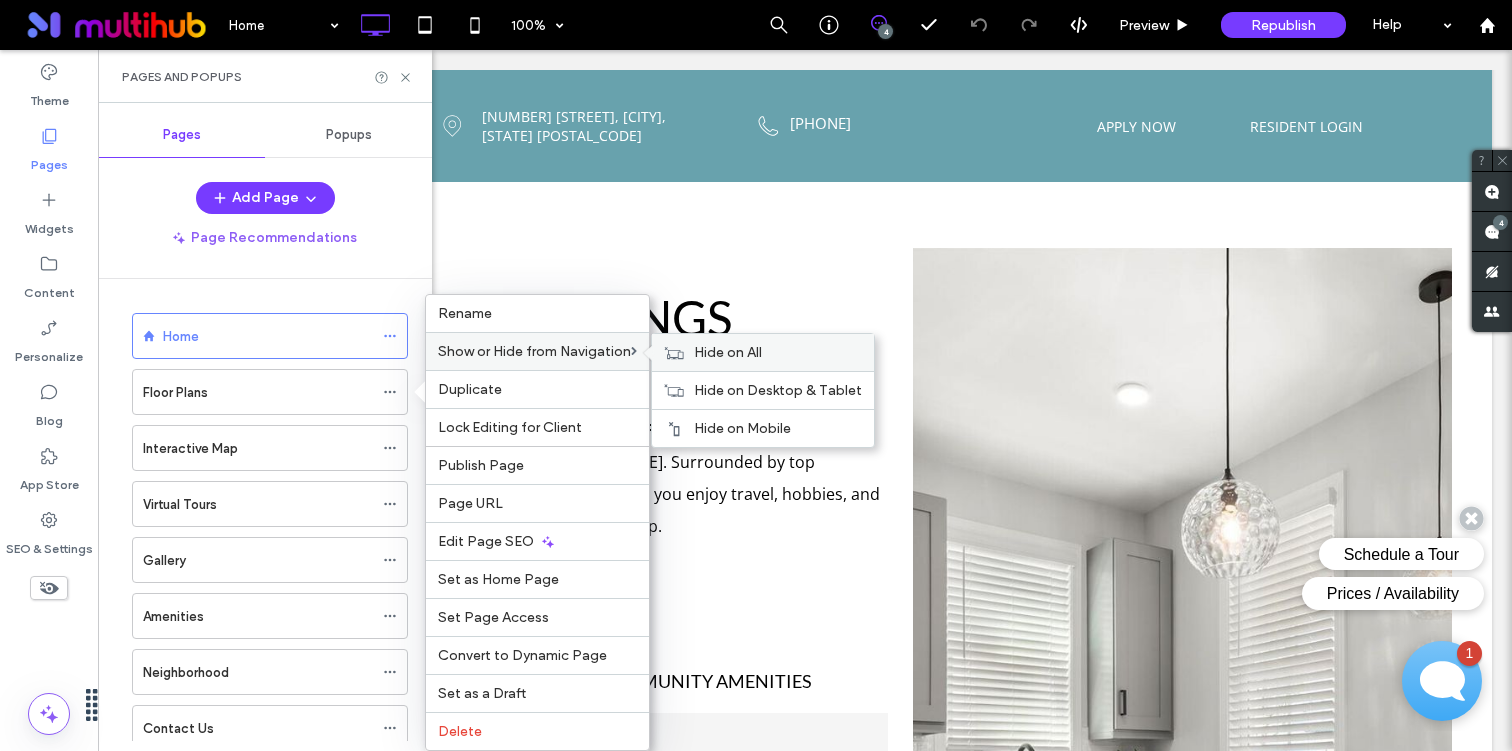 click on "Hide on All" at bounding box center (763, 352) 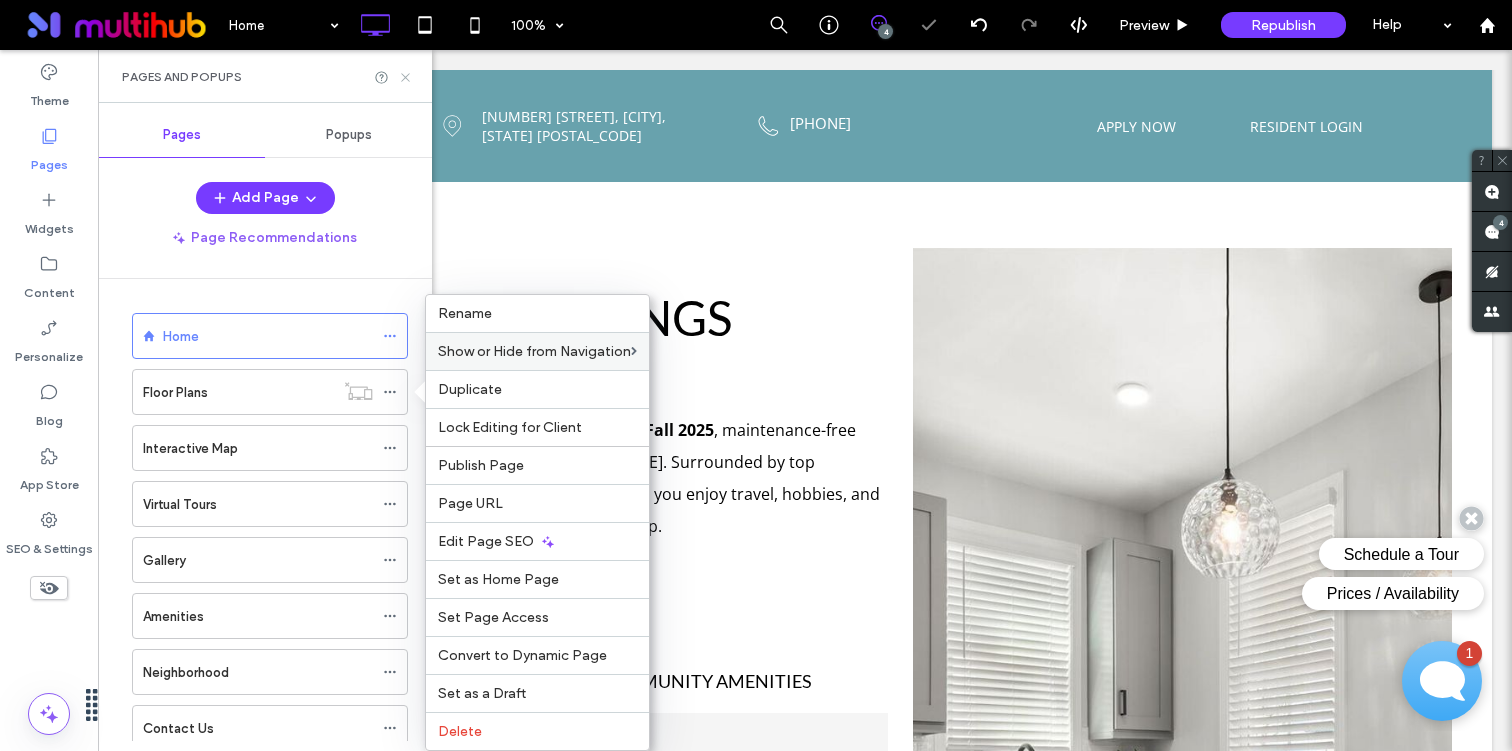 click 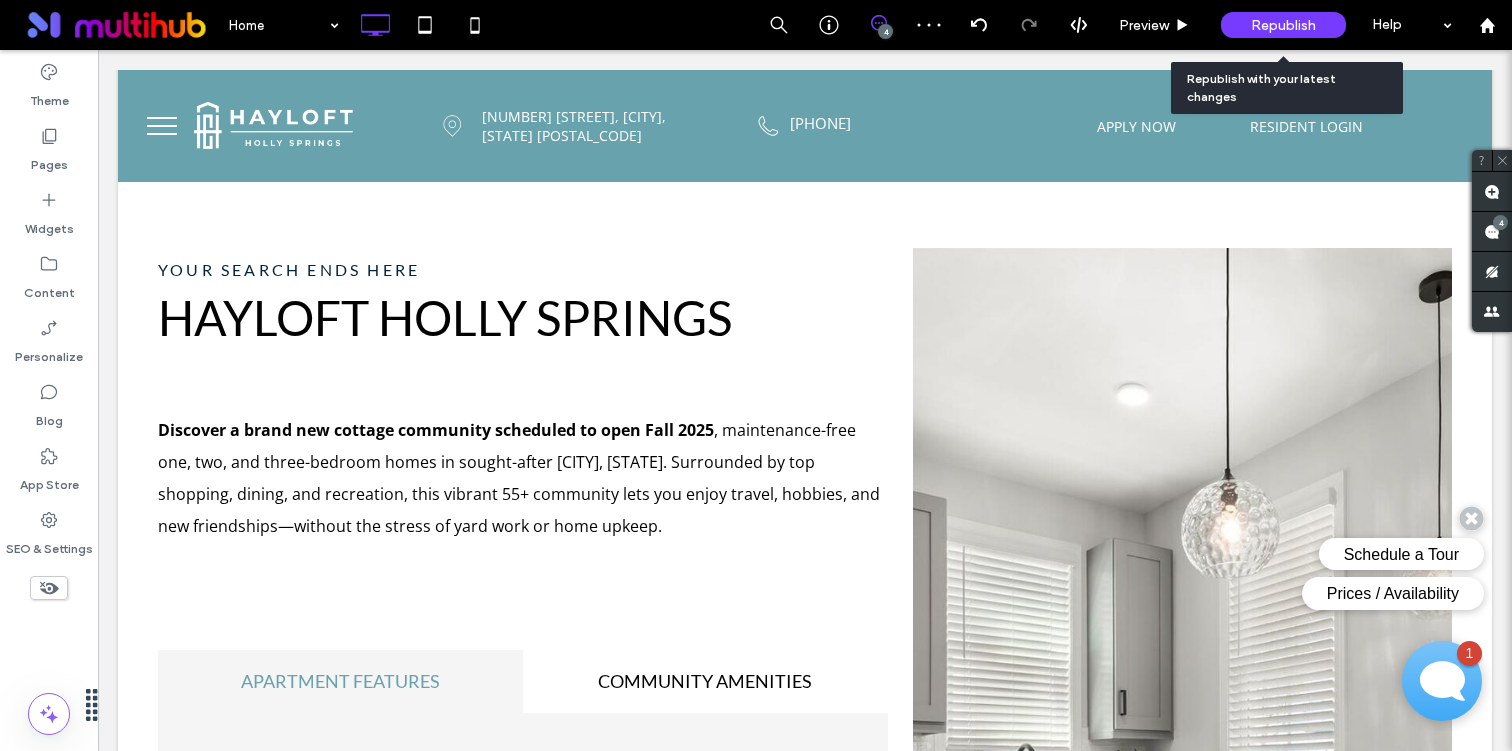 click on "Republish" at bounding box center [1283, 25] 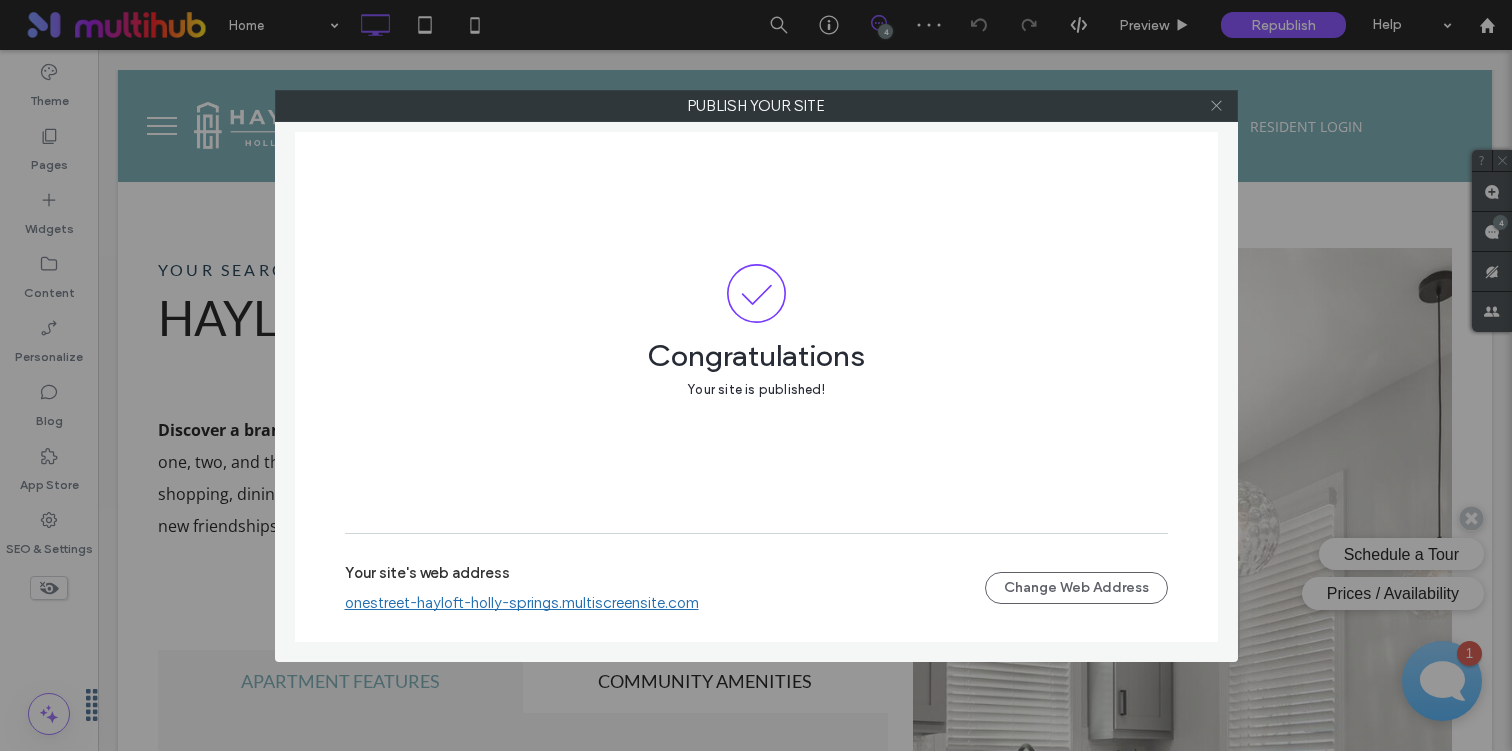 click 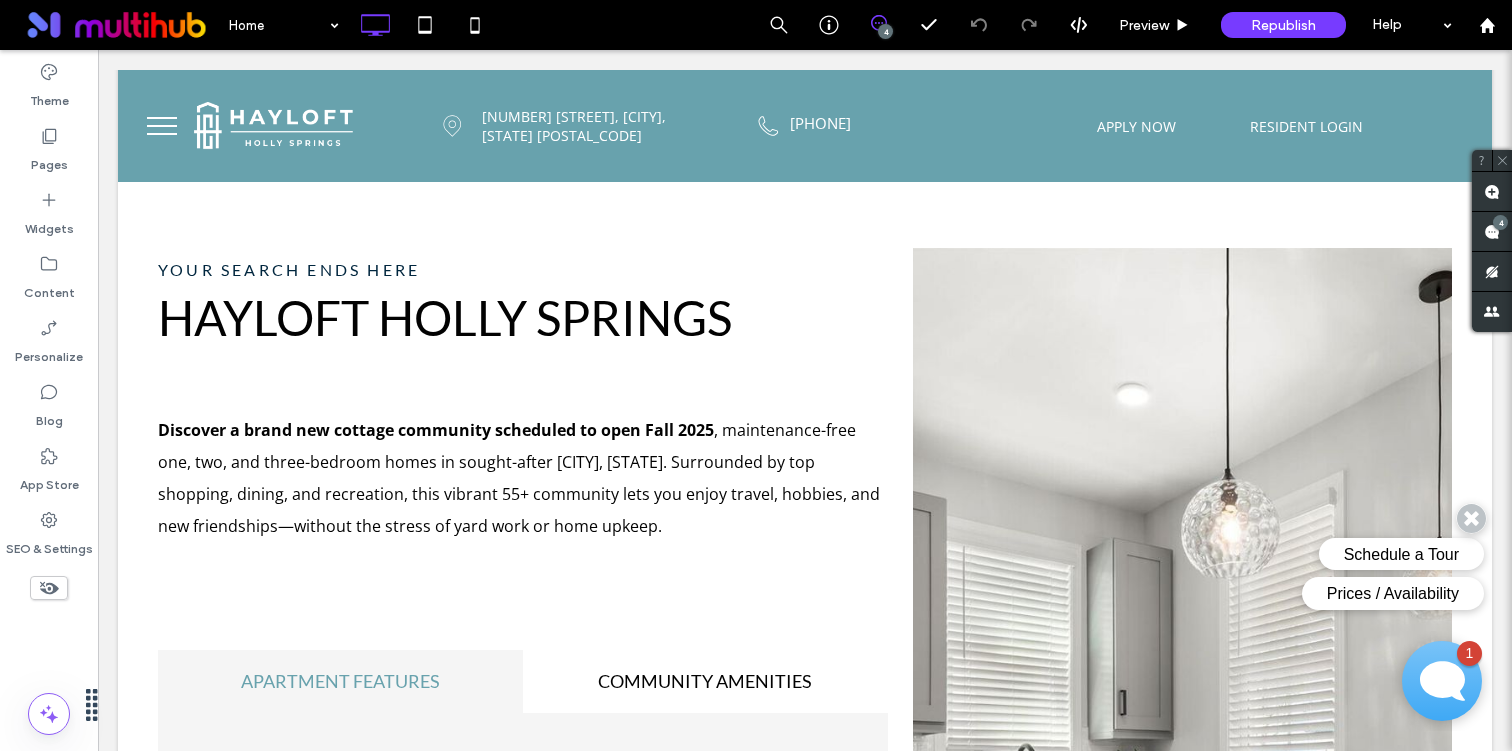 click 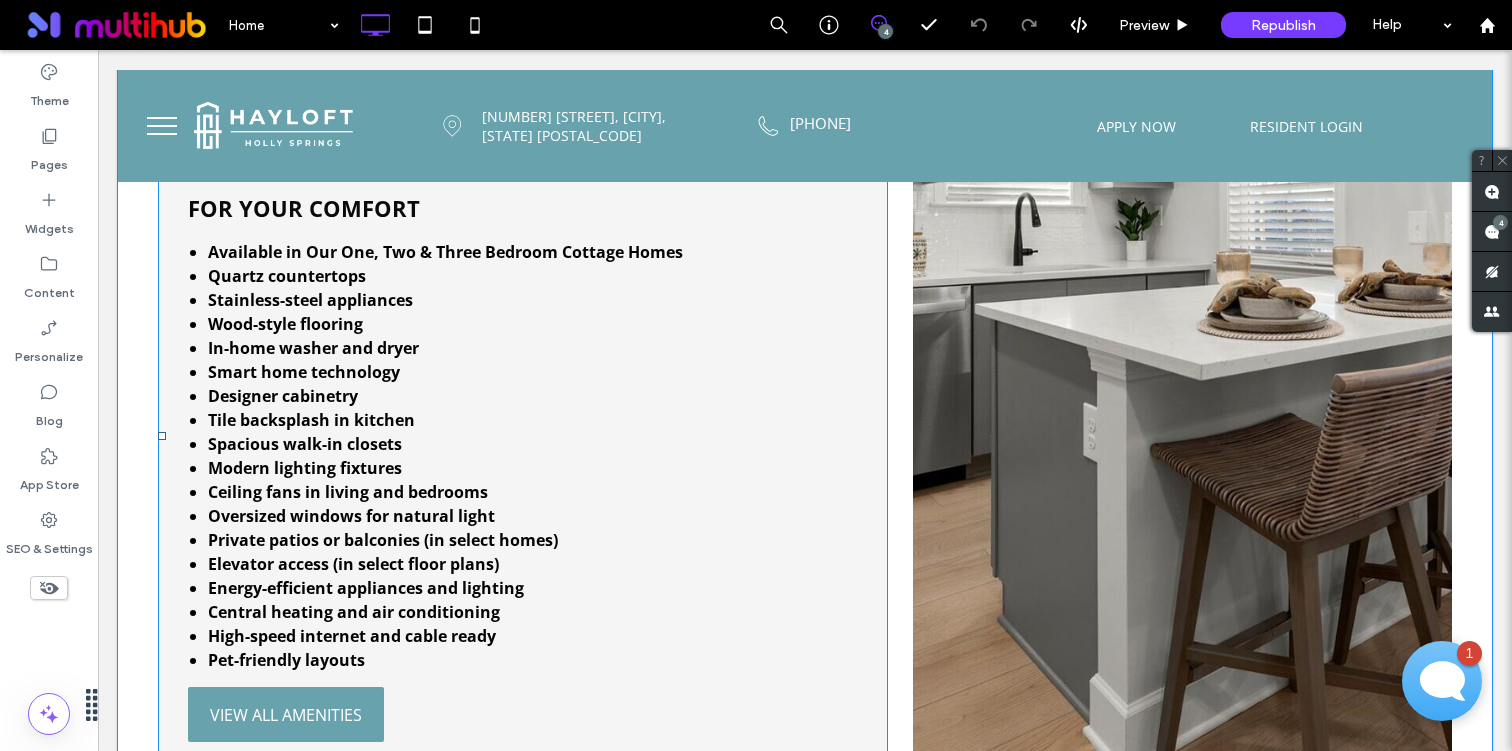 scroll, scrollTop: 725, scrollLeft: 0, axis: vertical 